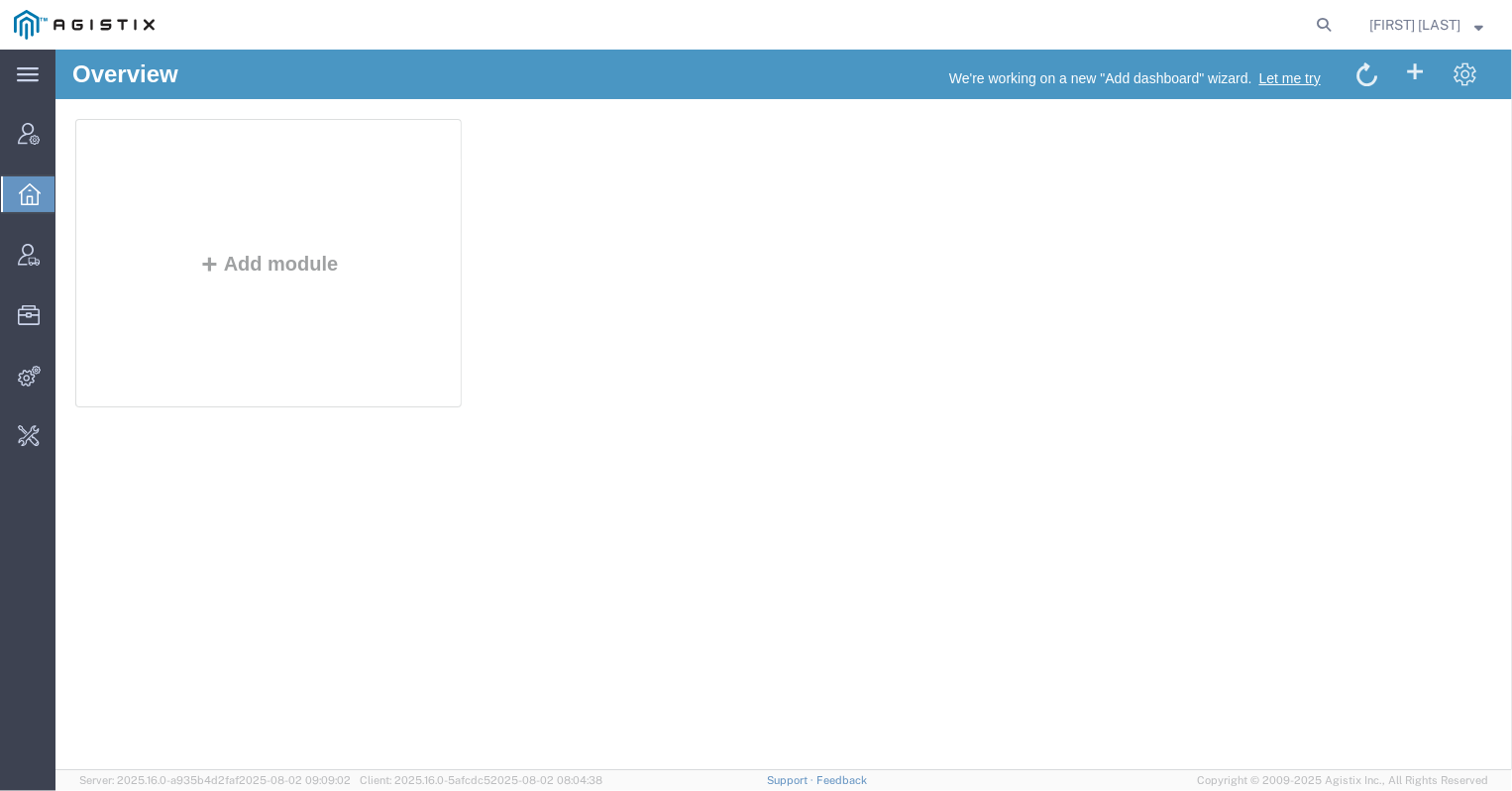 scroll, scrollTop: 0, scrollLeft: 0, axis: both 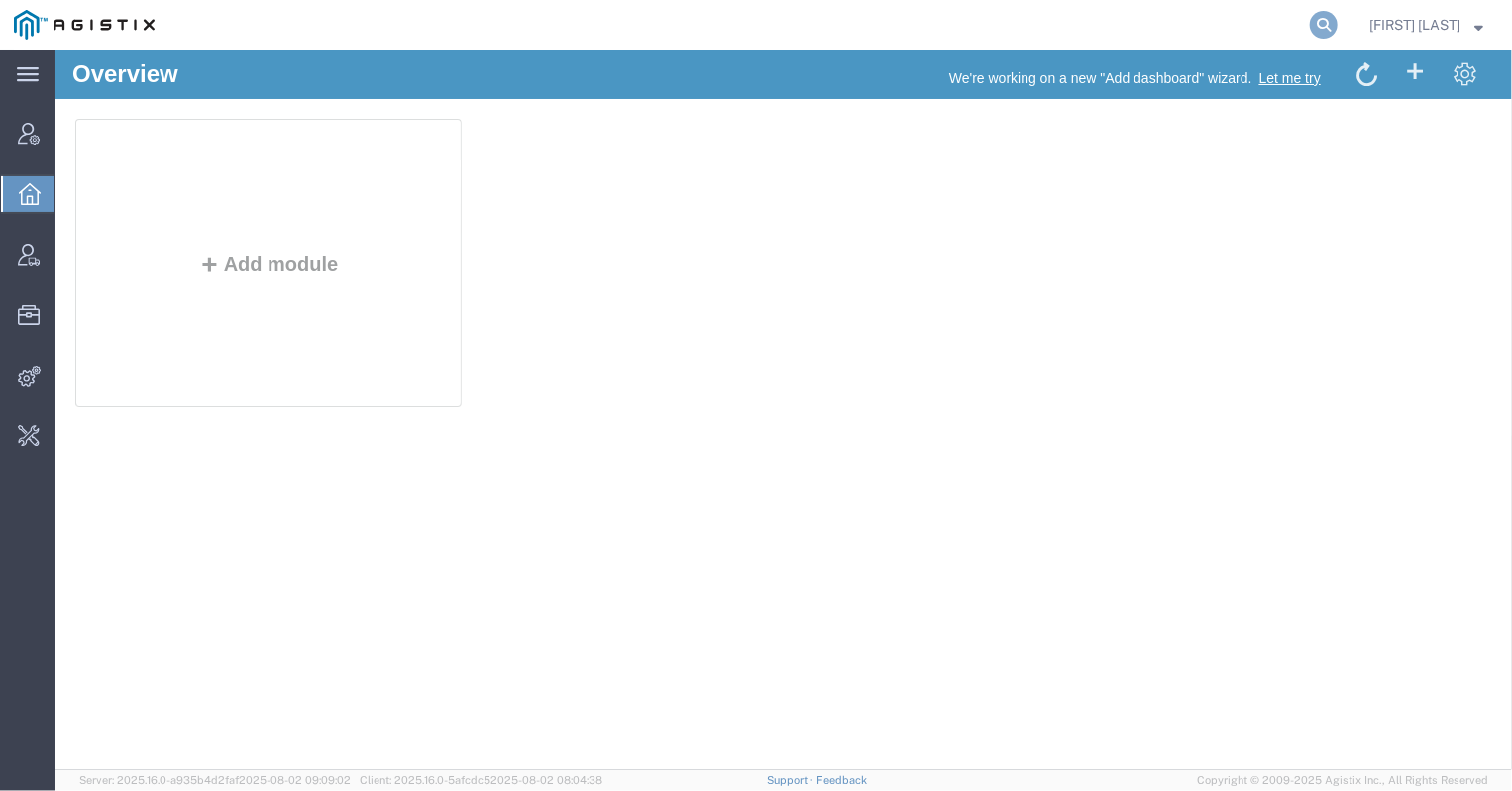 click 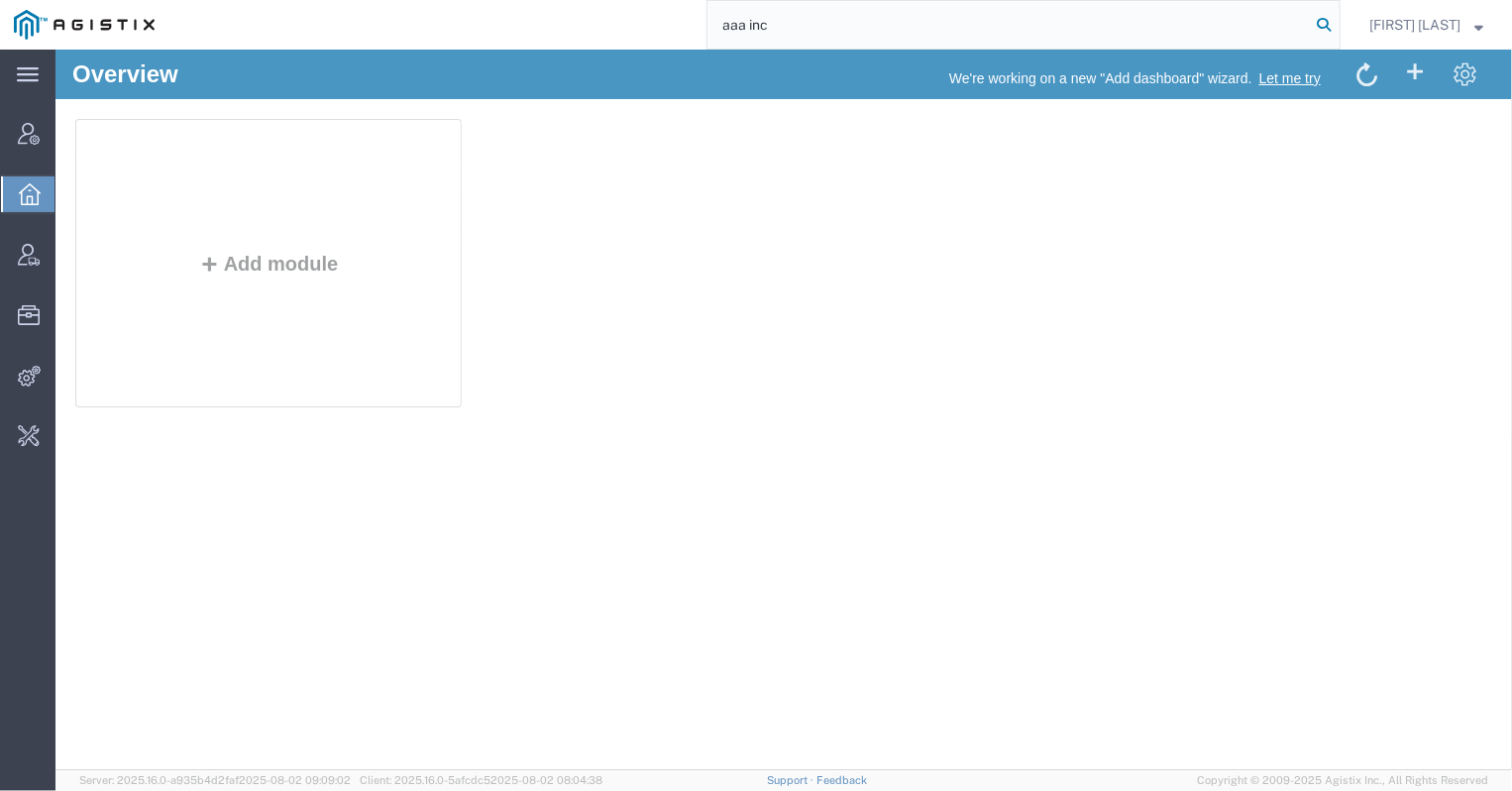 type on "aaa inc" 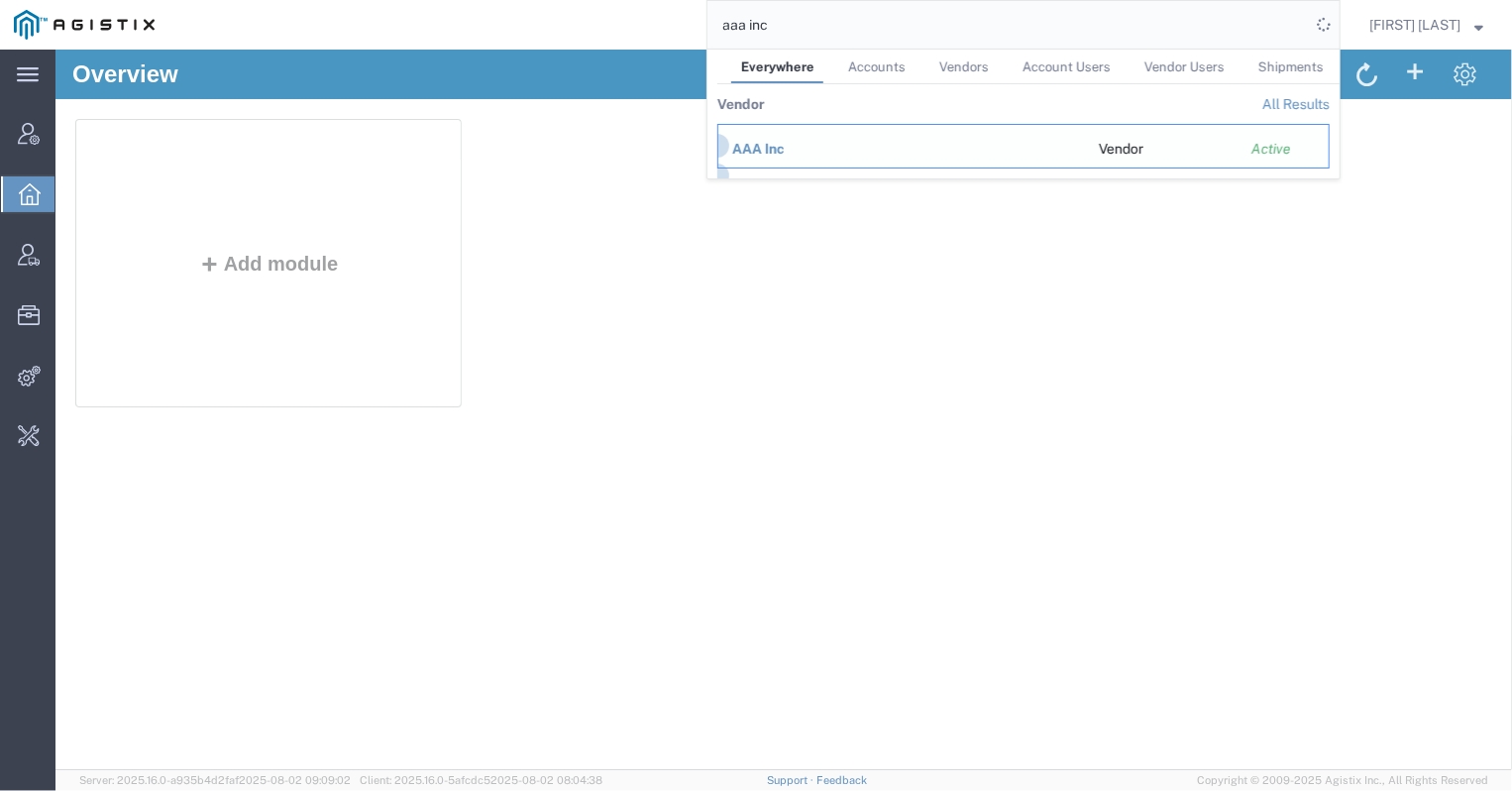 click on "AAA Inc" at bounding box center (758, 149) 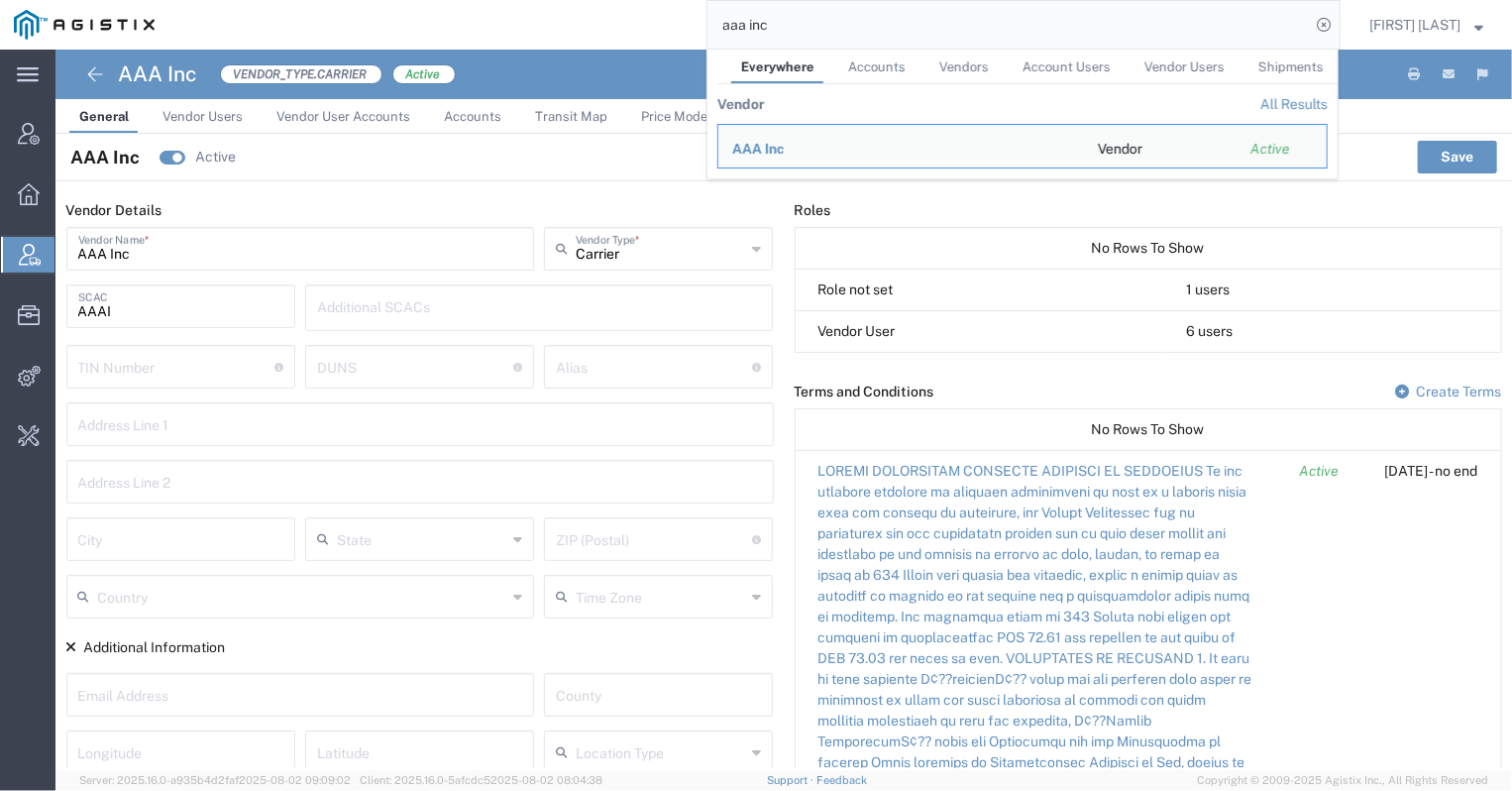 click on "Vendor Users" 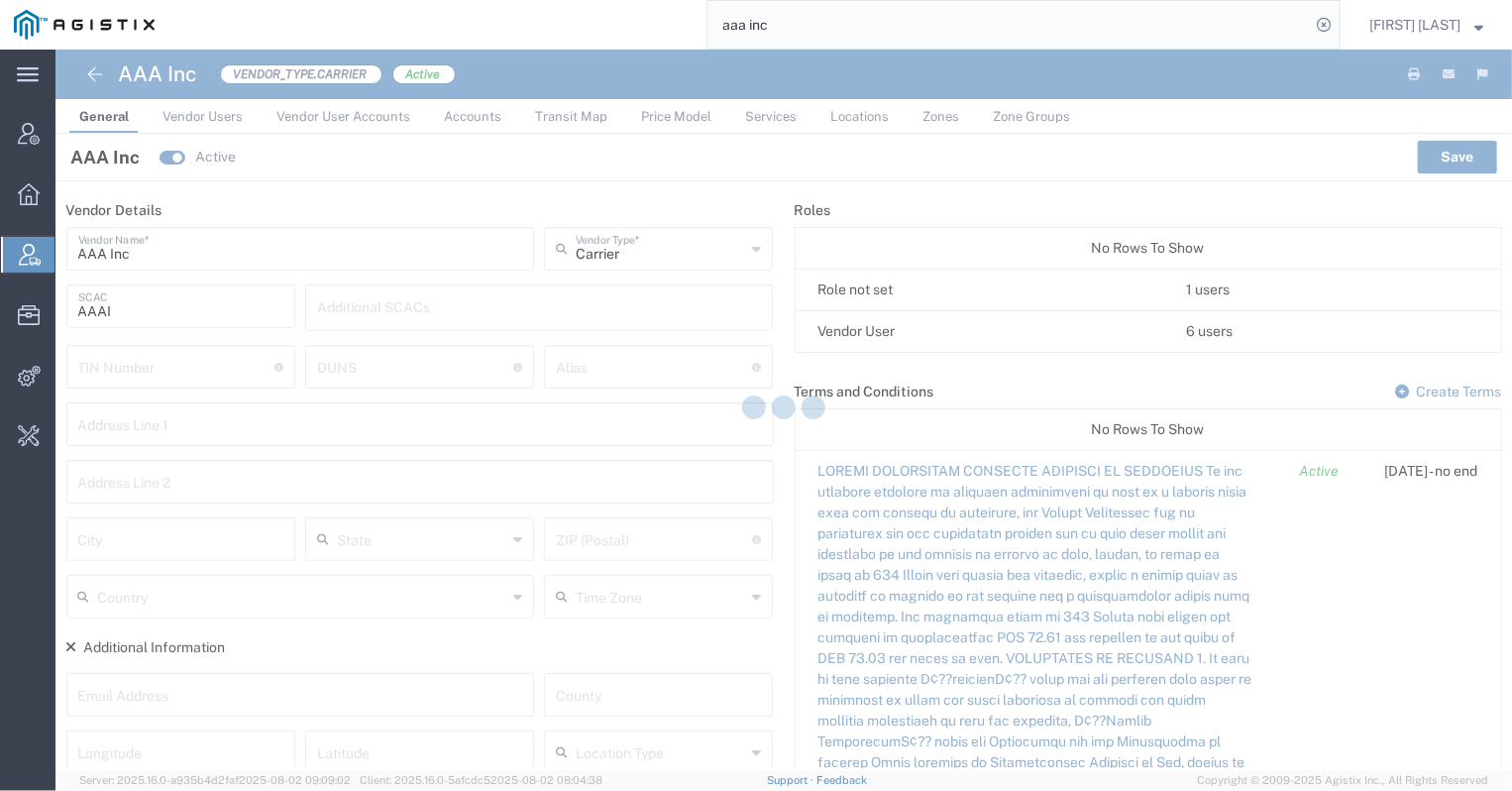 click on "Vendor Users" 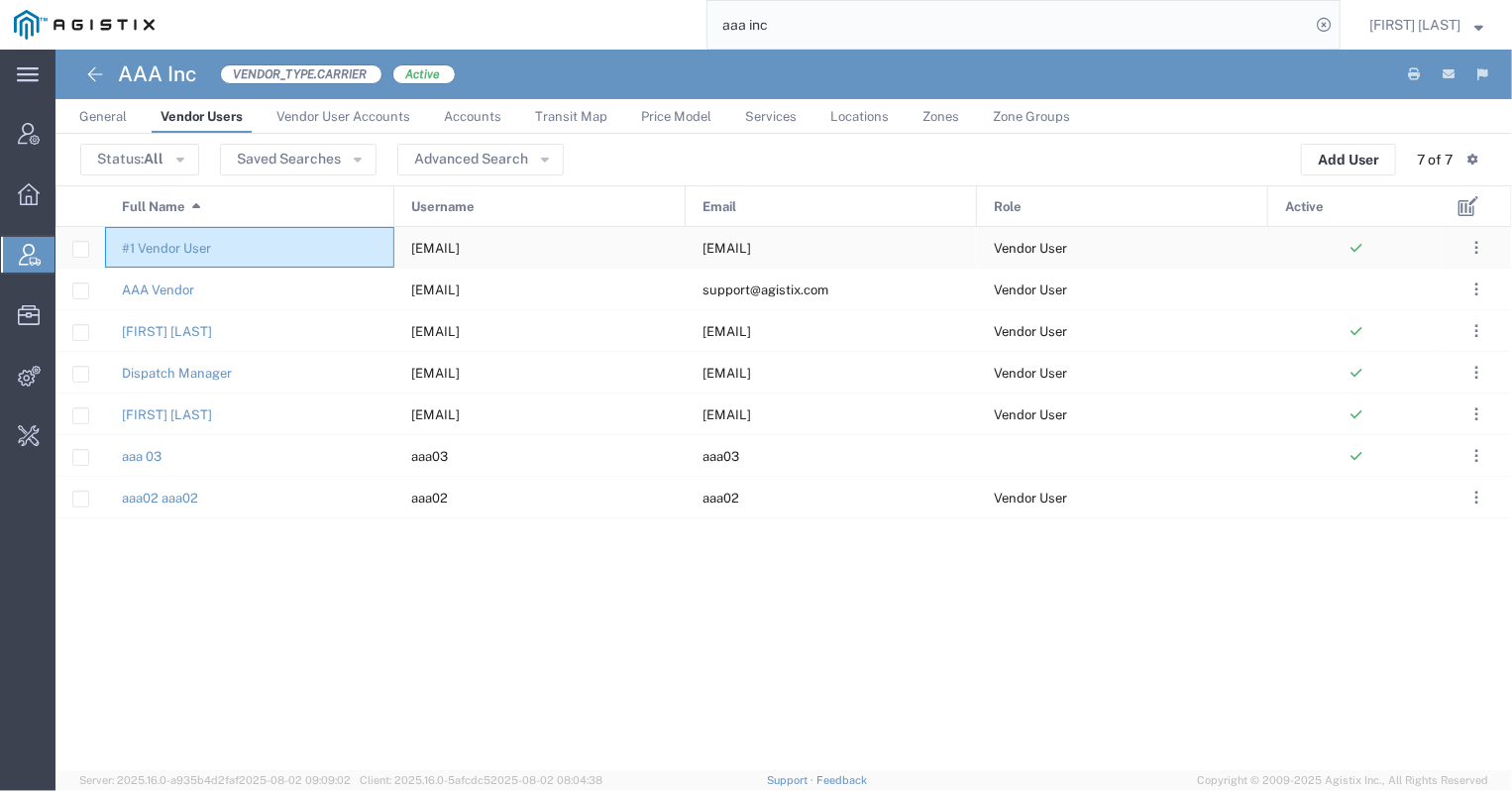 click on "#1 [VENDOR] [USER]" 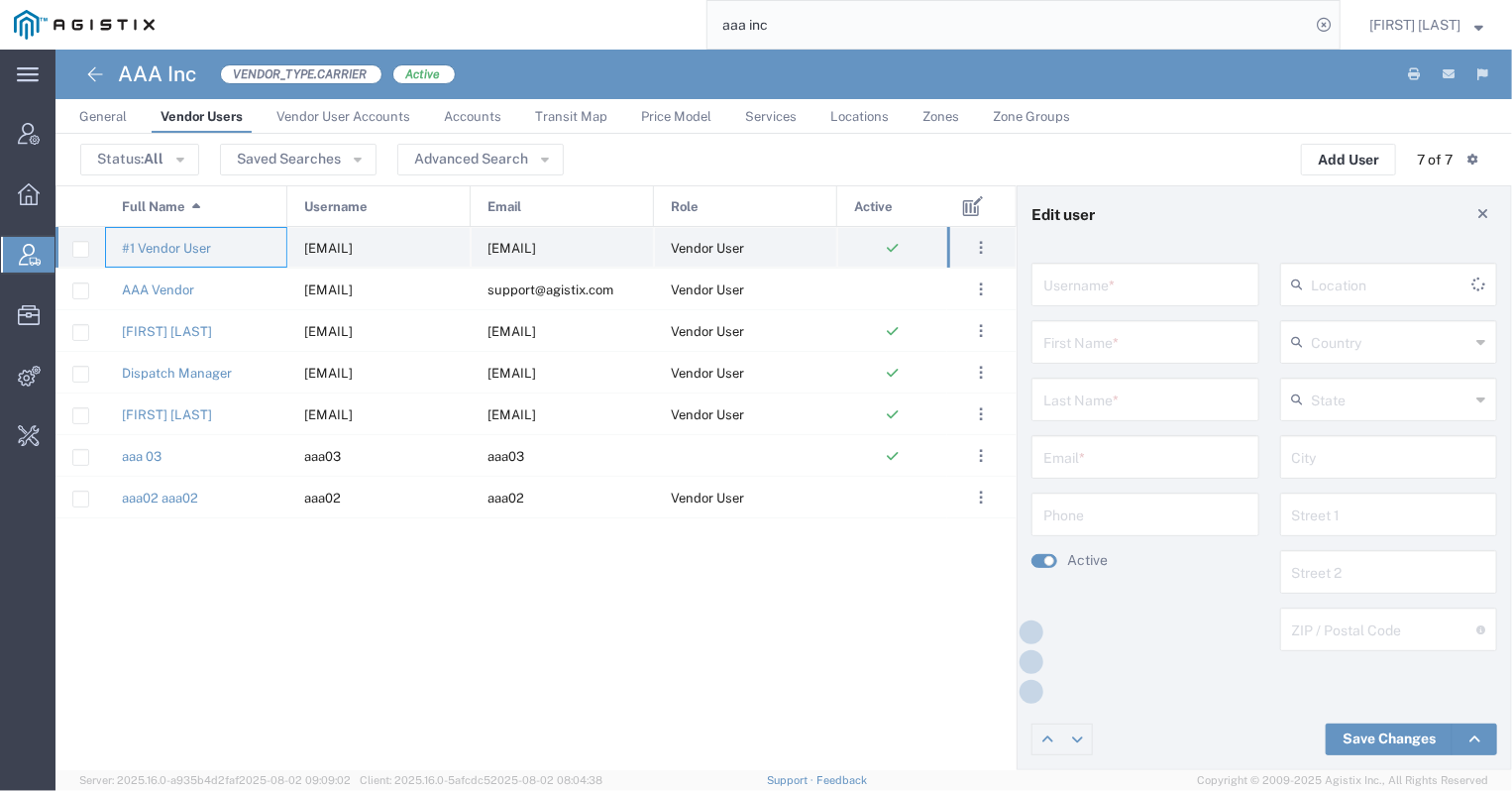 type on "[EMAIL]" 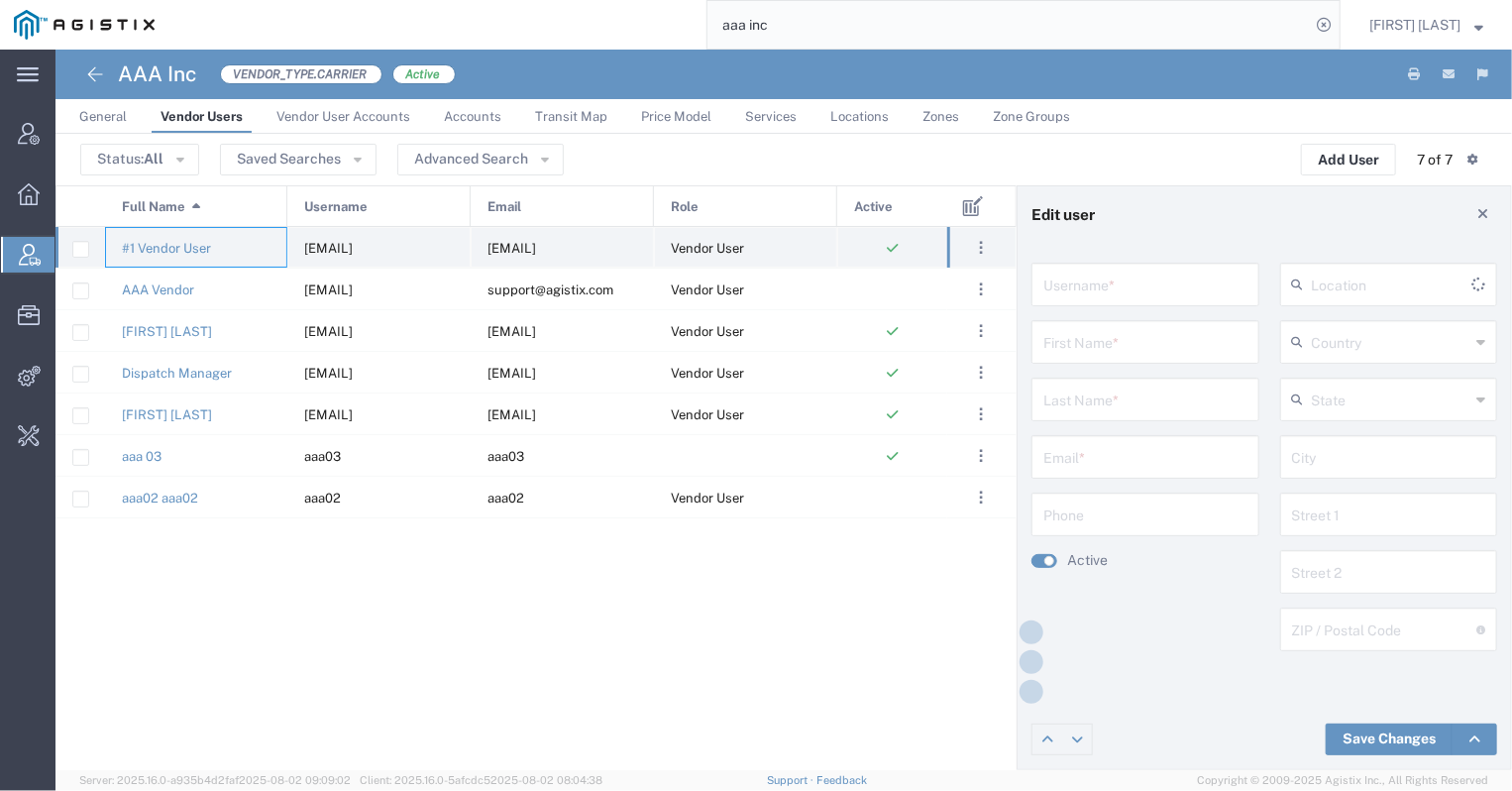 type on "#1 Vendor" 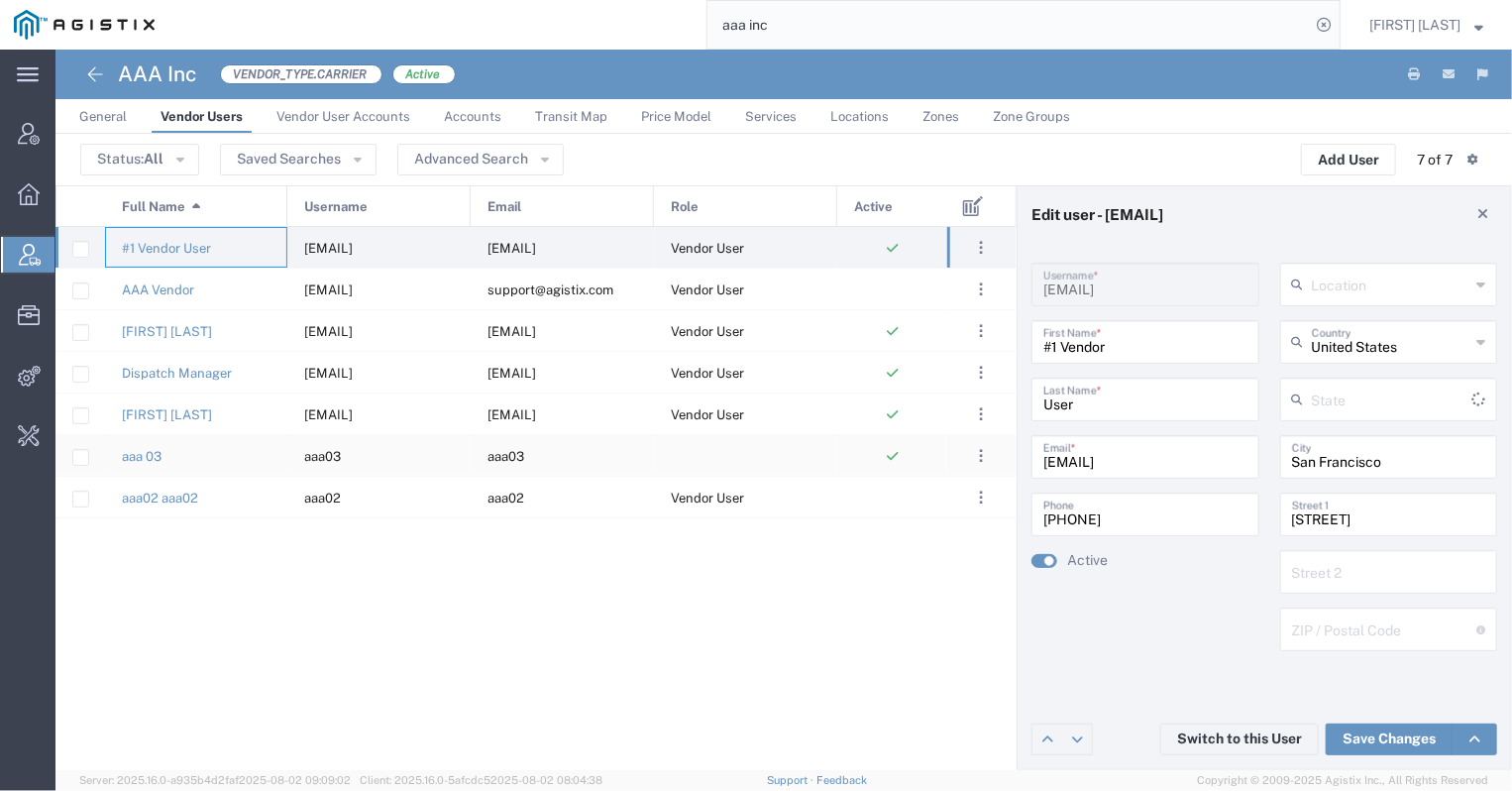 type on "California" 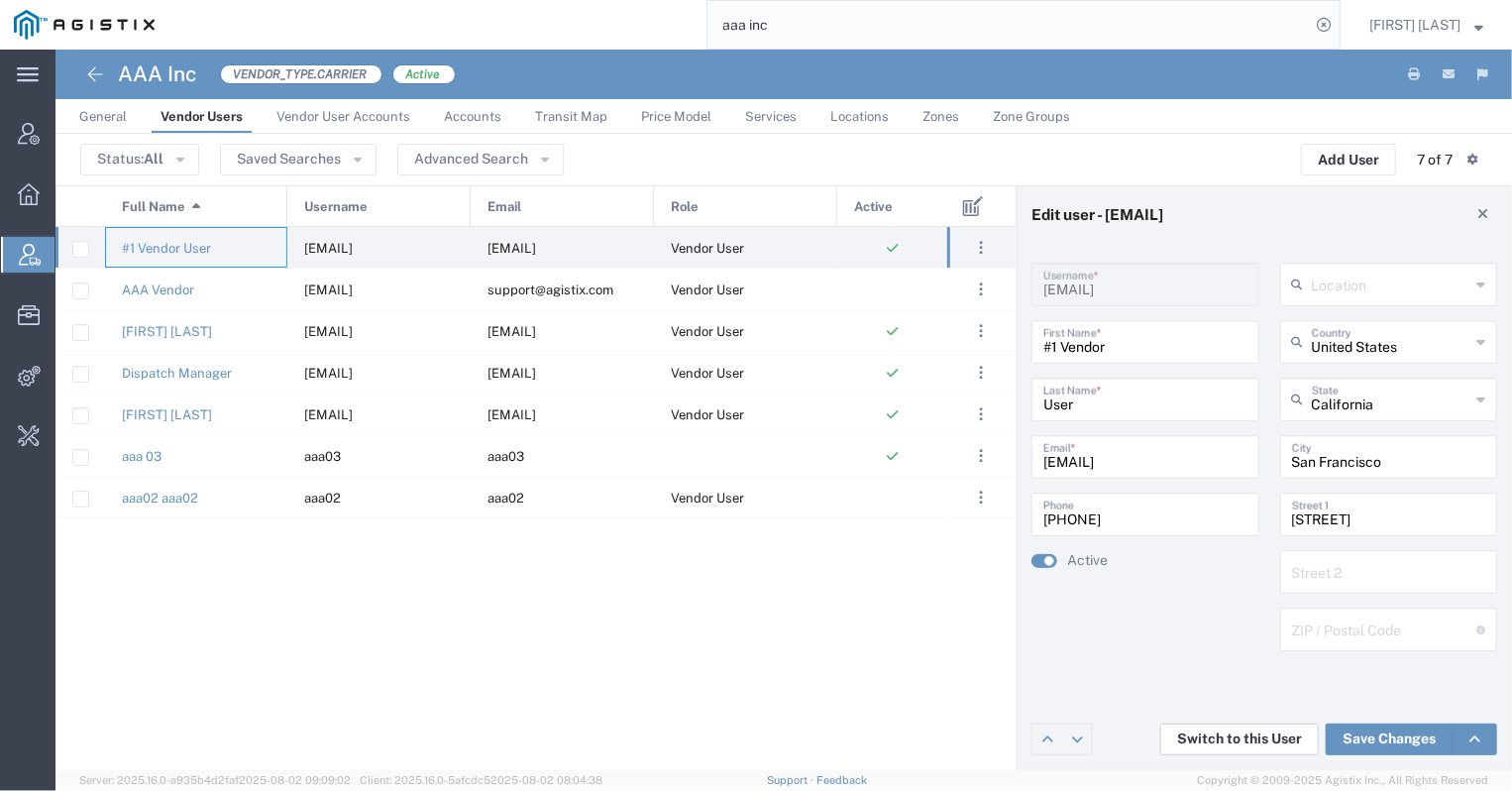click on "Switch to this User" 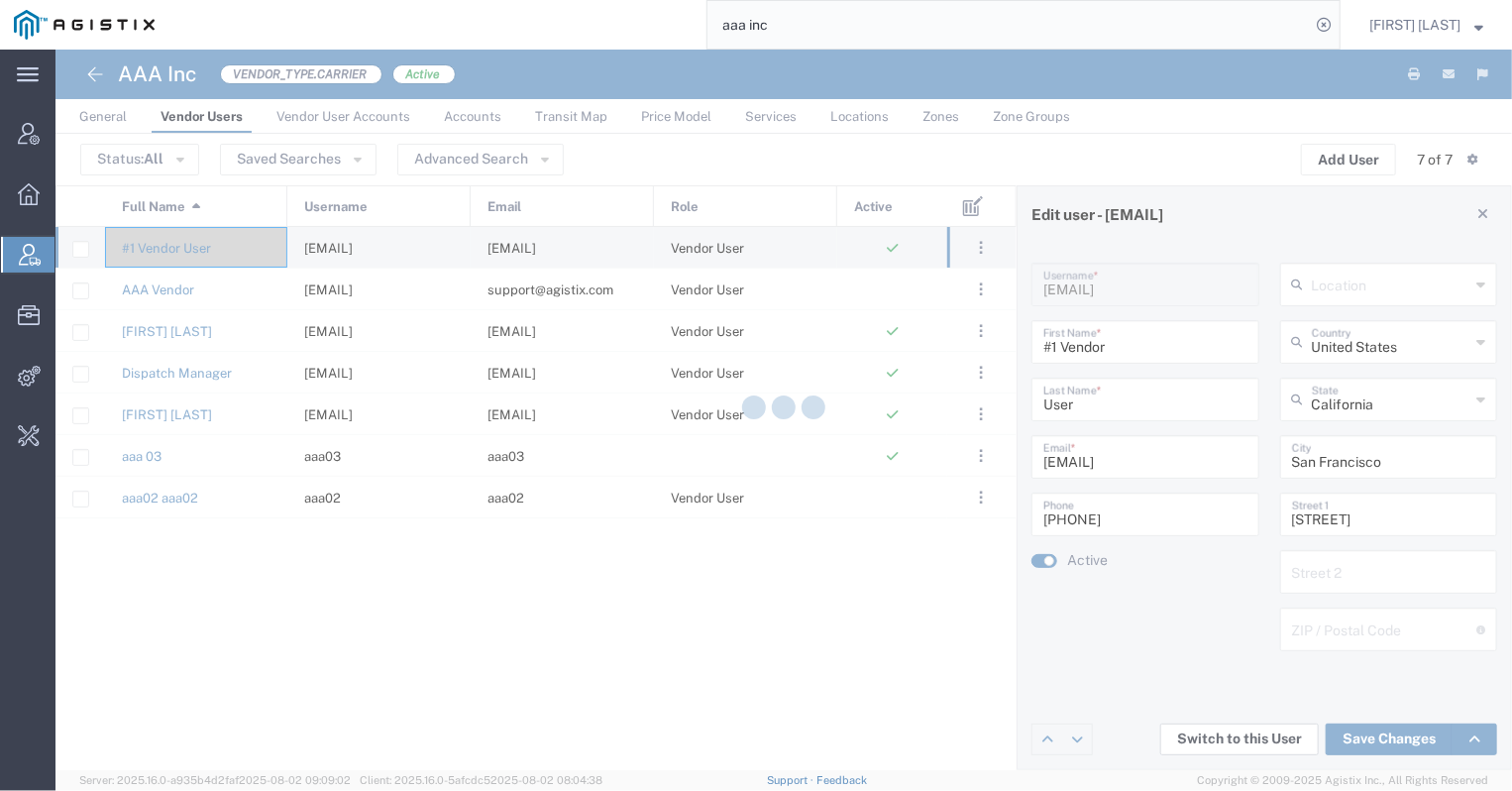 type 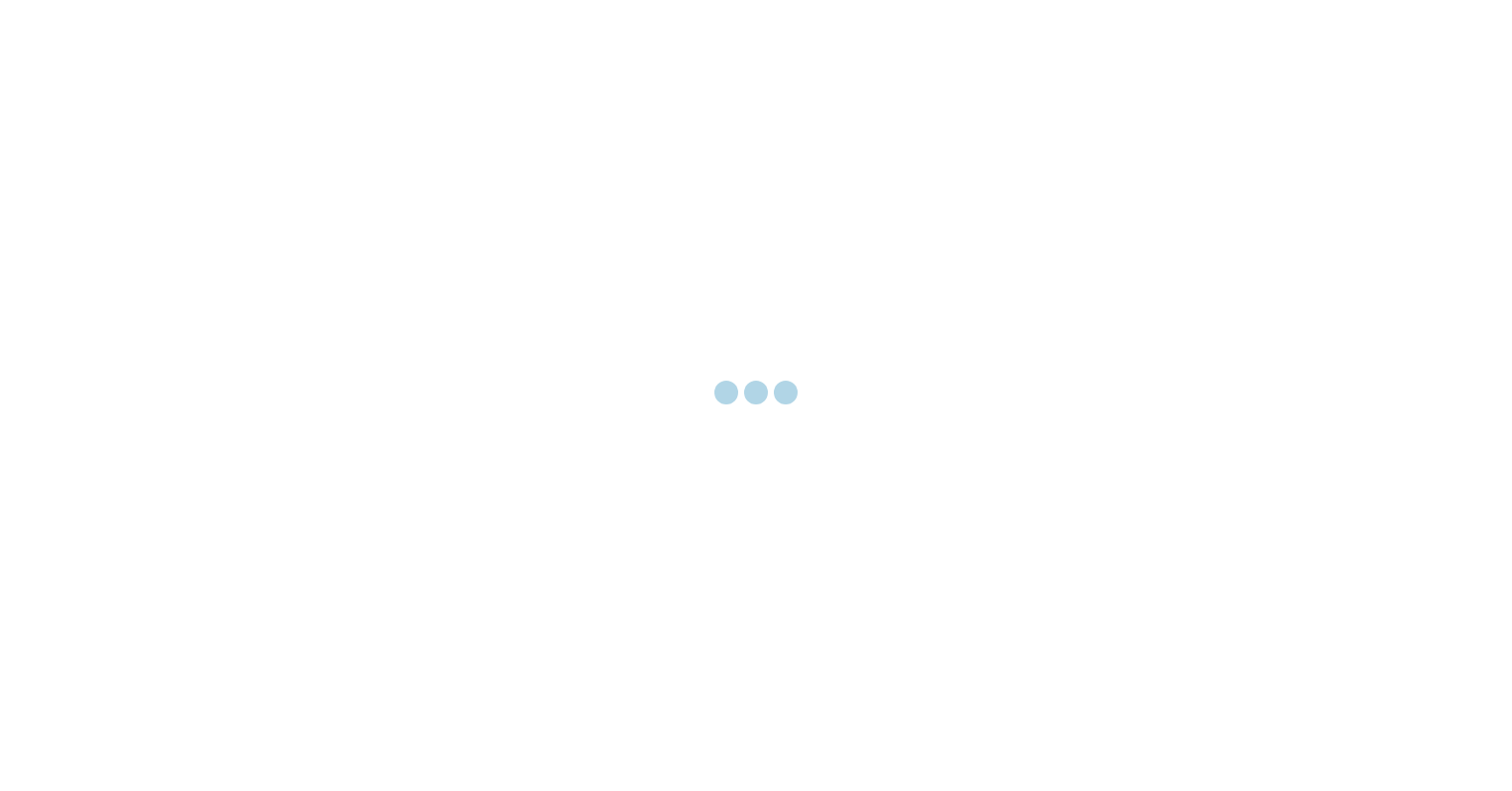 scroll, scrollTop: 0, scrollLeft: 0, axis: both 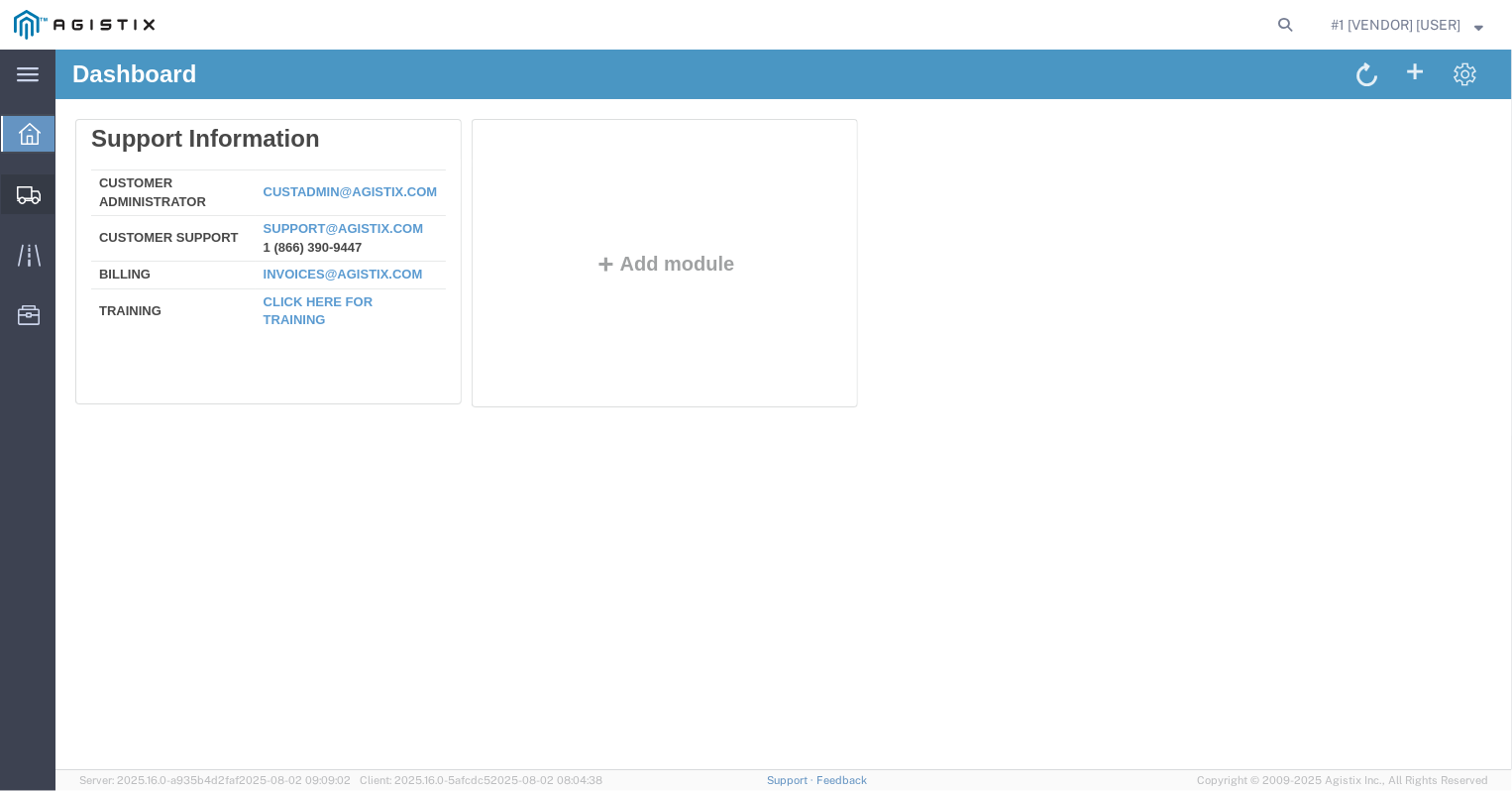 click 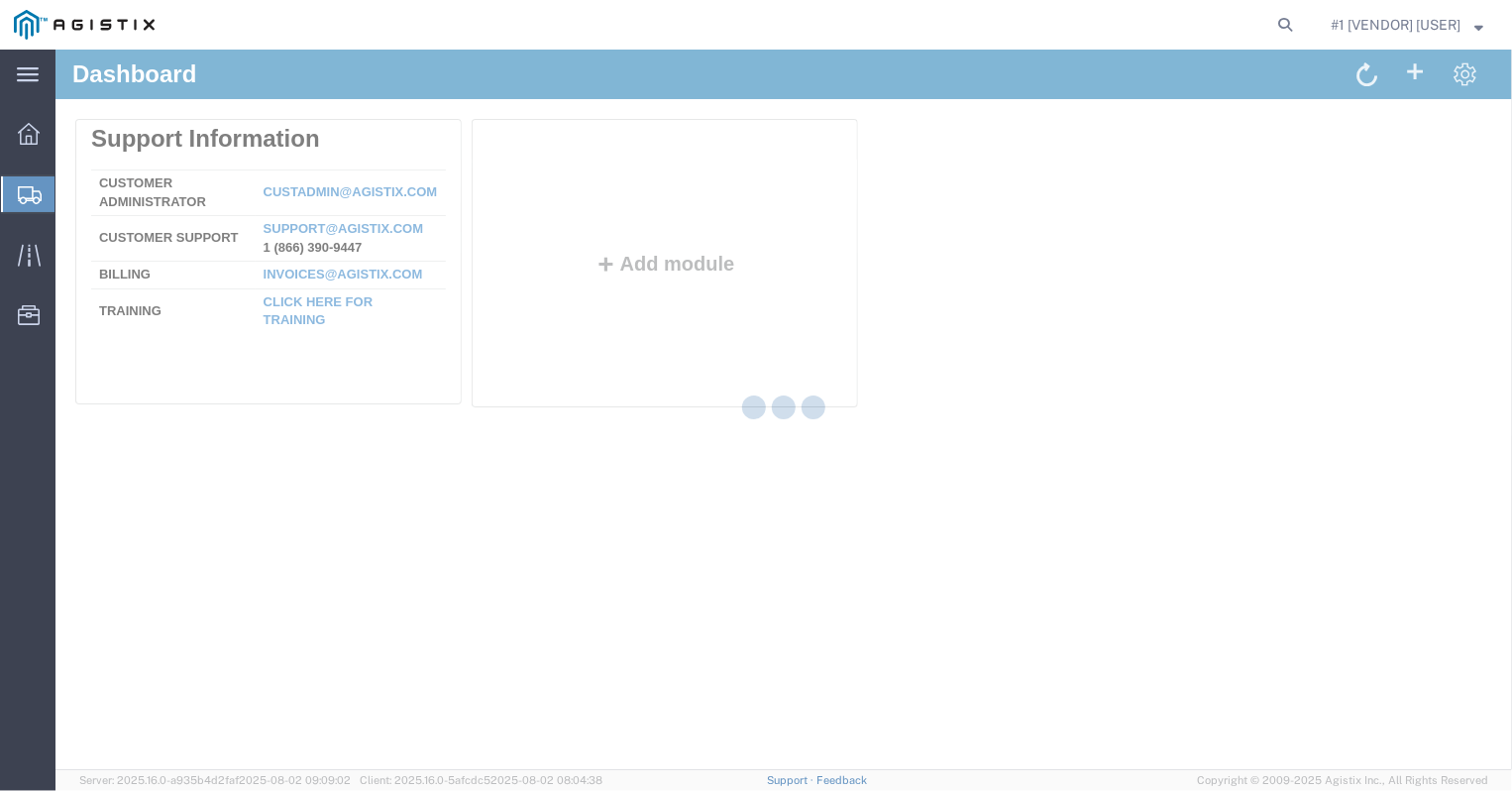 click on "Shipments" 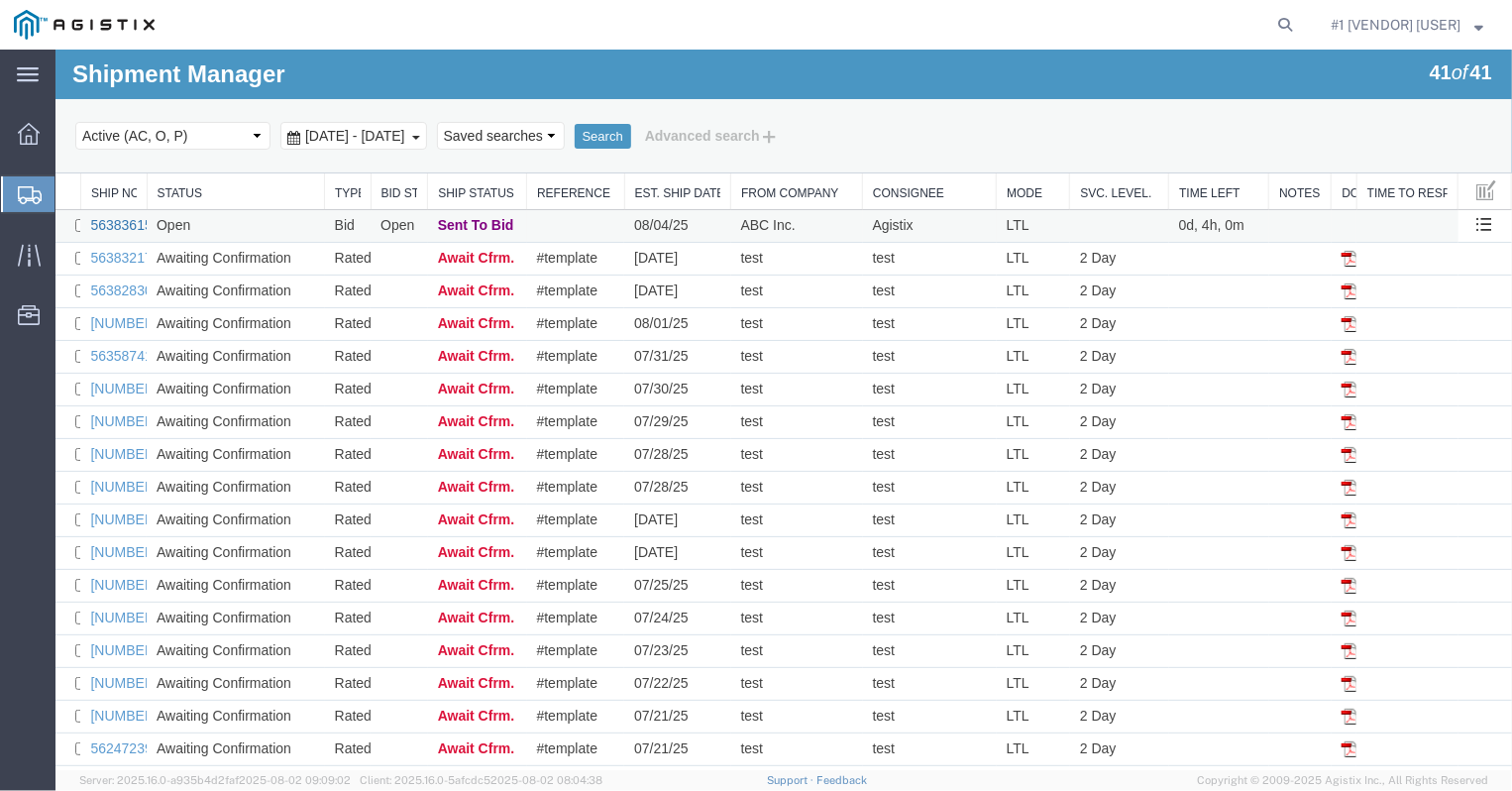 click on "56383615" at bounding box center (120, 224) 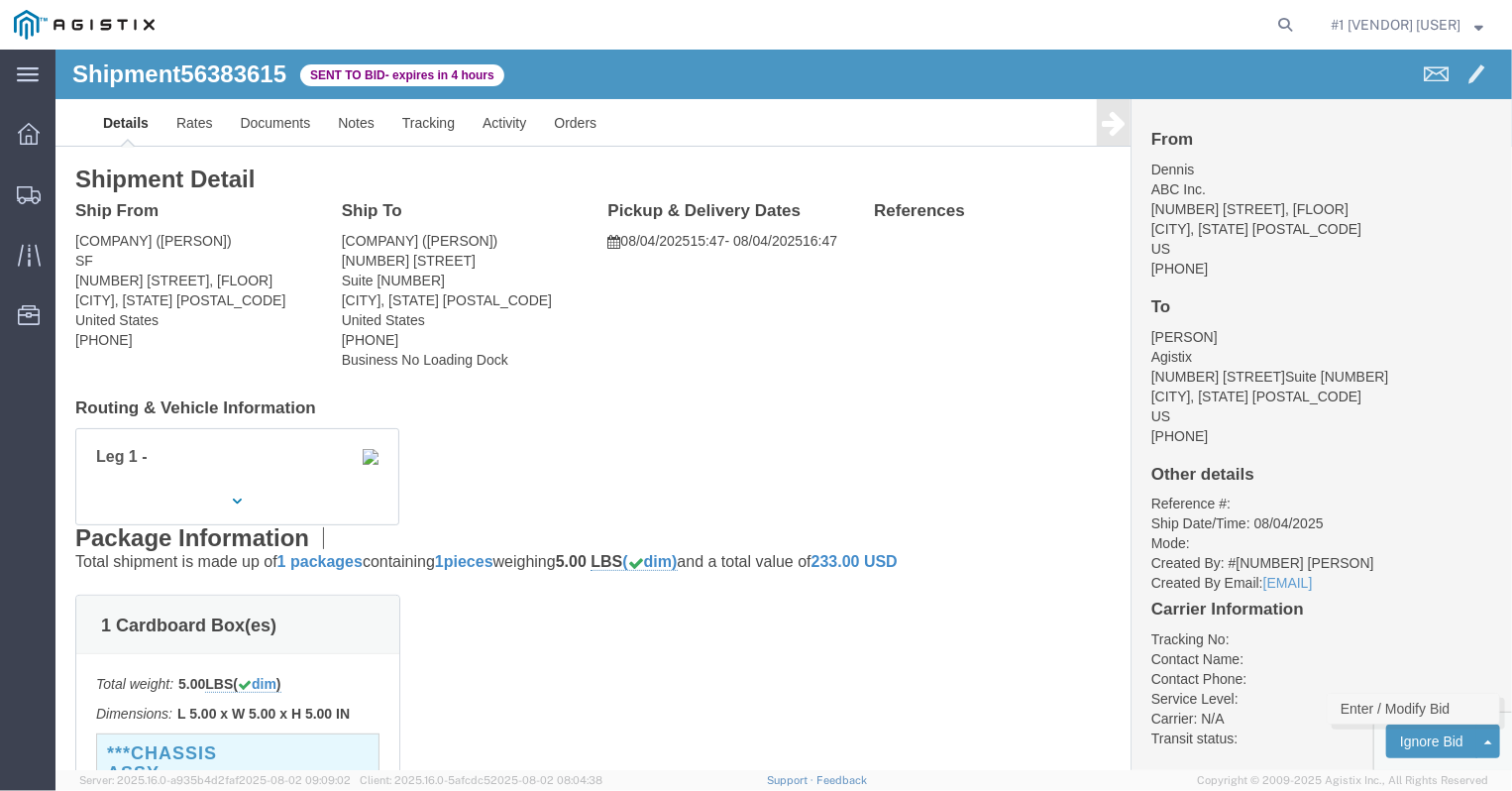 click on "Enter / Modify Bid" 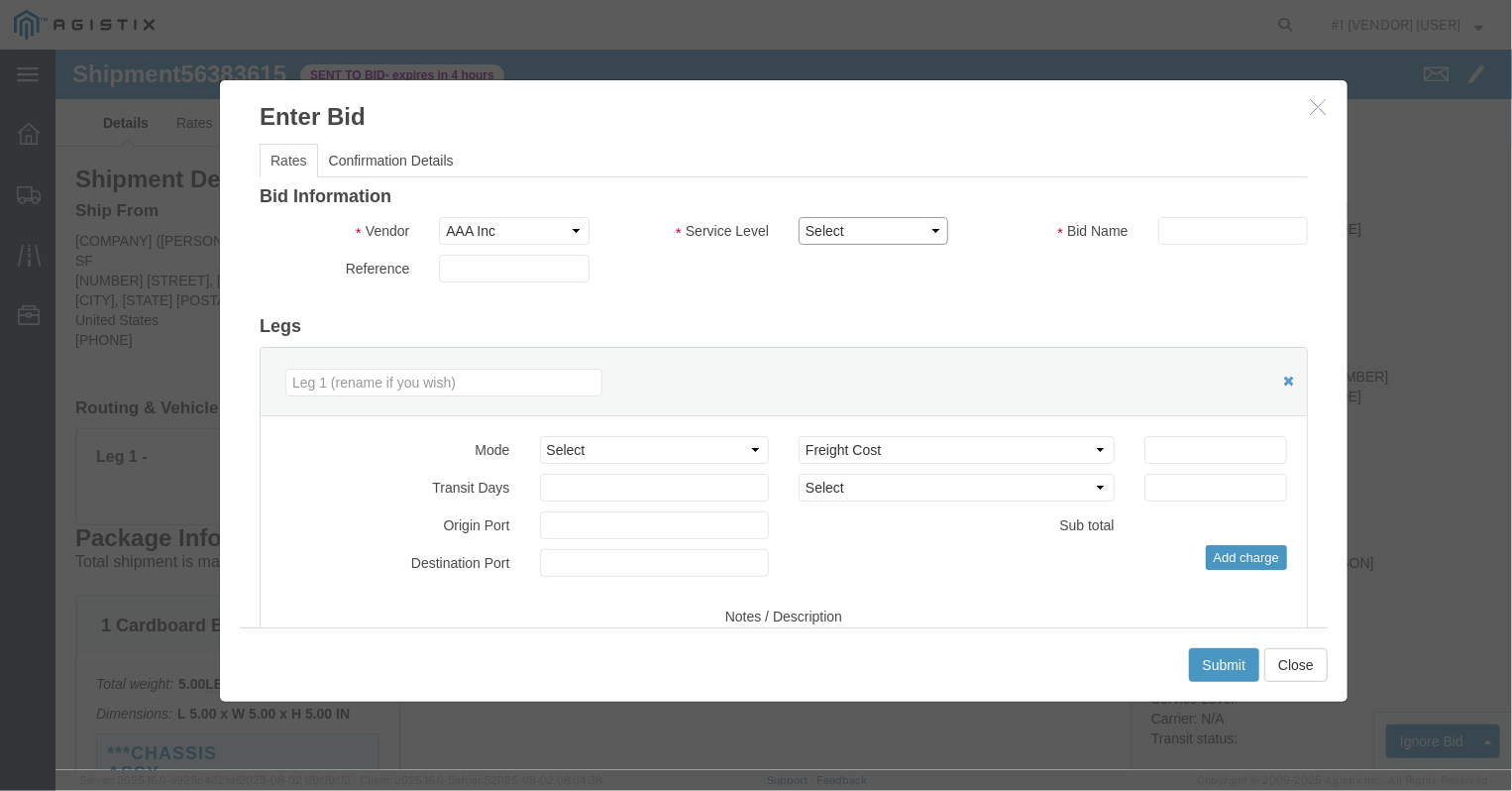 select on "374" 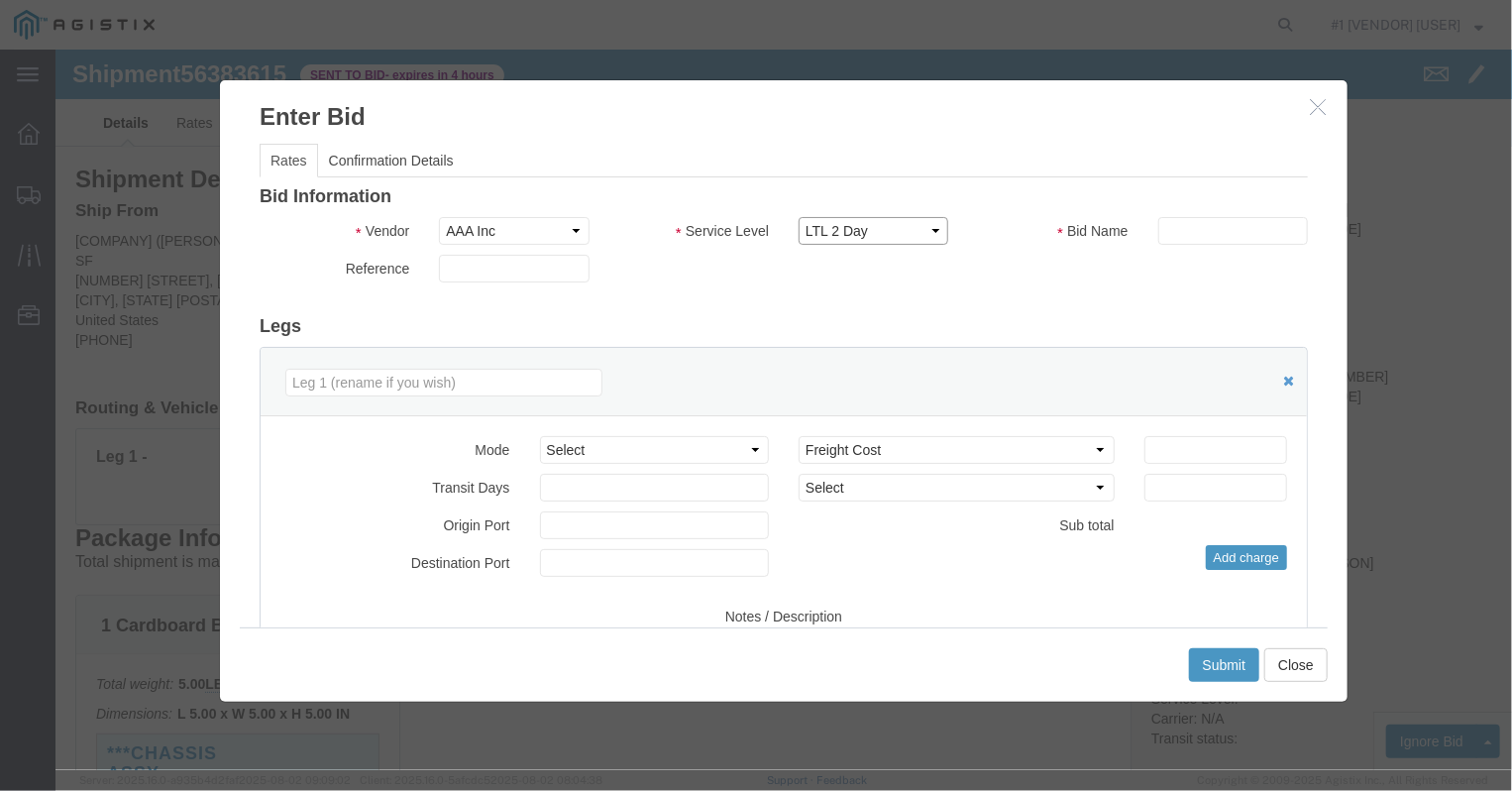 click on "LTL 2 Day" 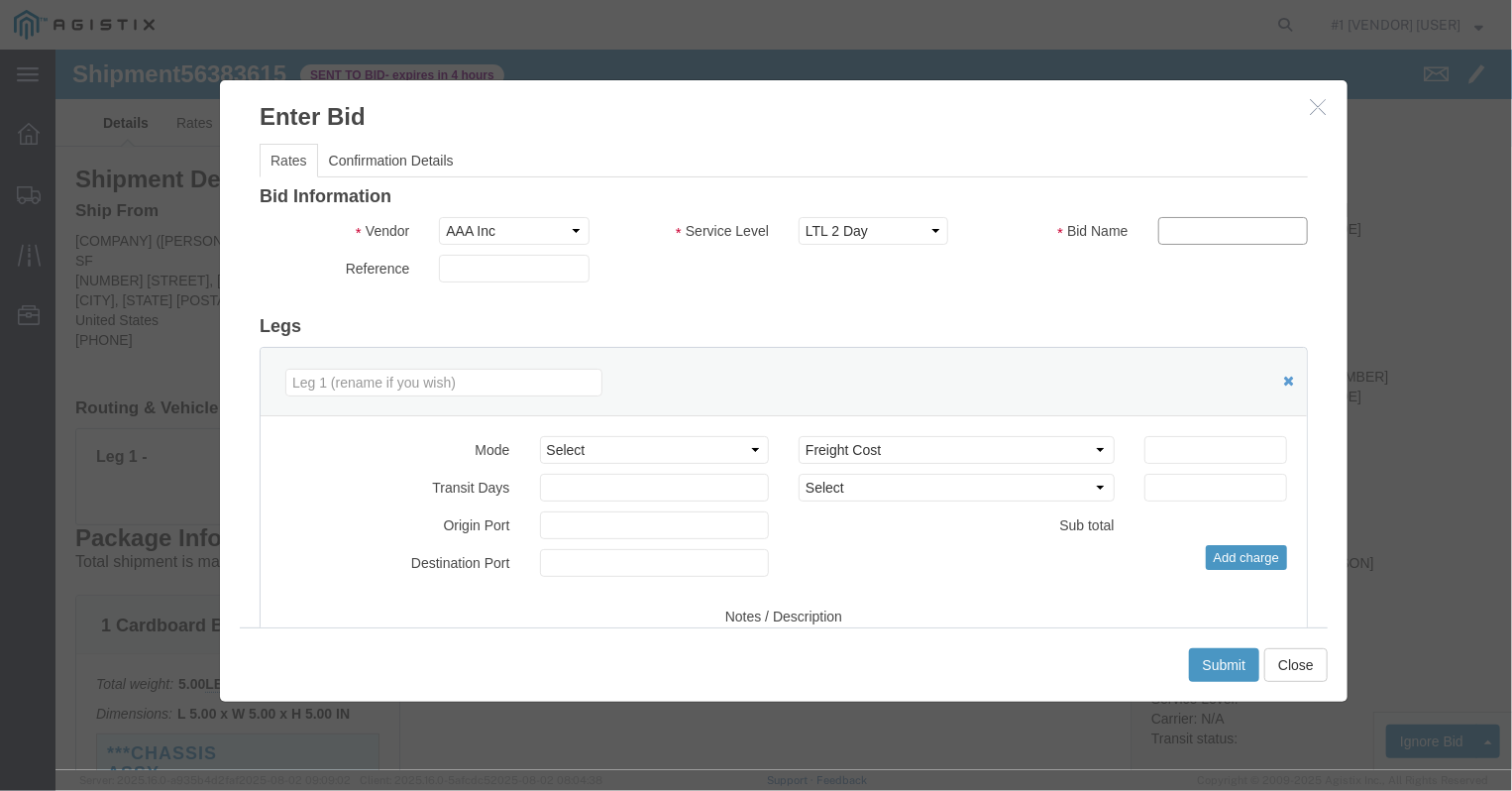 click 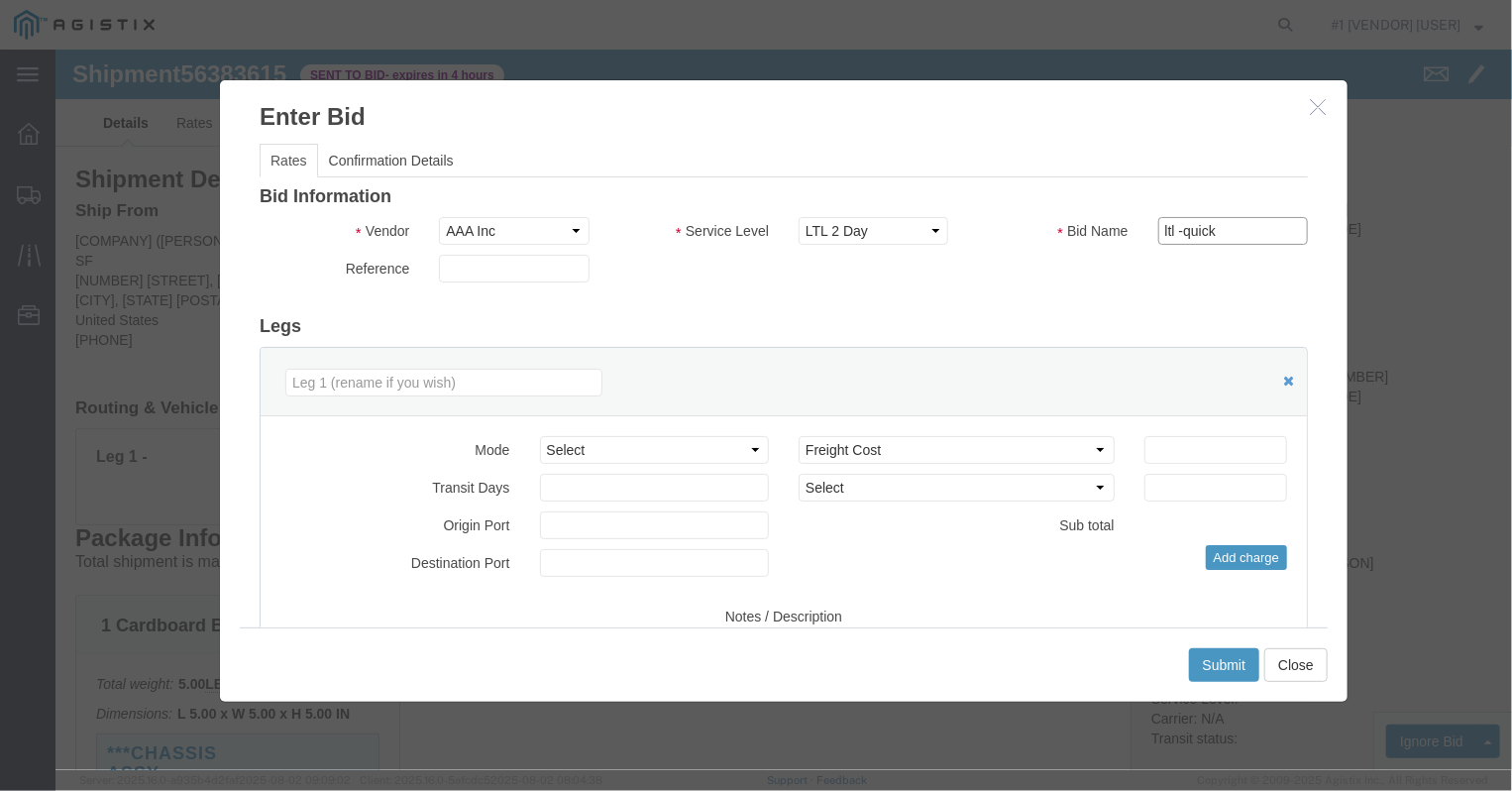type on "ltl -quick" 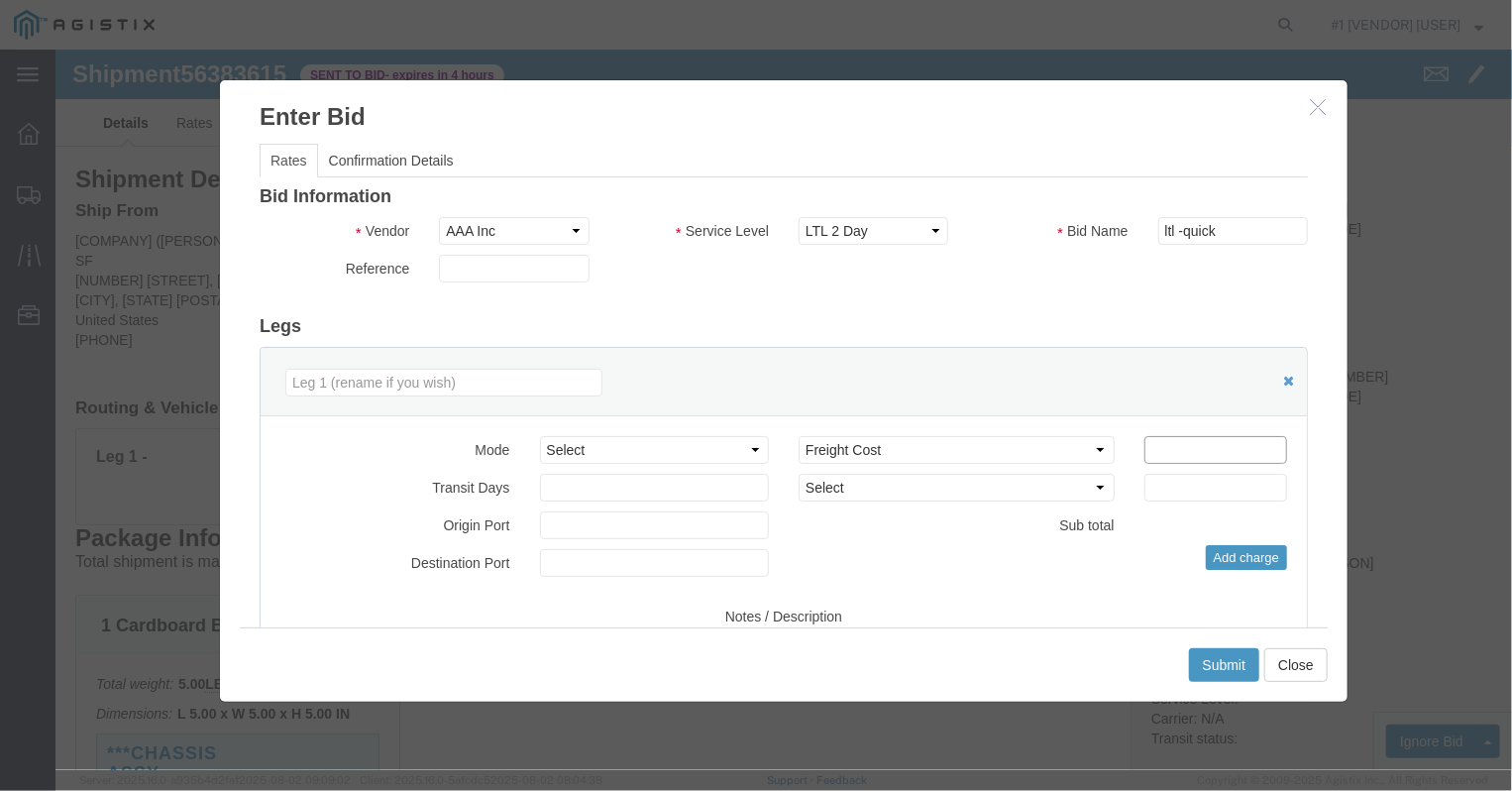 click 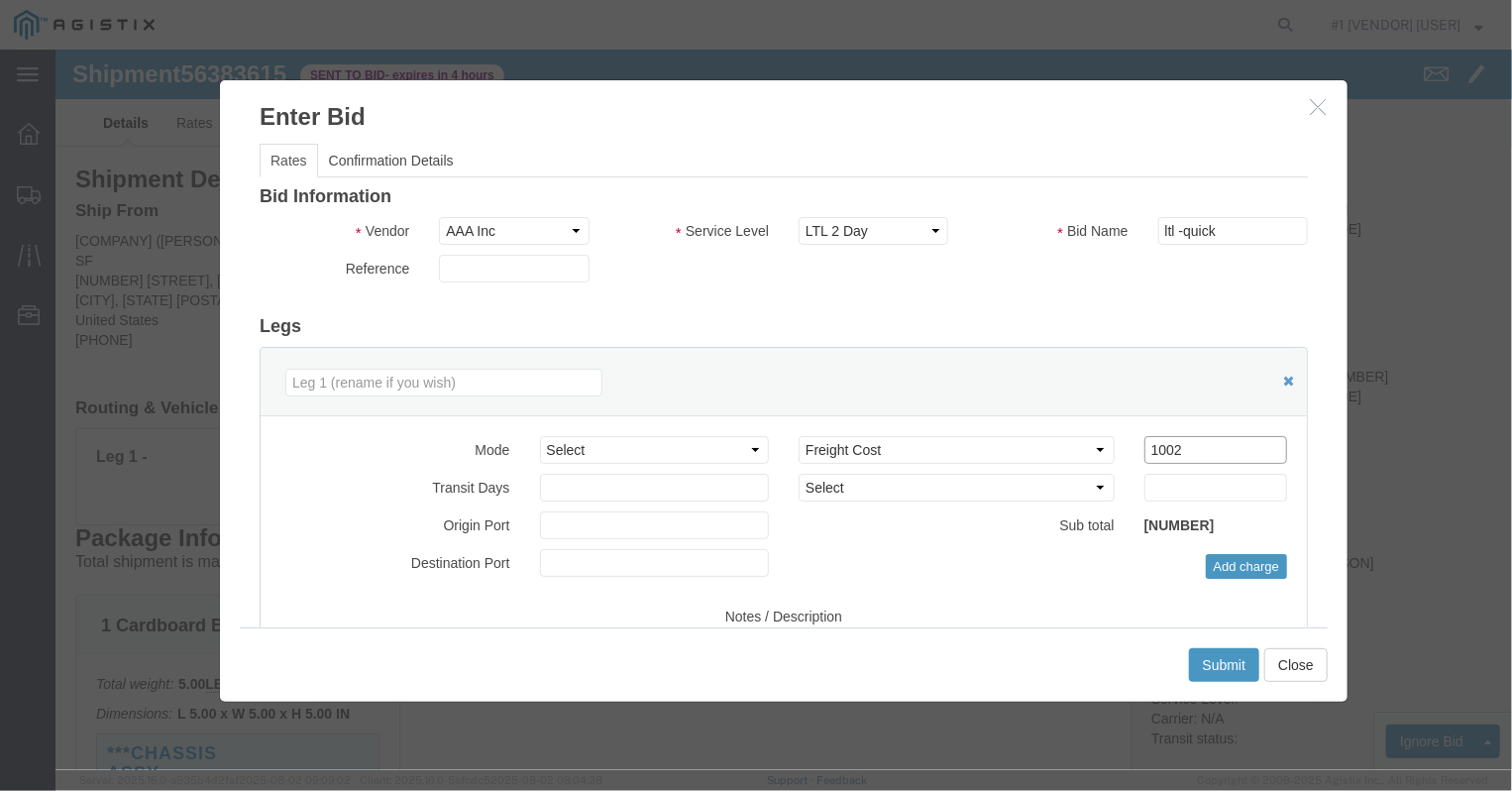 type on "1002" 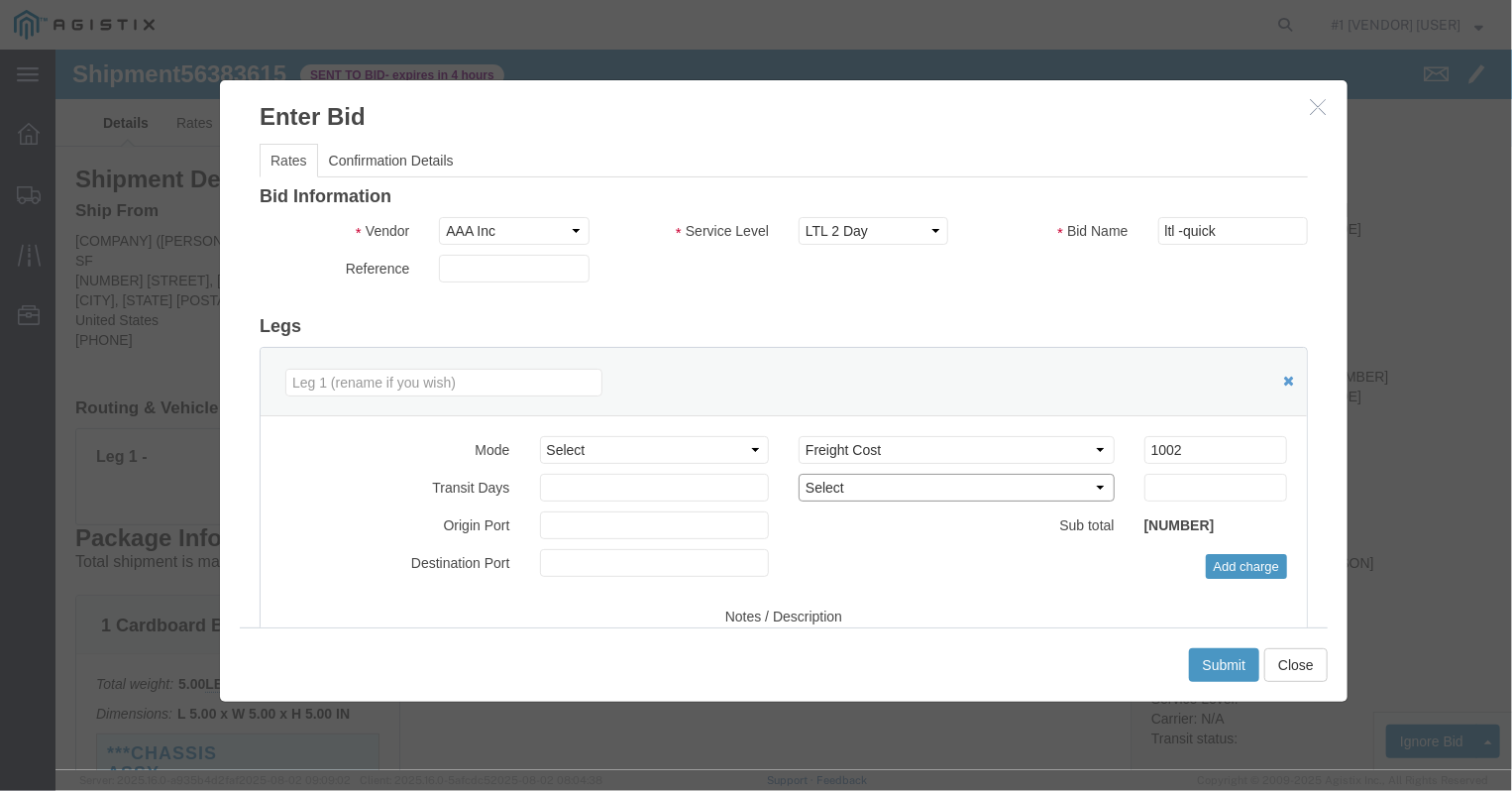 click on "Select 2 Day Service 3 Axle Winch Truck 3 to 5 Day Service 96L Domestic Flat Rate 96L International Flat Rate Accessible Dangerous Goods Accessorial Delivery Charge Accessorial Pickup Charge Additional Classifications Additional Delivery To Pen Fee Additional Fuel Additional Handling Additional Handling Additional Invoice Details Additional Mileage Additional Mileage Address Change Admin Changes Admin Charges Advance Advance Fee Load AES Filing After Hours Delivery After hours Delivery Area D tariff for weight 1001-5000 lbs After hours Delivery Area D tariff for weight 1-200 lbs After hours Delivery Area D tariff for weight 201-1000 lbs After hours Delivery Area D tariff for weight 5001-7500 lbs After Hours Pickup After hours Pickup Area D tariff for weight 1001-5000 lbs After hours Pickup Area D tariff for weight 1-200 lbs After hours Pickup Area D tariff for weight 201-1000 lbs After hours Pickup Area D tariff for weight 5001-7500 lbs After hours pickup or delivery After hours weekday After hours weekend" 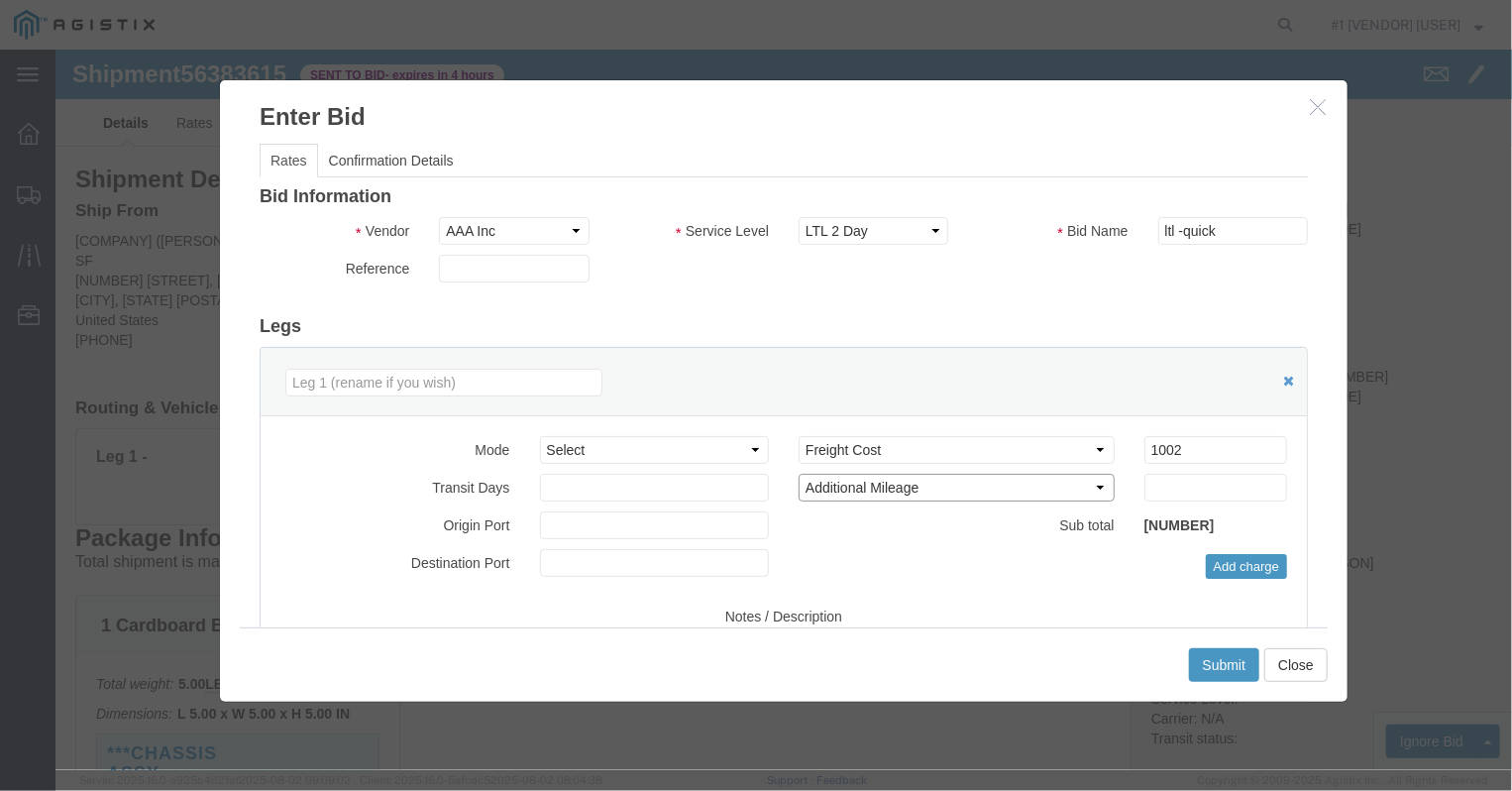 click on "Additional Mileage" 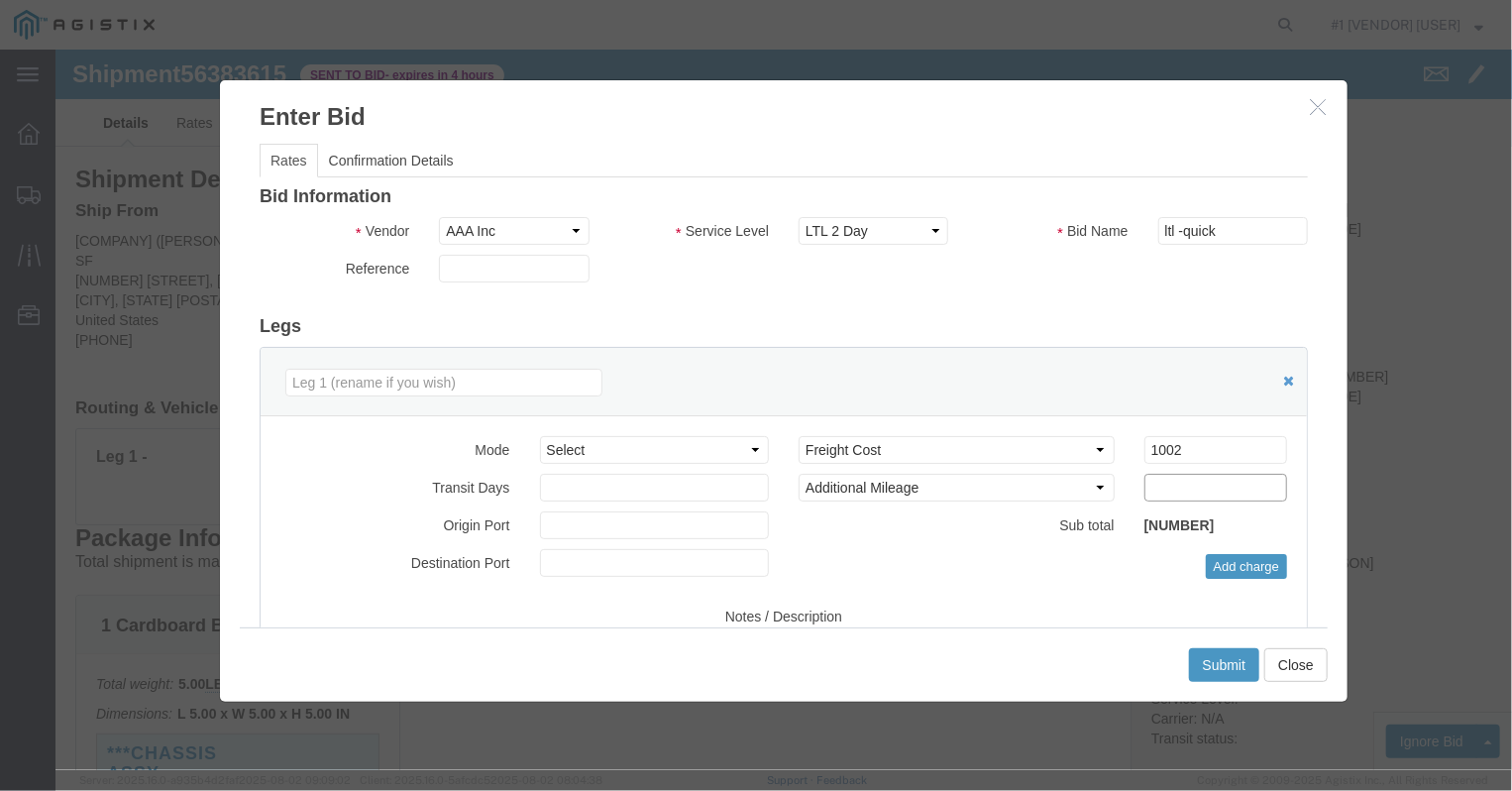 click 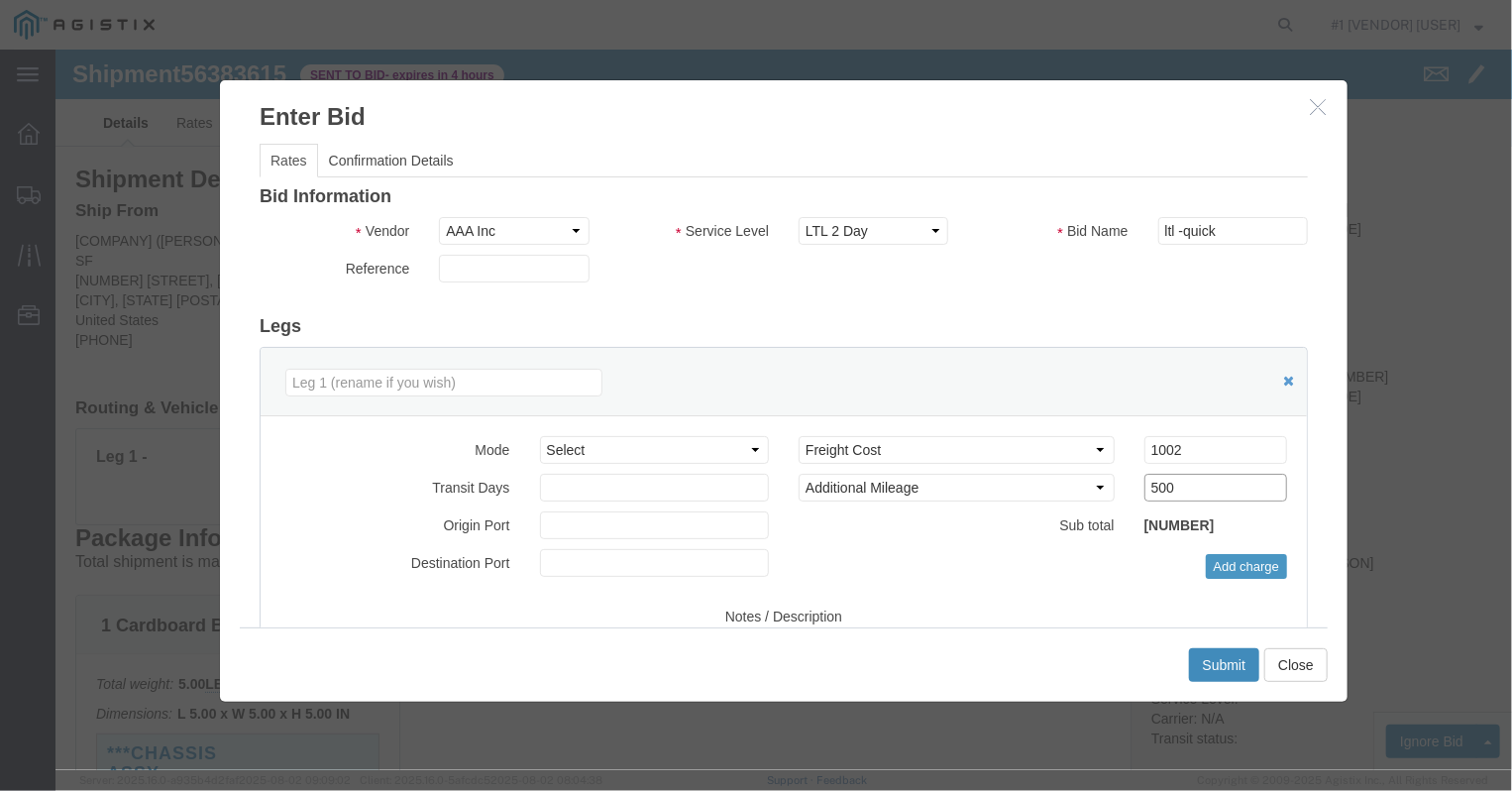 type on "500" 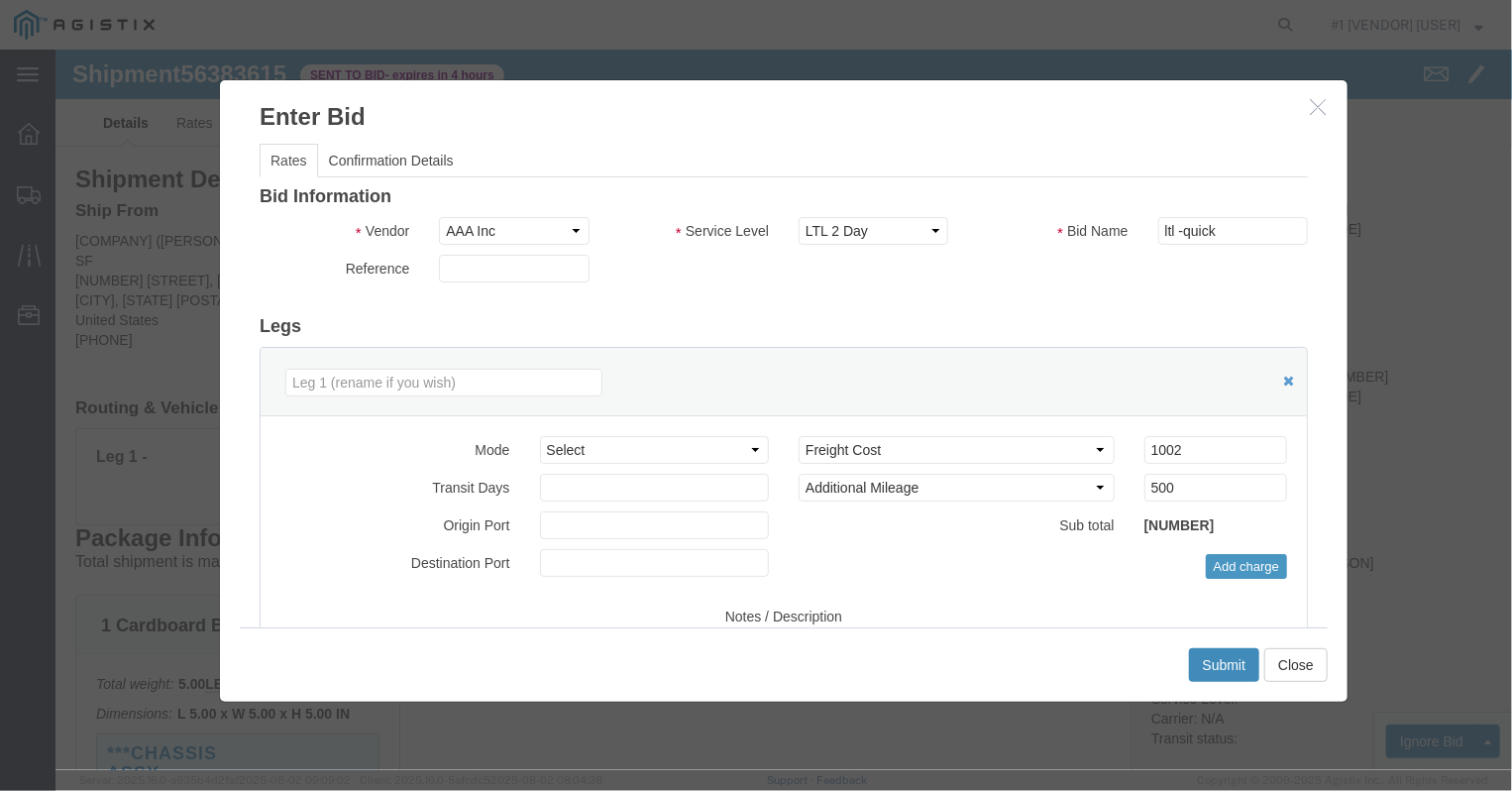 click on "Submit" 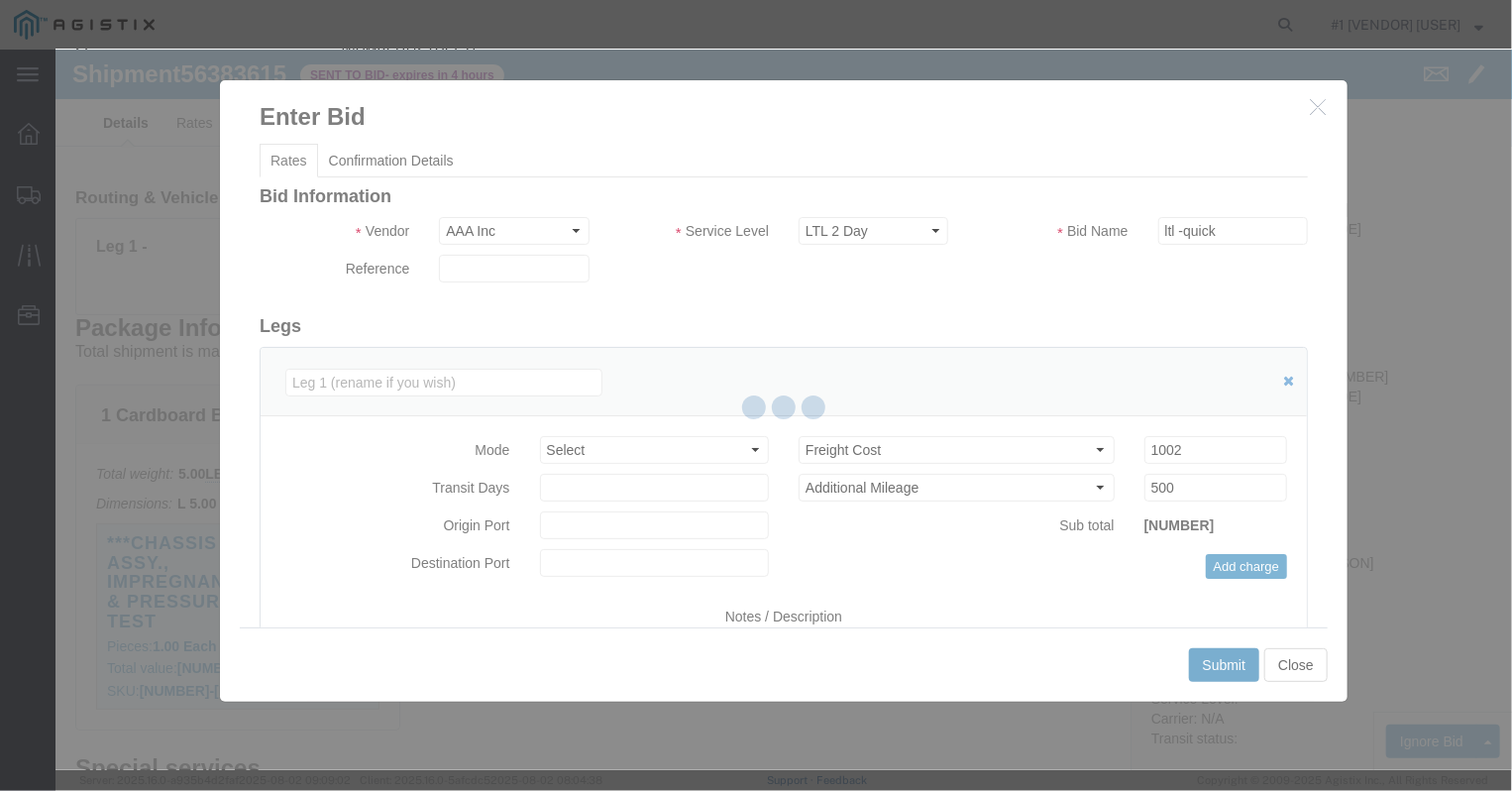 scroll, scrollTop: 0, scrollLeft: 0, axis: both 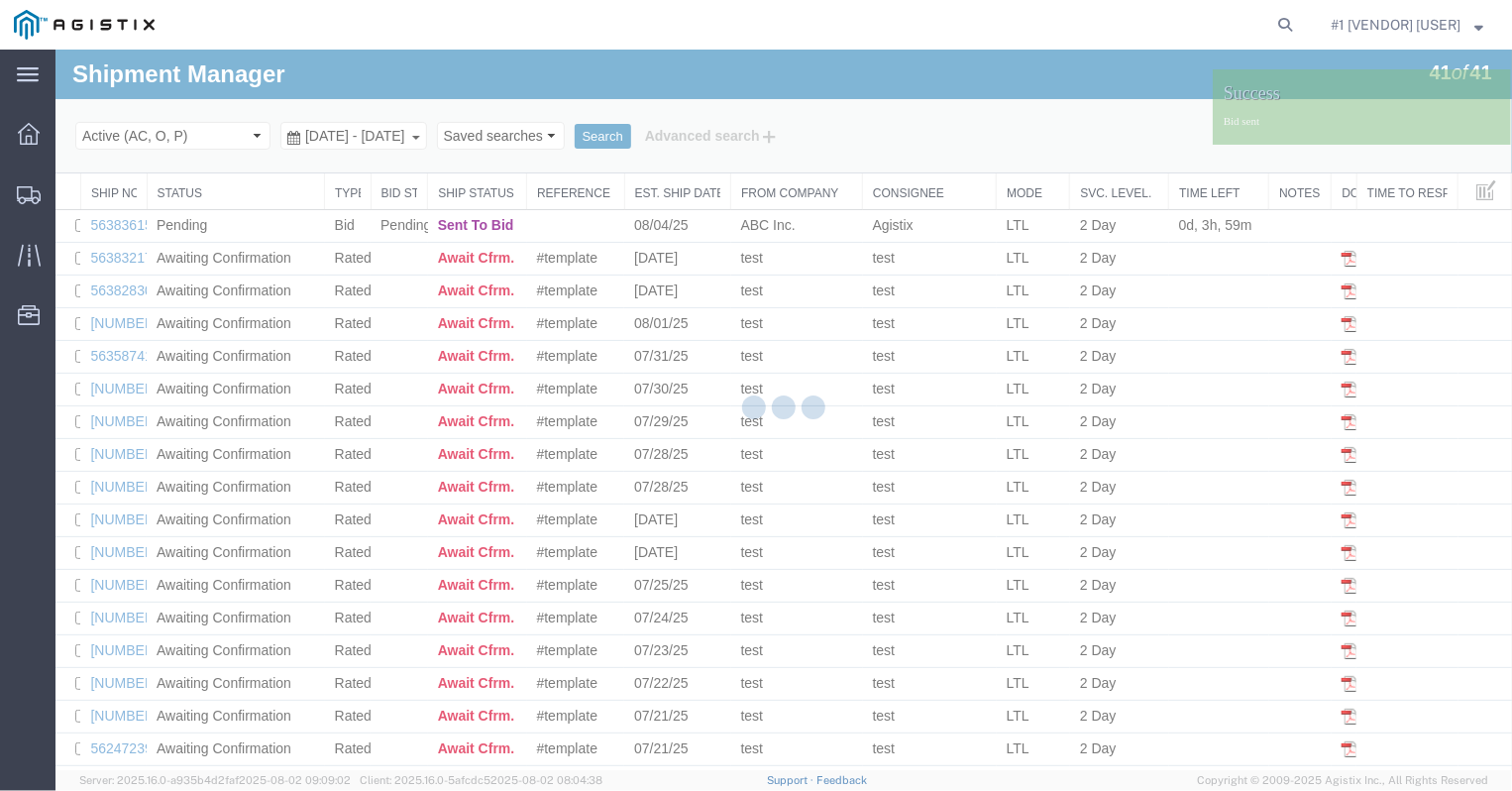 click on "Submit Close" at bounding box center (783, 508) 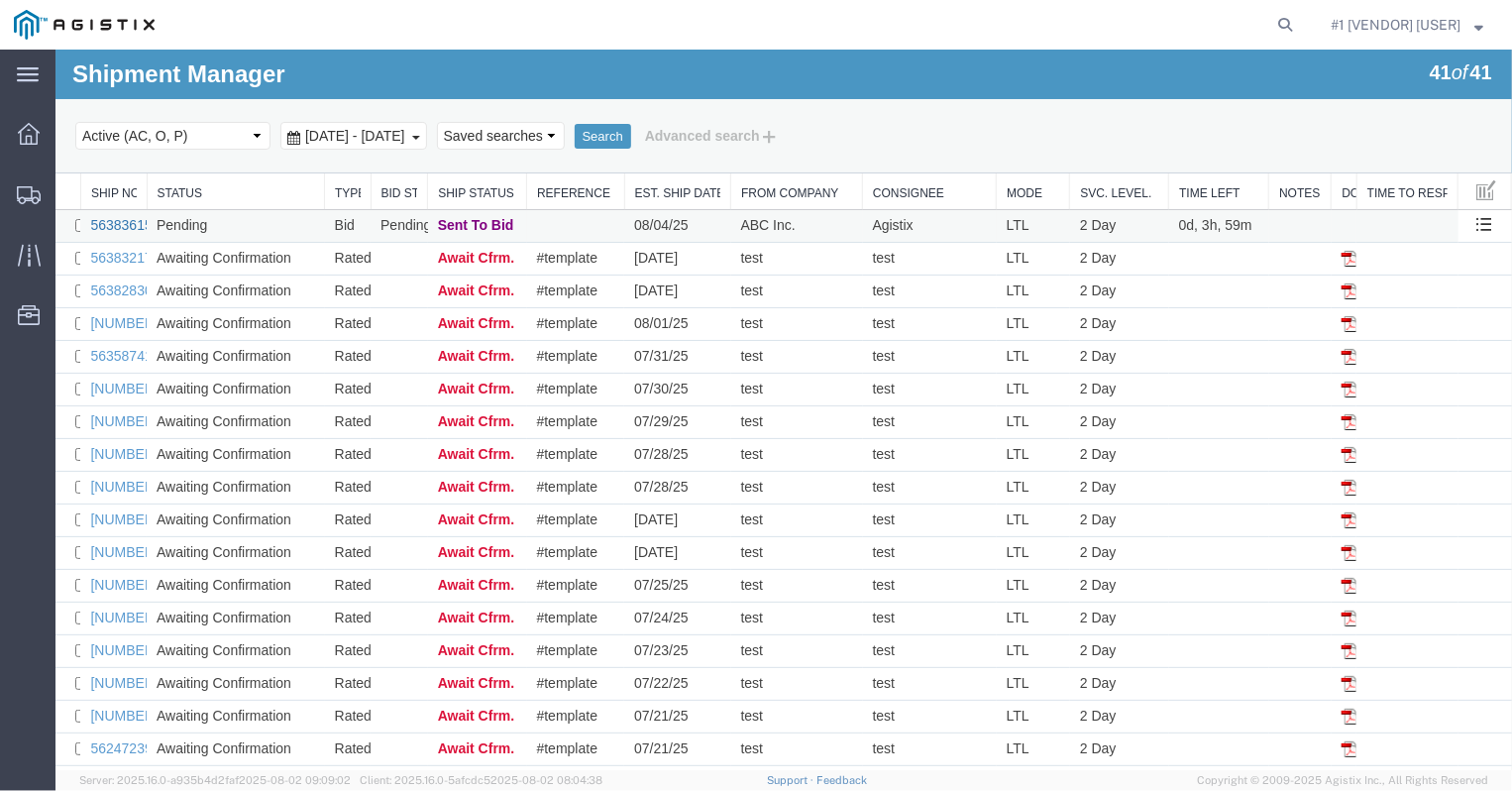 click on "56383615" at bounding box center [120, 224] 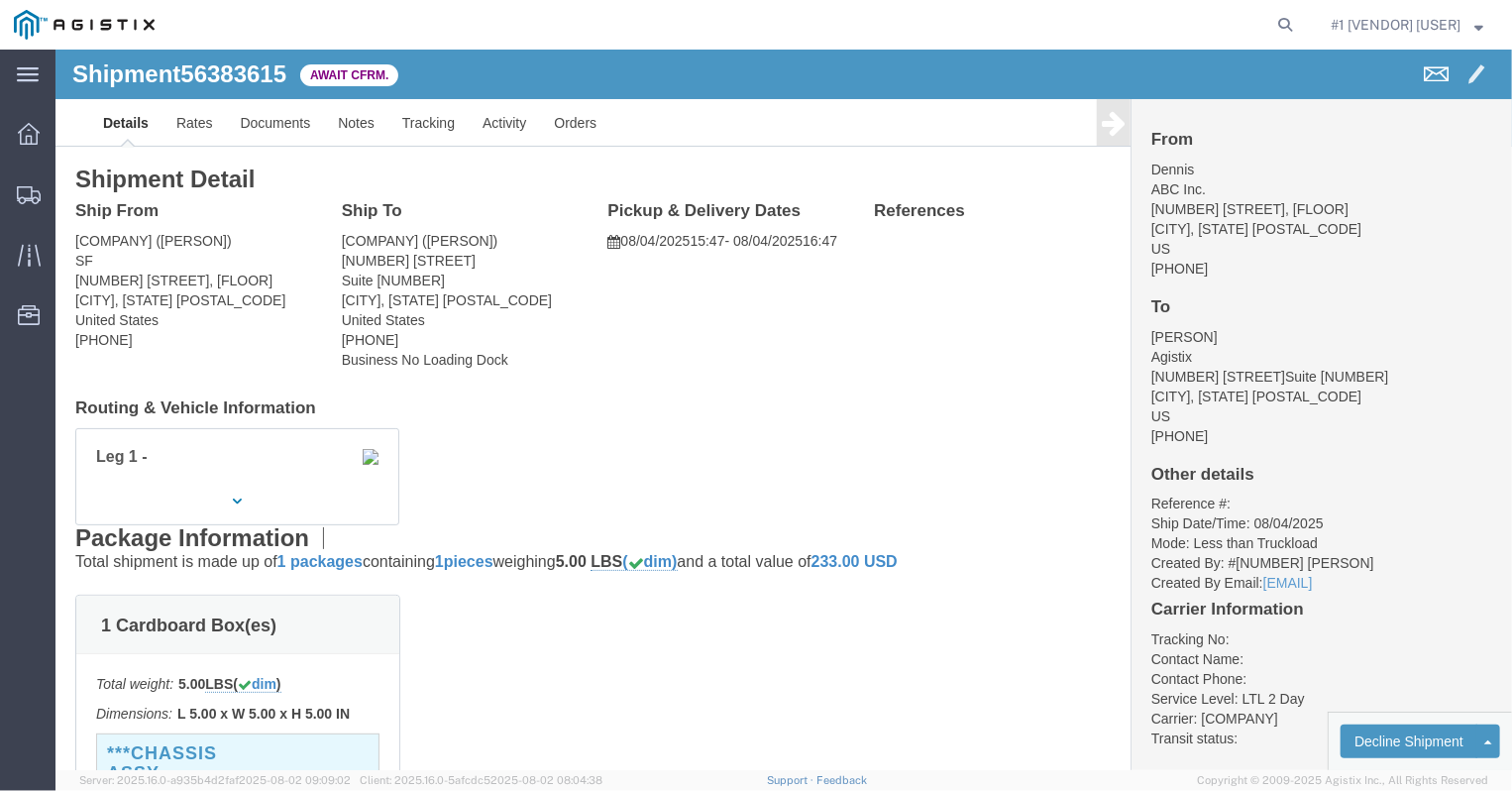 click 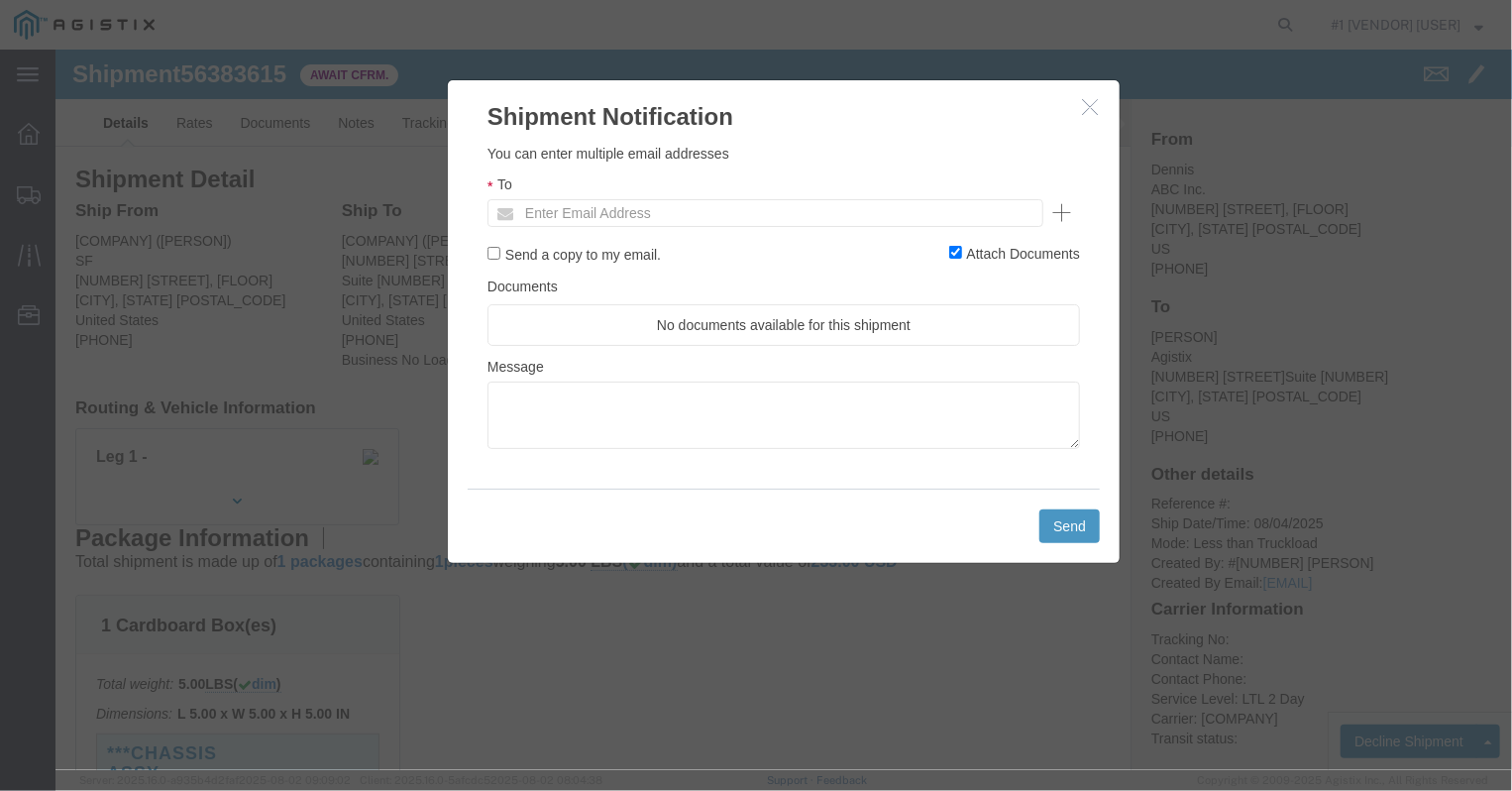 click on "To              Enter Email Address" 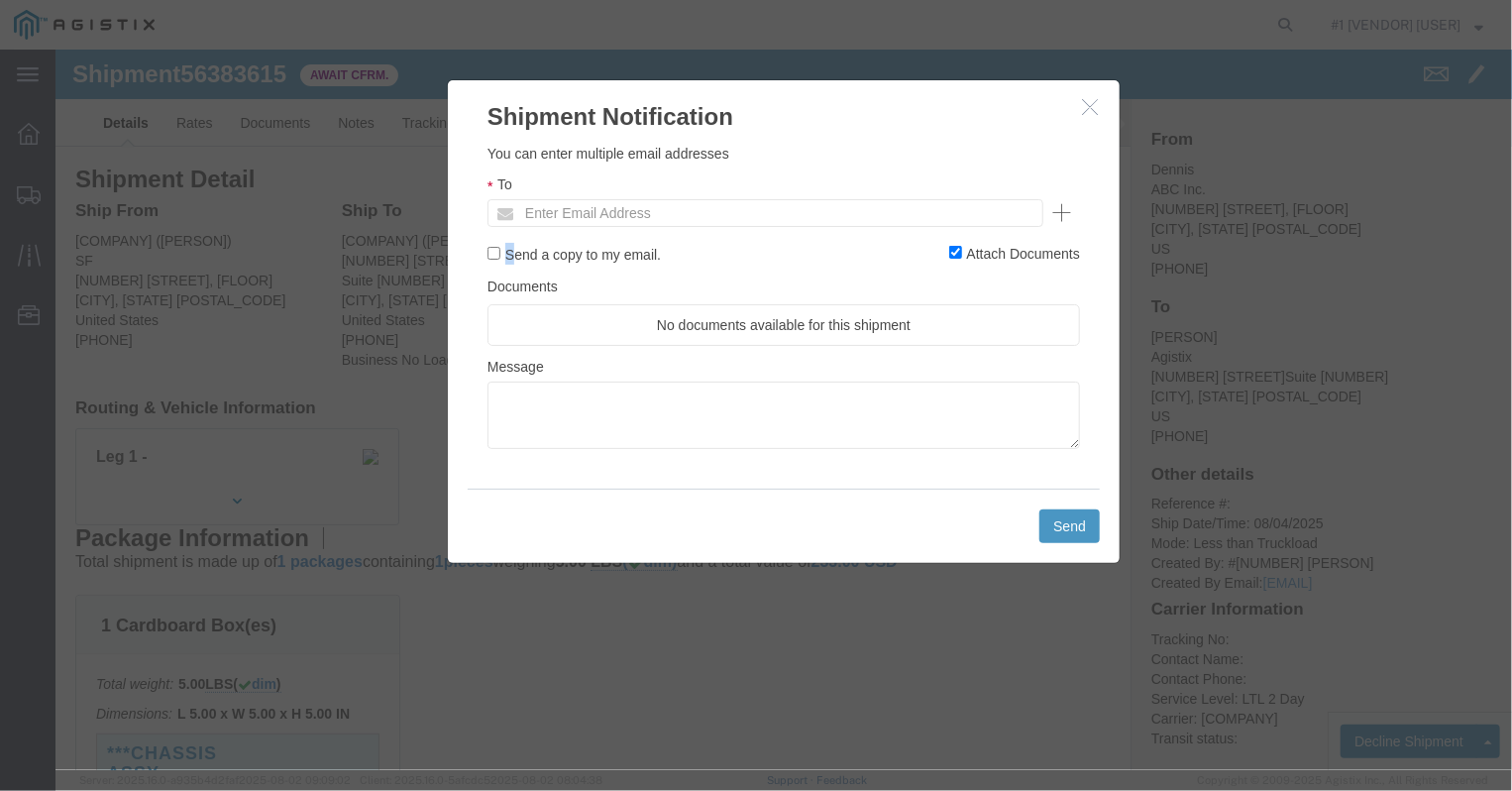 click on "To              Enter Email Address" 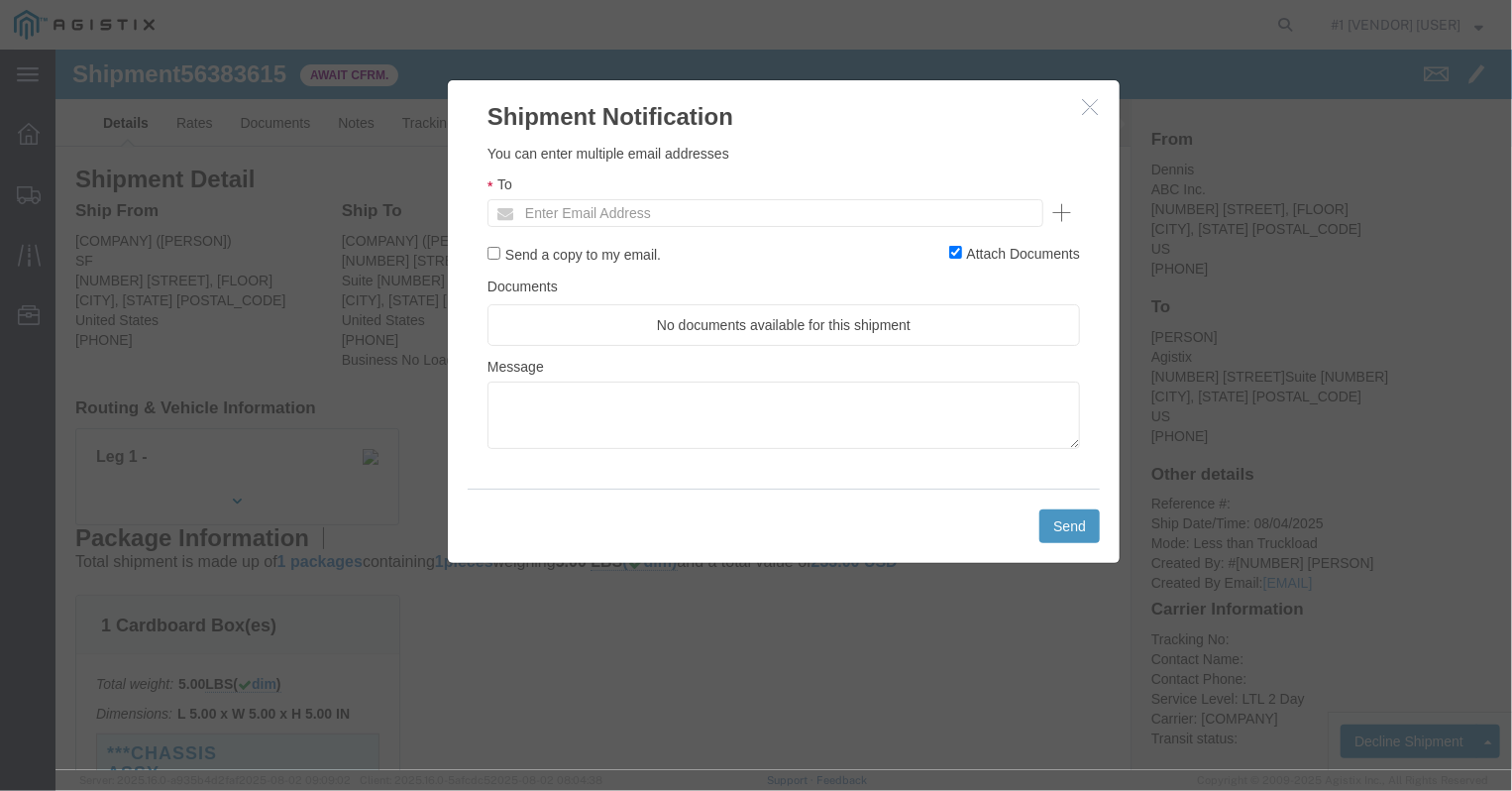 click on "Enter Email Address" 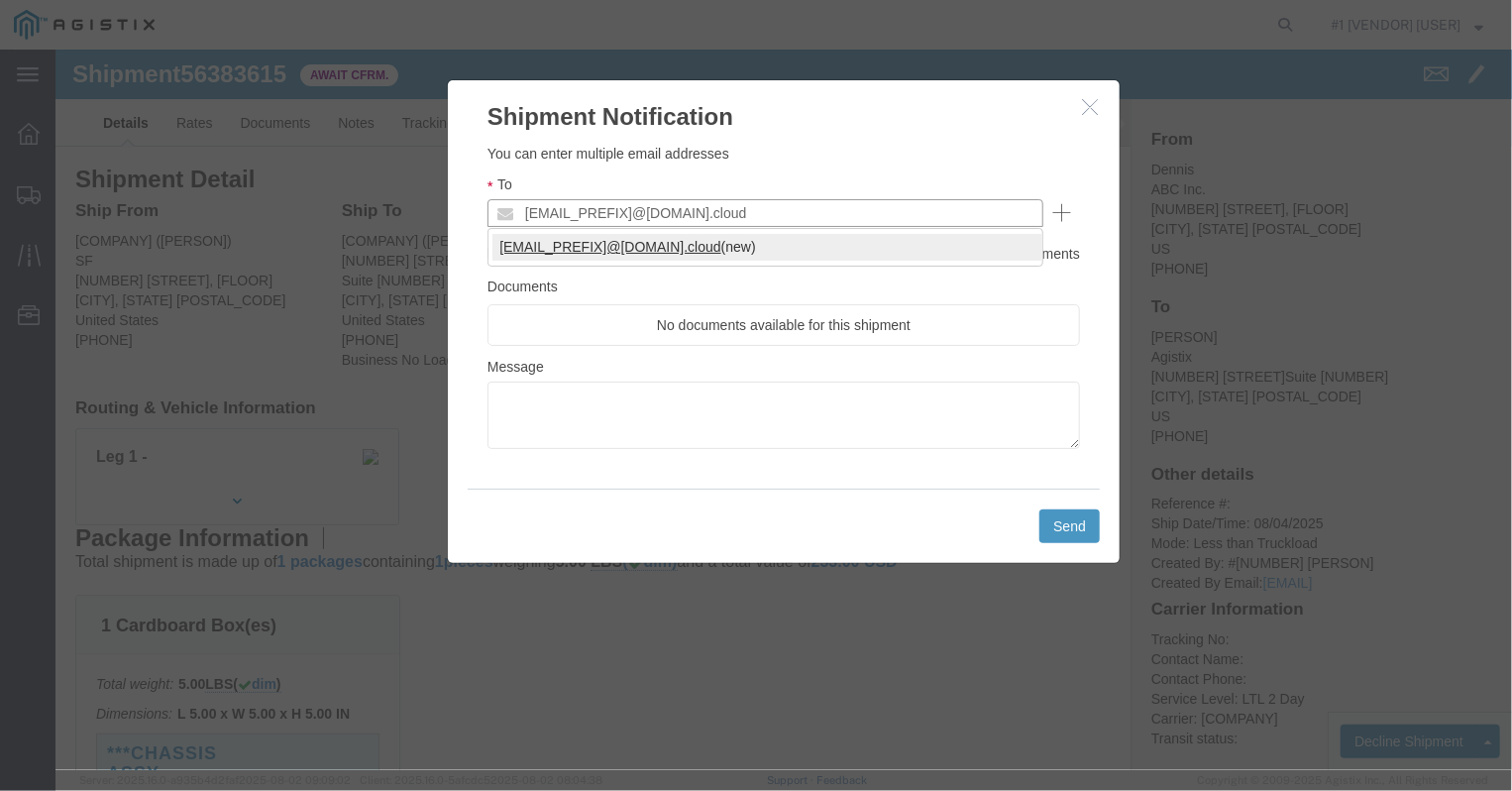 type on "[EMAIL_PREFIX]@[DOMAIN].cloud" 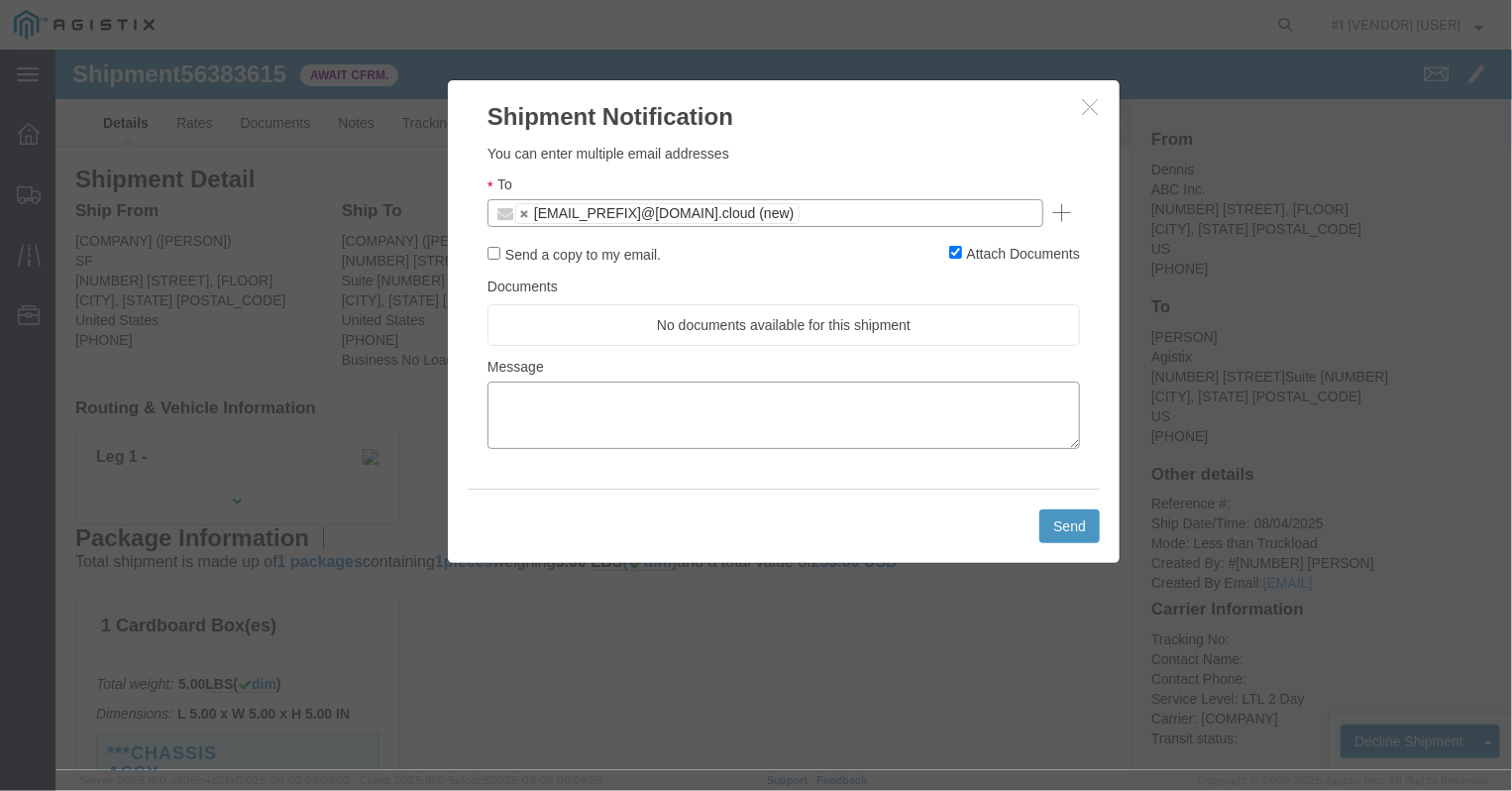 click 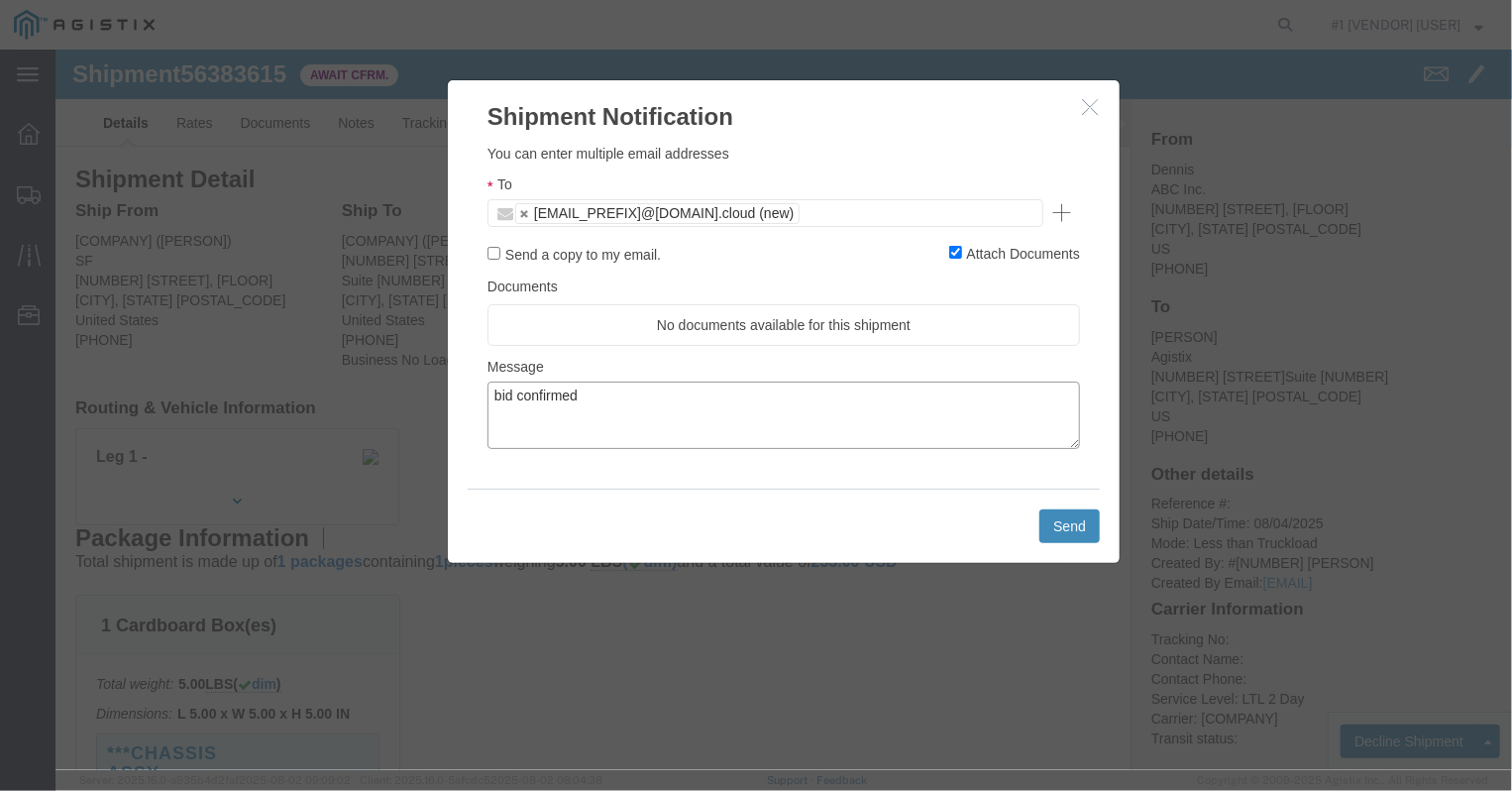 type on "bid confirmed" 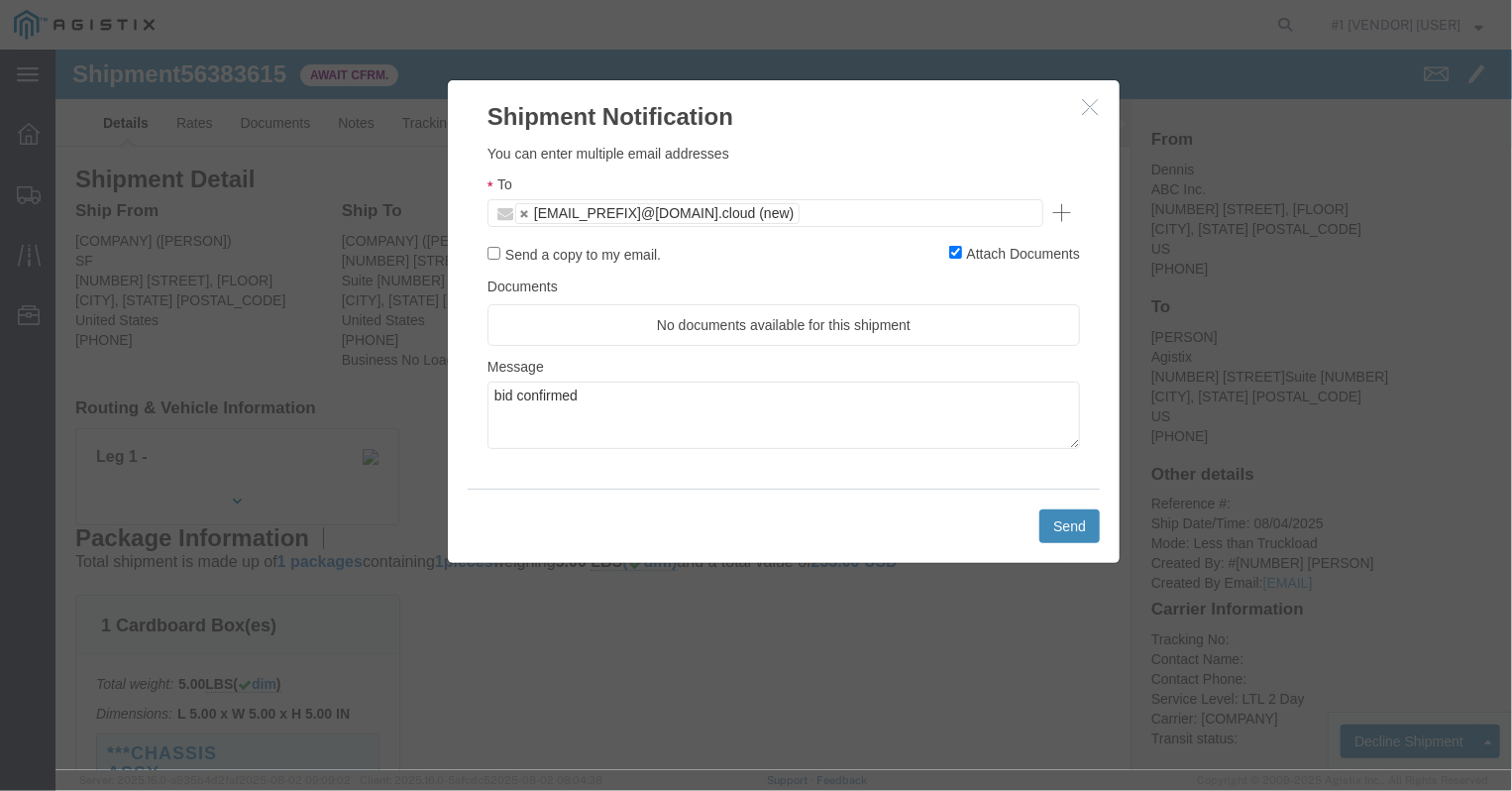 drag, startPoint x: 1018, startPoint y: 484, endPoint x: 1022, endPoint y: 125, distance: 359.0223 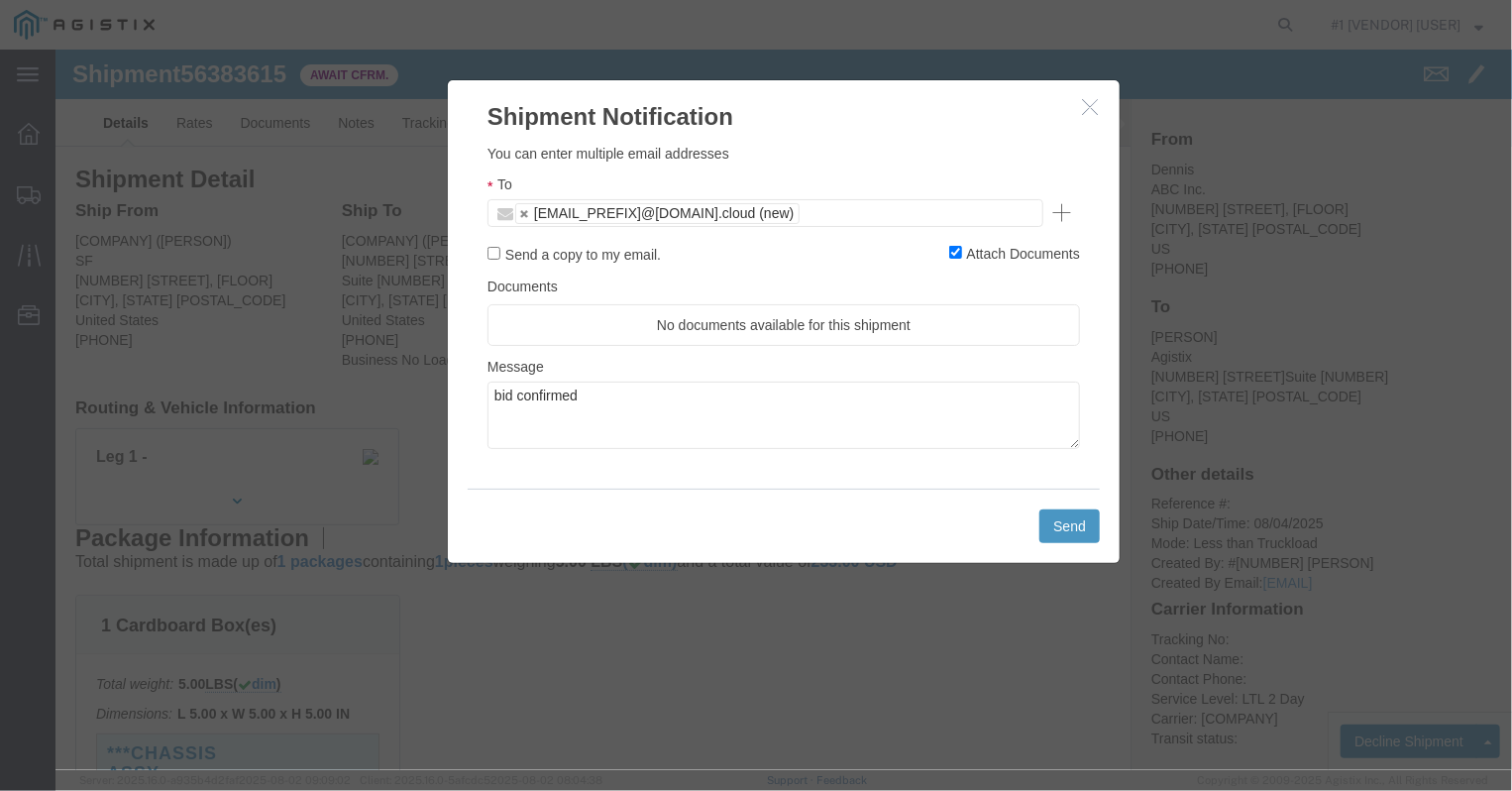 click 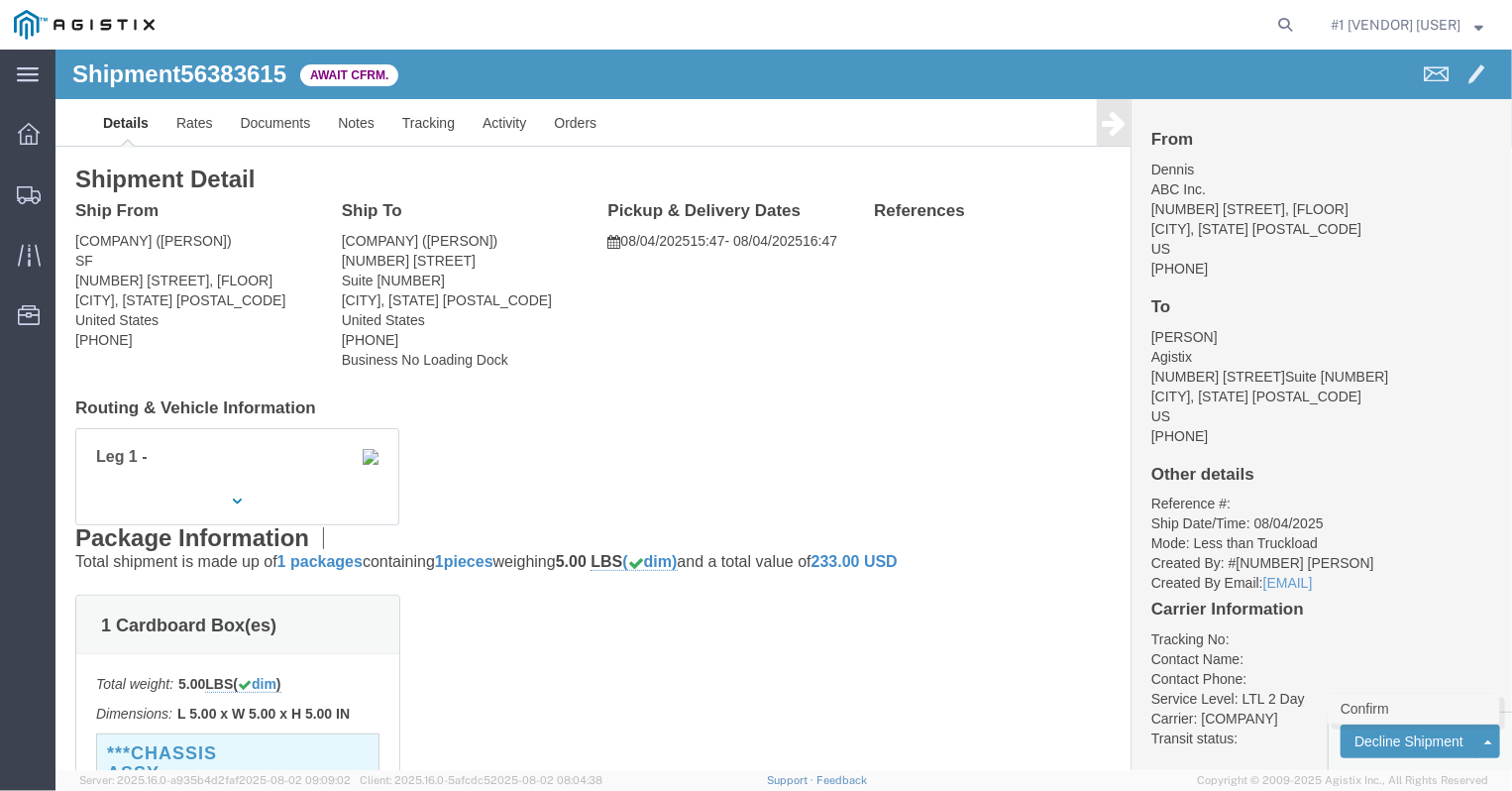 click on "Confirm" 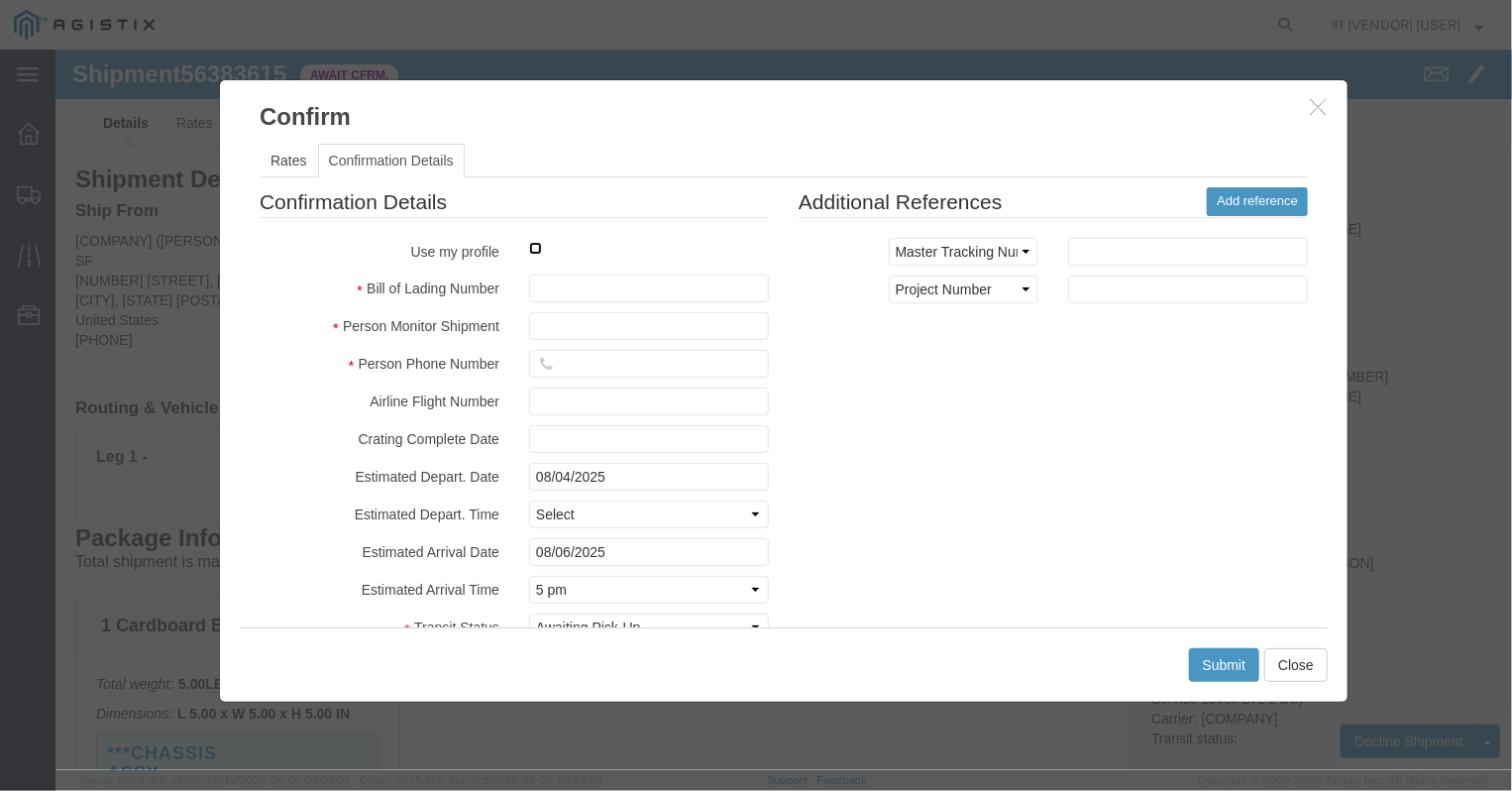 click 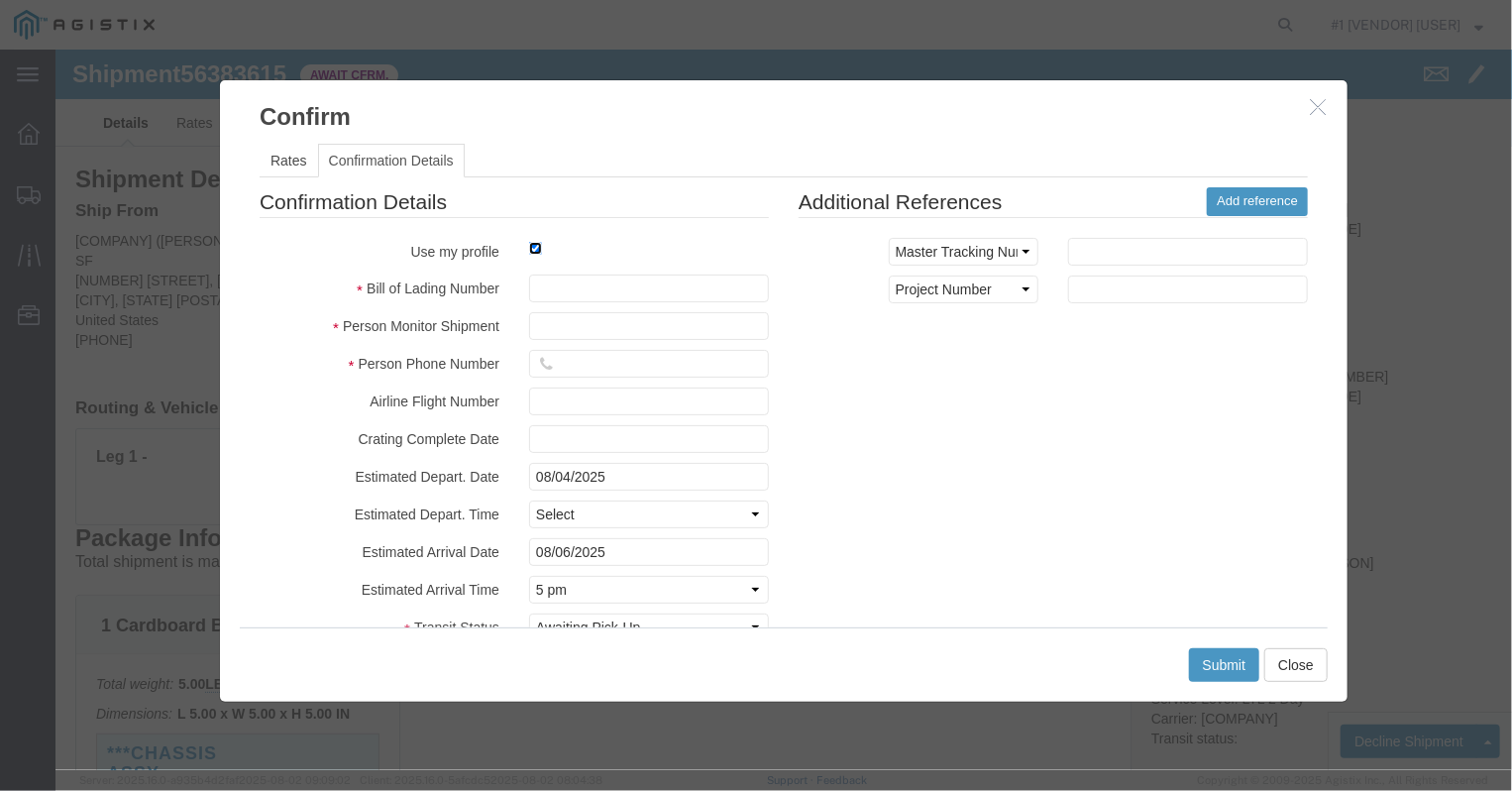 type on "#1 [VENDOR] [USER]" 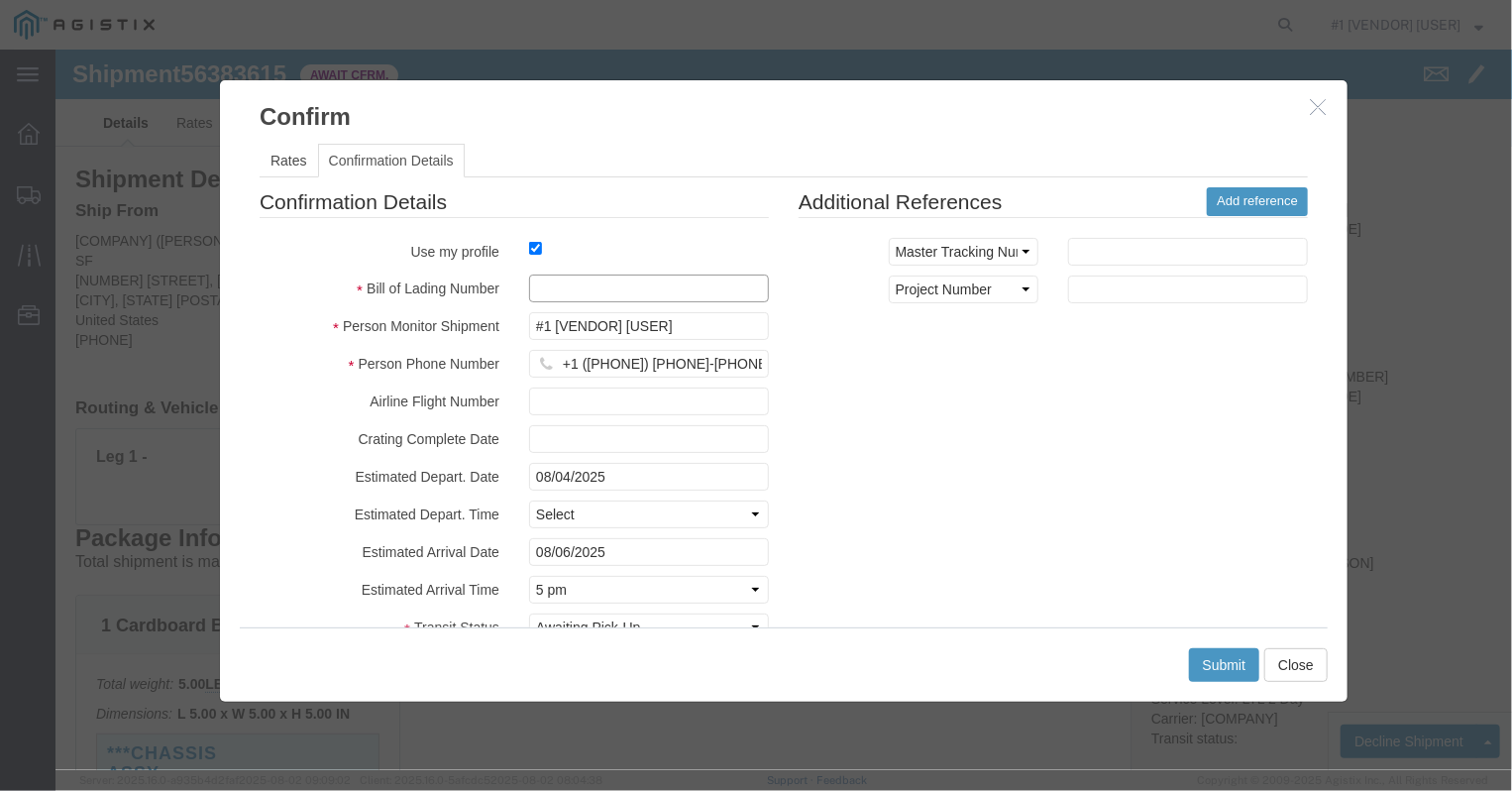 click 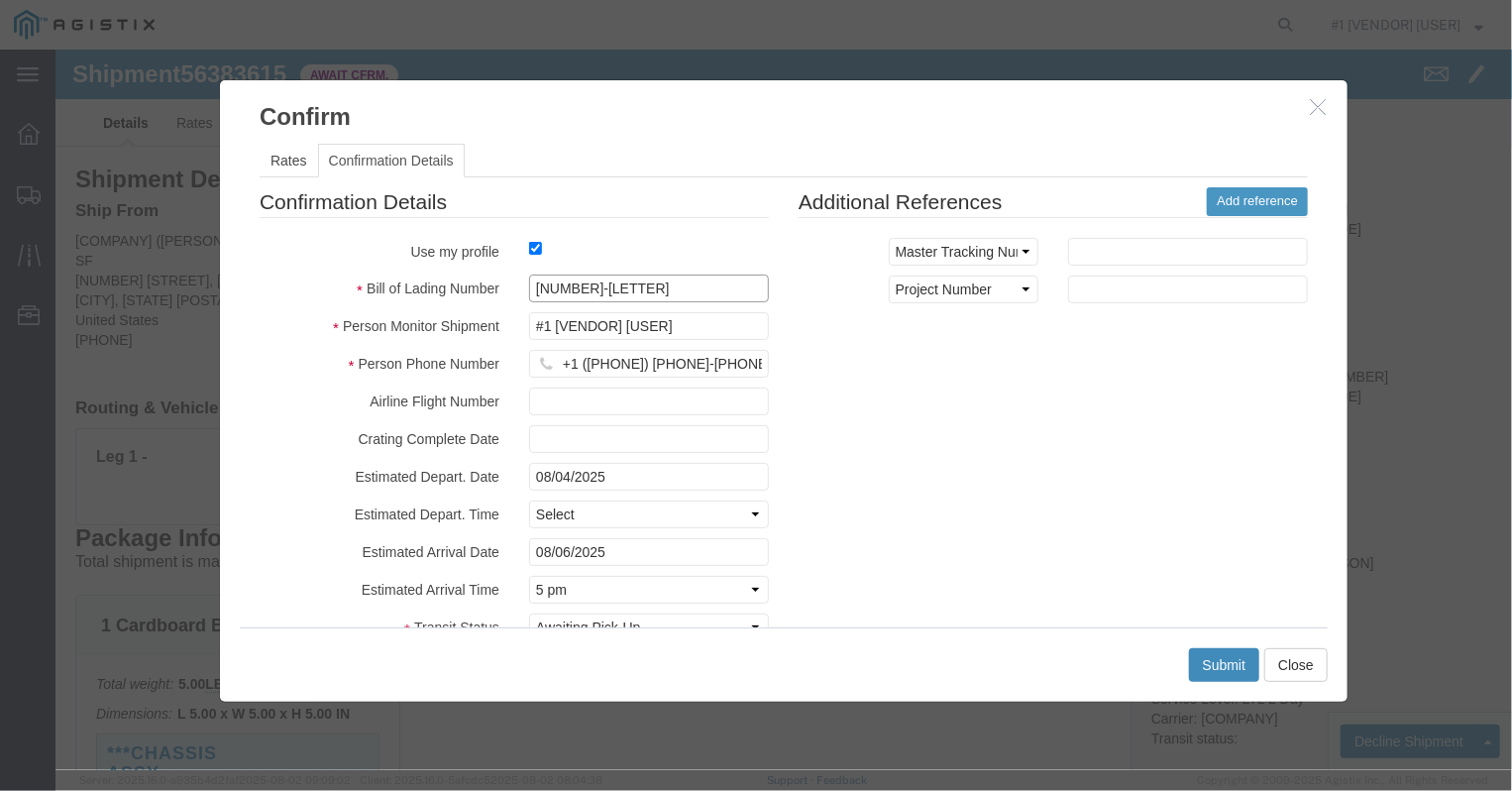 type on "[NUMBER]-[LETTER]" 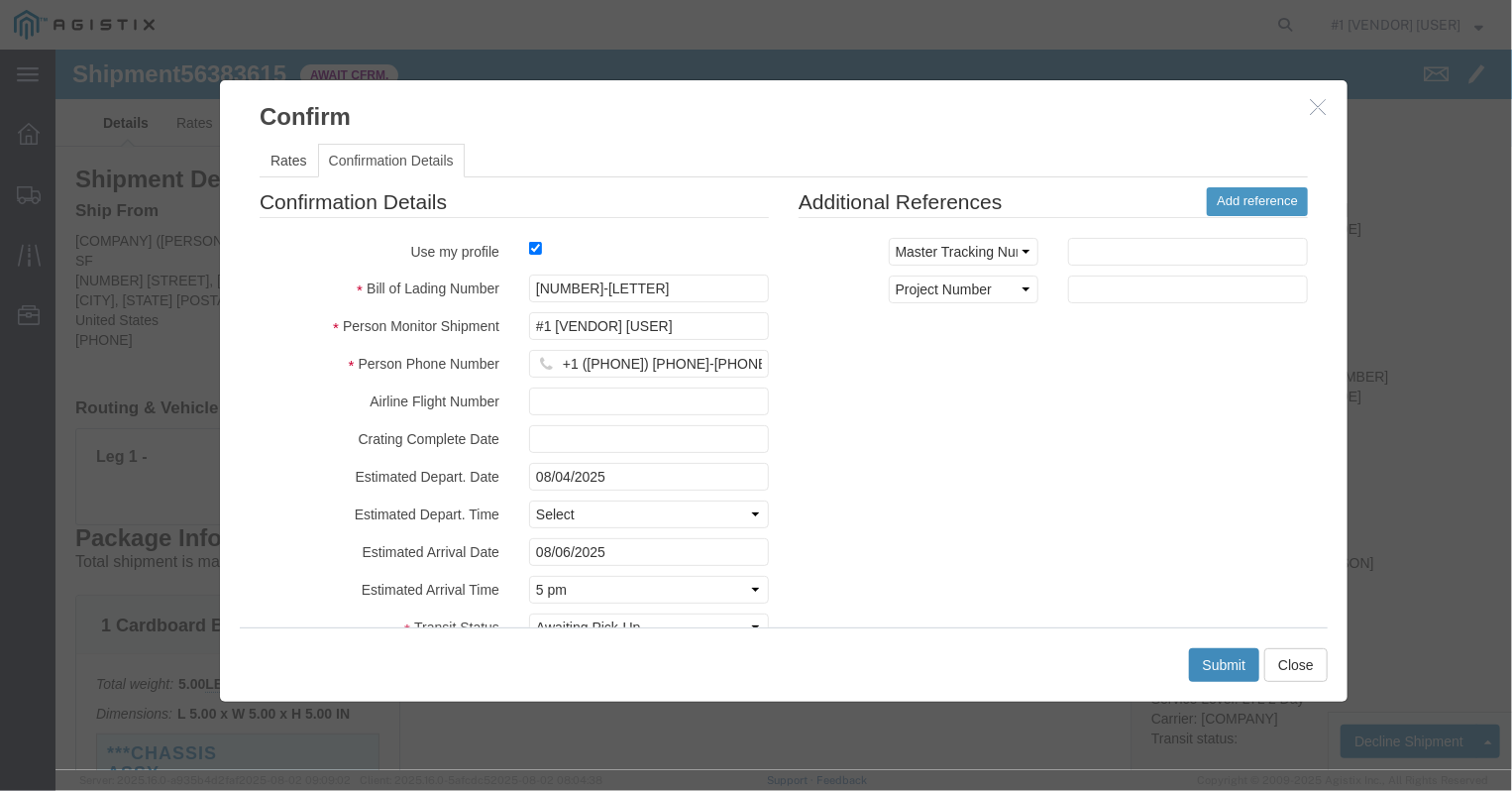 click on "Submit" 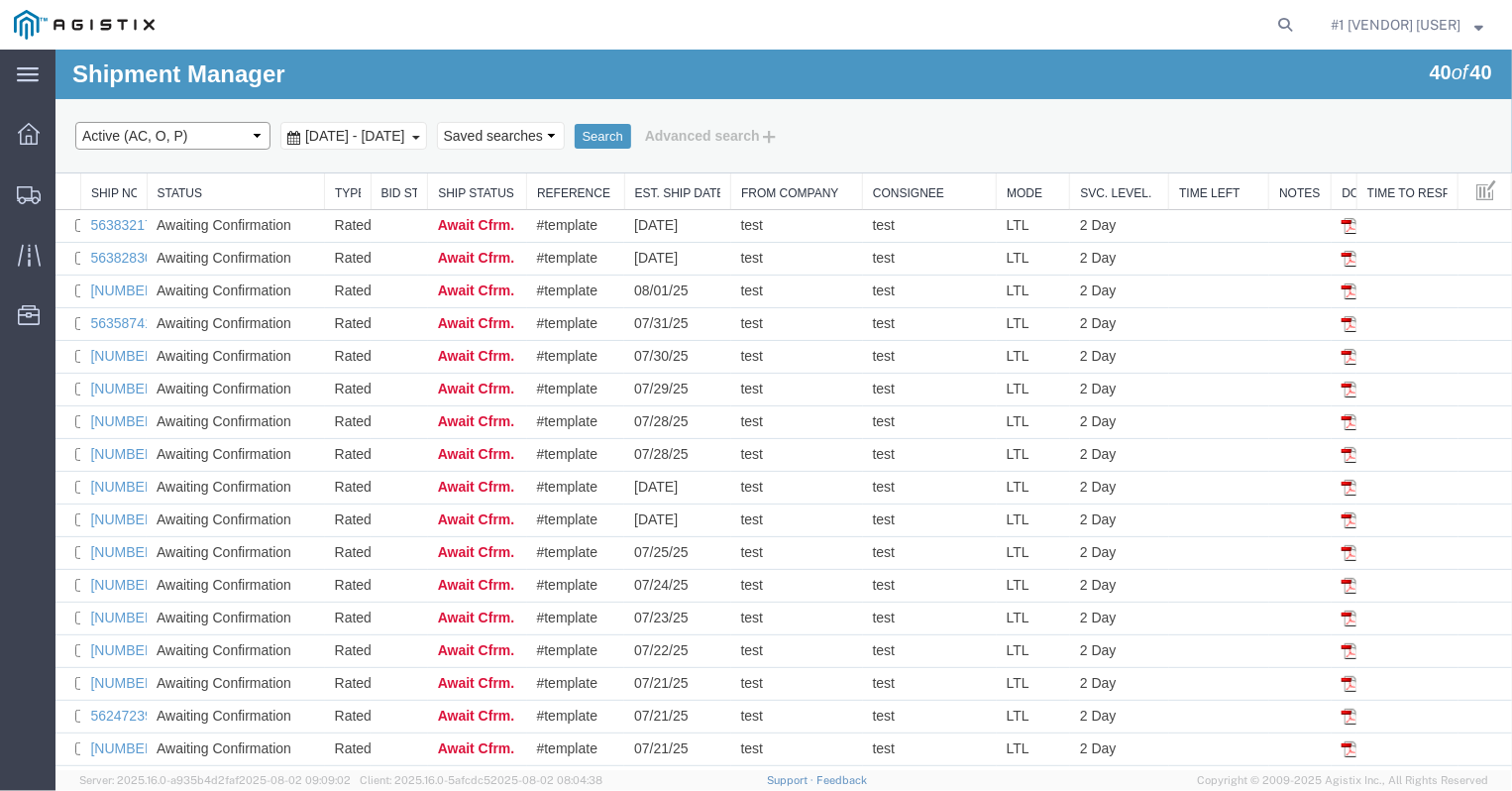 click on "Select status
Active (AC, O, P) All Approved Awaiting Confirmation (AC) Booked Canceled Closed Delivered Denied Expired Ignored Lost On Hold Open (O) Partial Delivery Pending (P) Shipped Withdrawn" at bounding box center [171, 135] 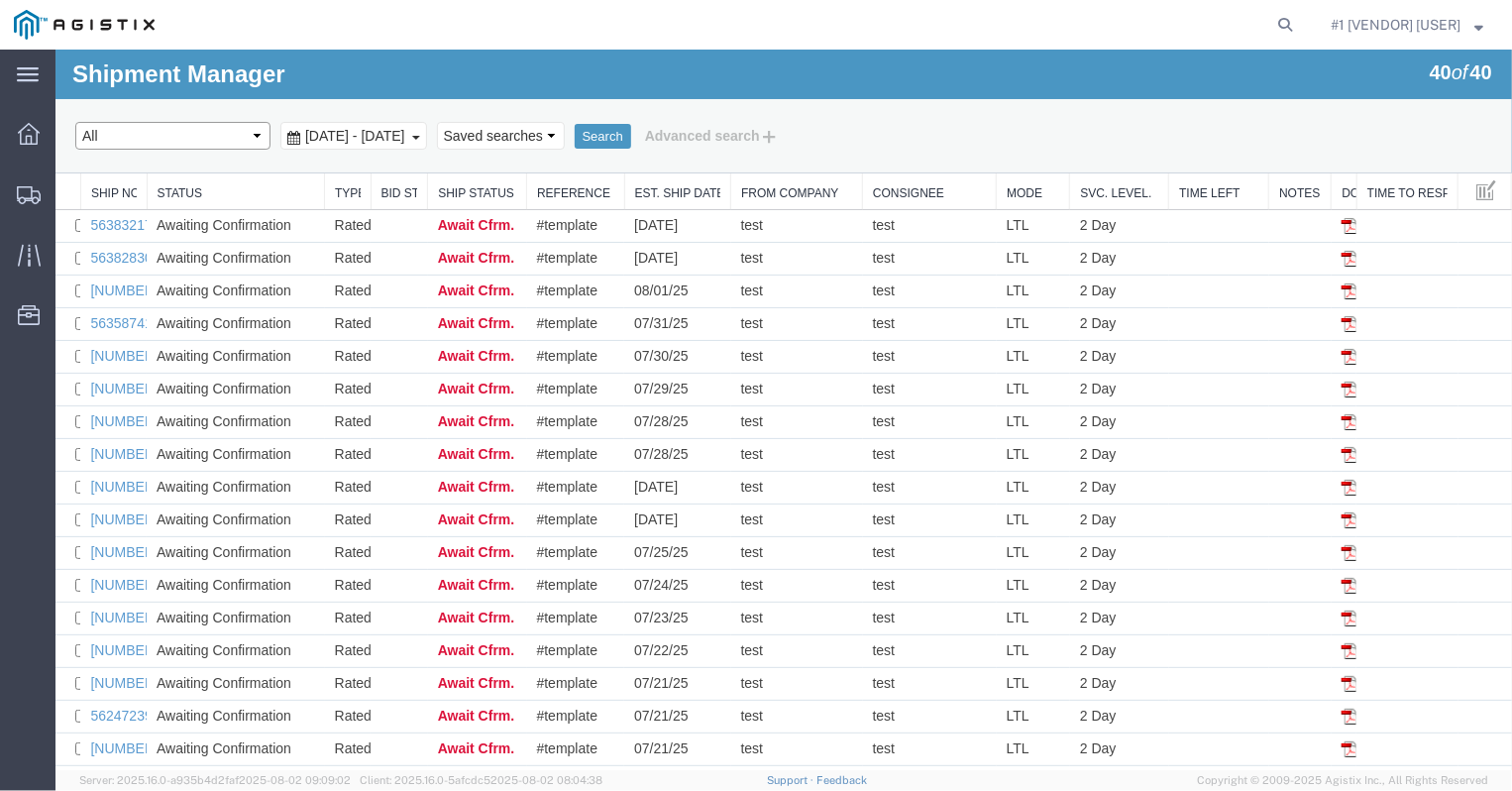 click on "All" at bounding box center [54, 49] 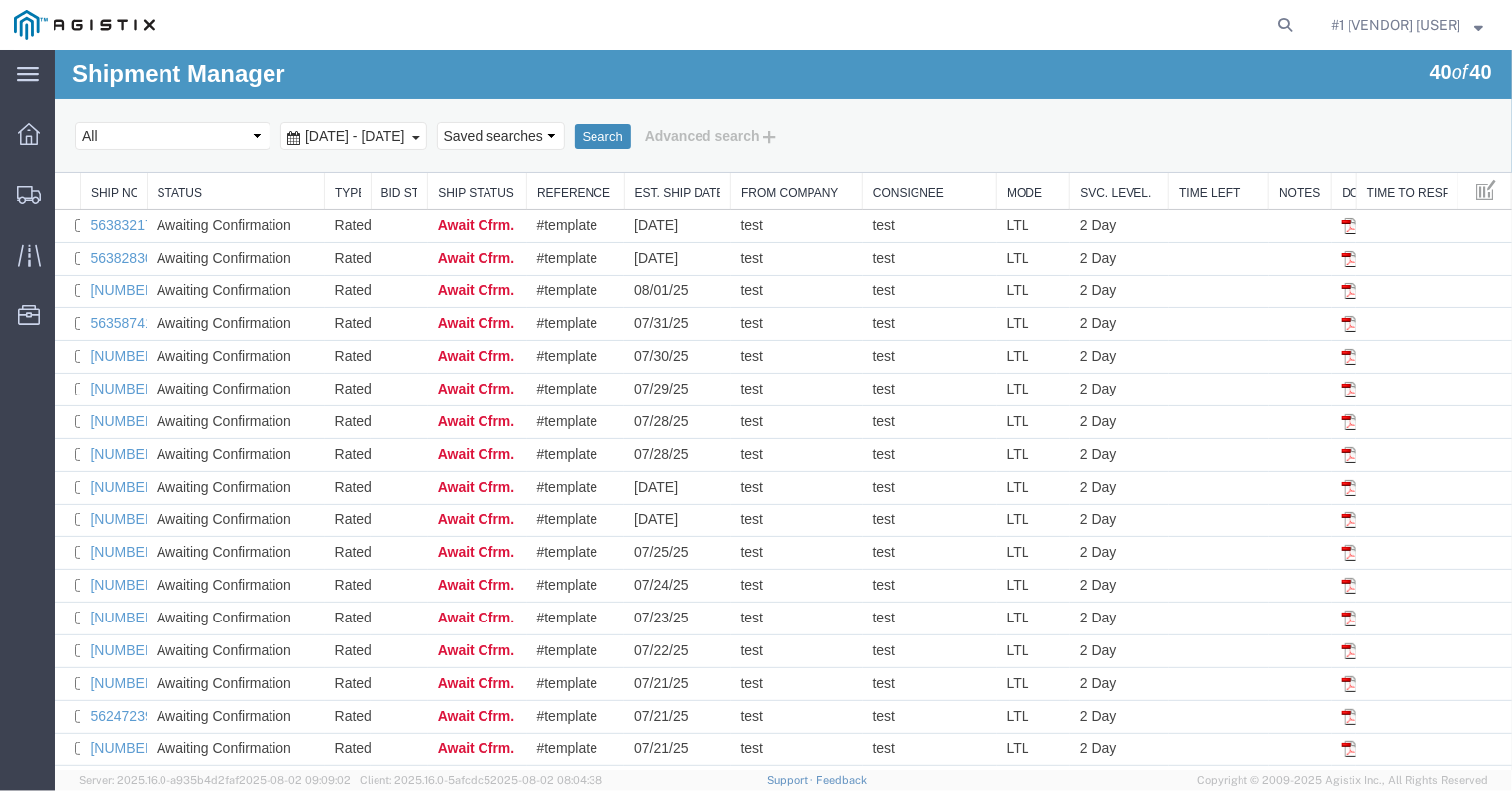 click on "Search" at bounding box center (601, 136) 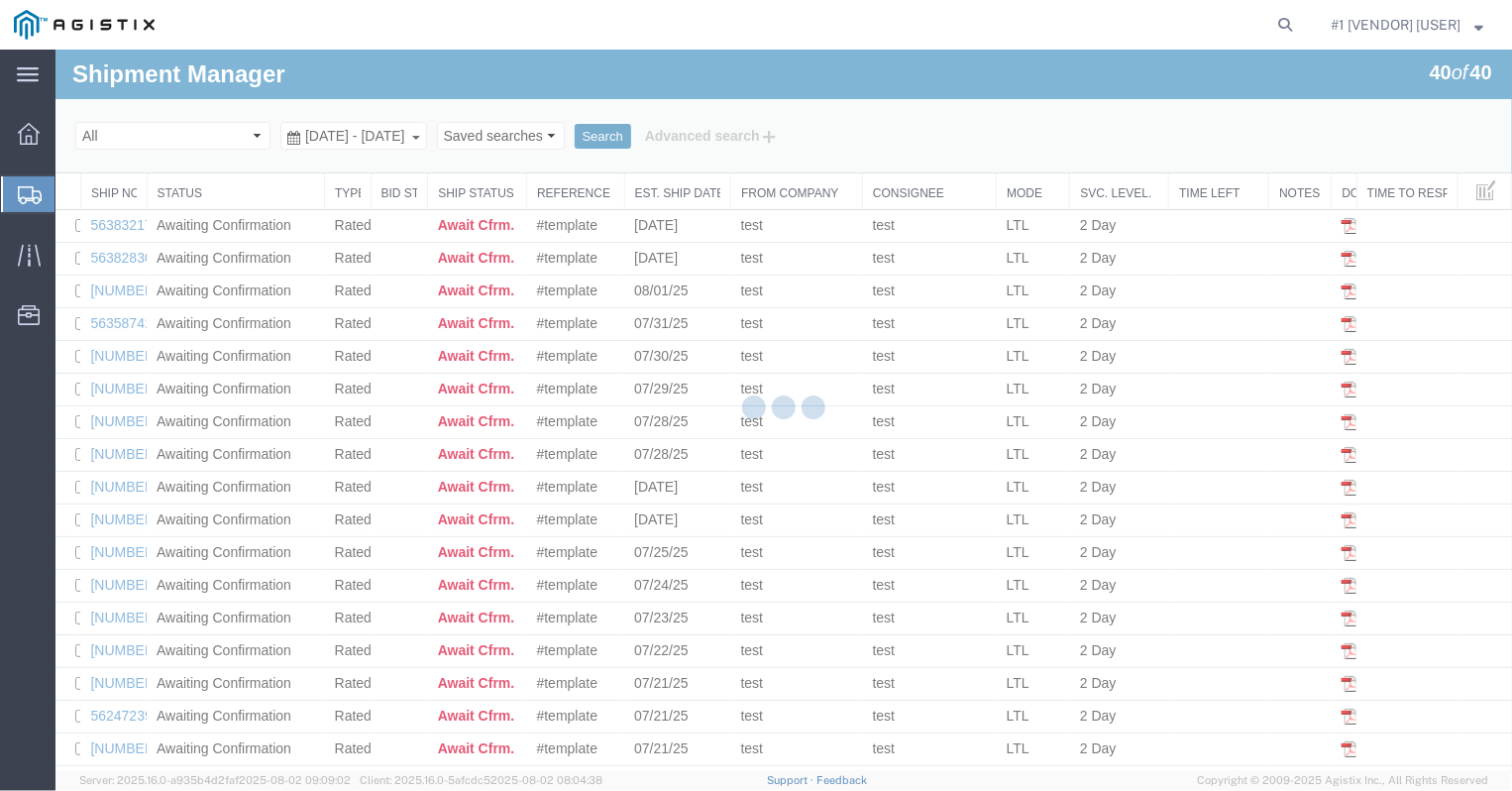 type 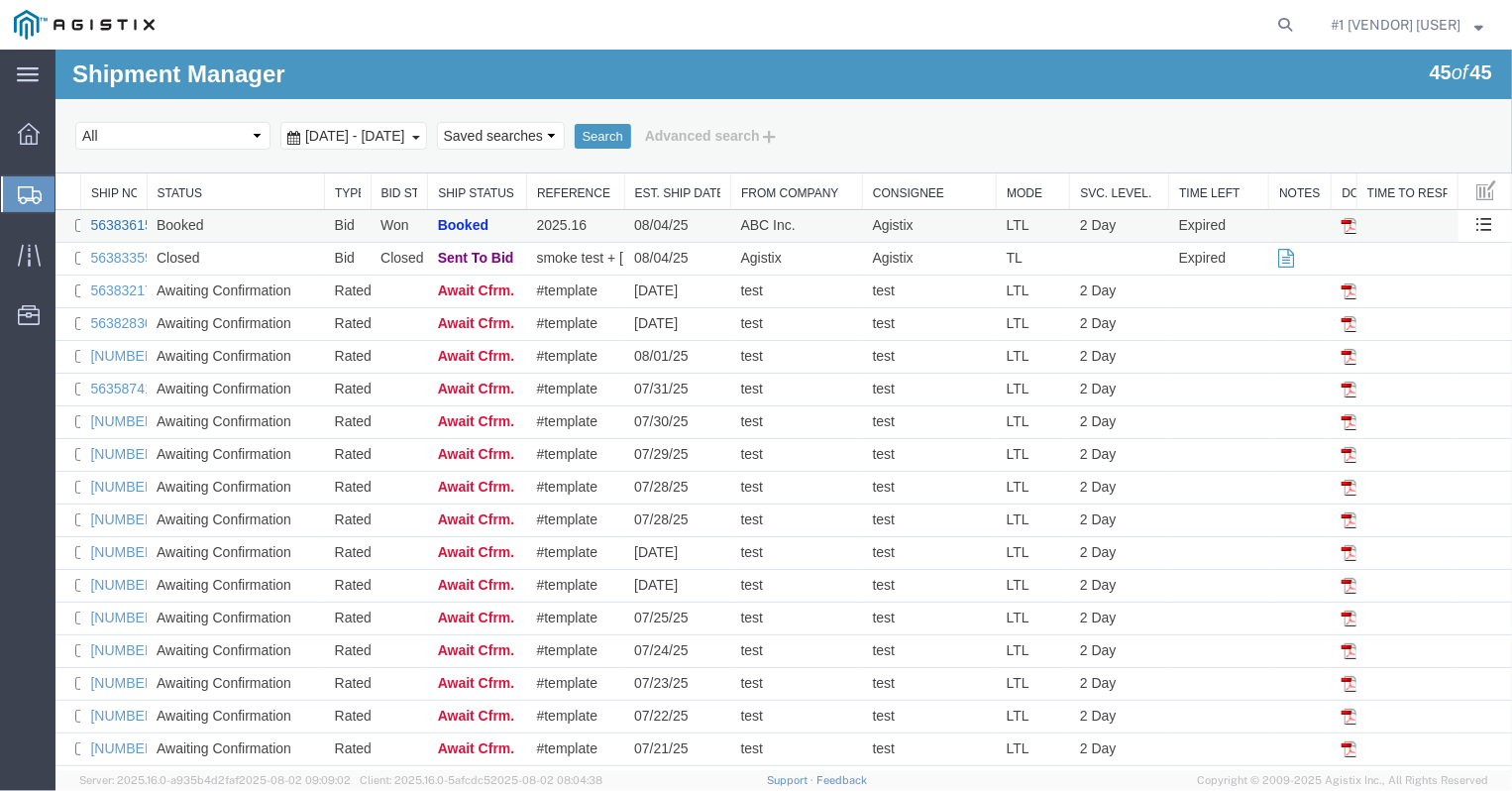 click on "56383615" at bounding box center [120, 224] 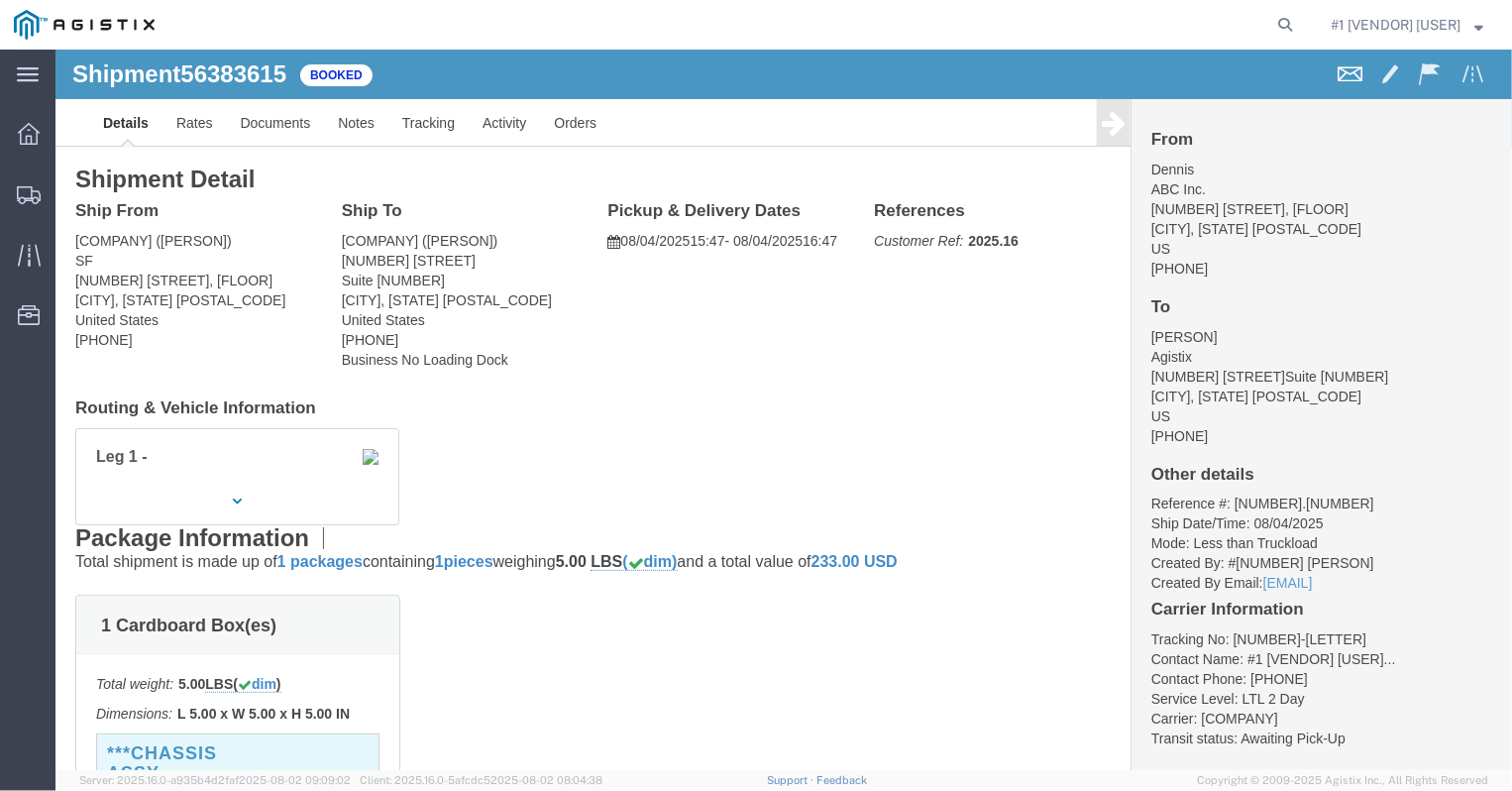 click 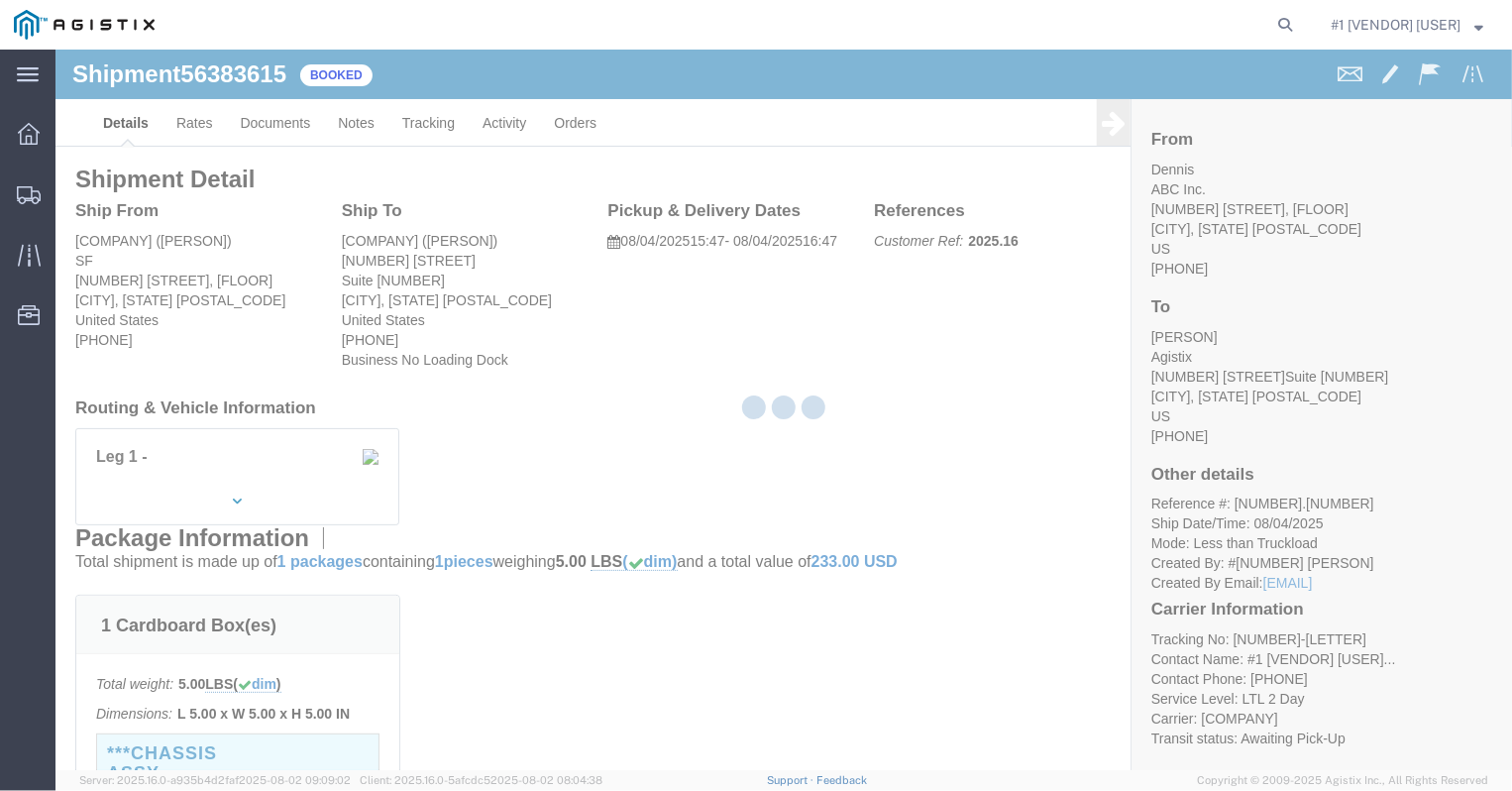 checkbox on "true" 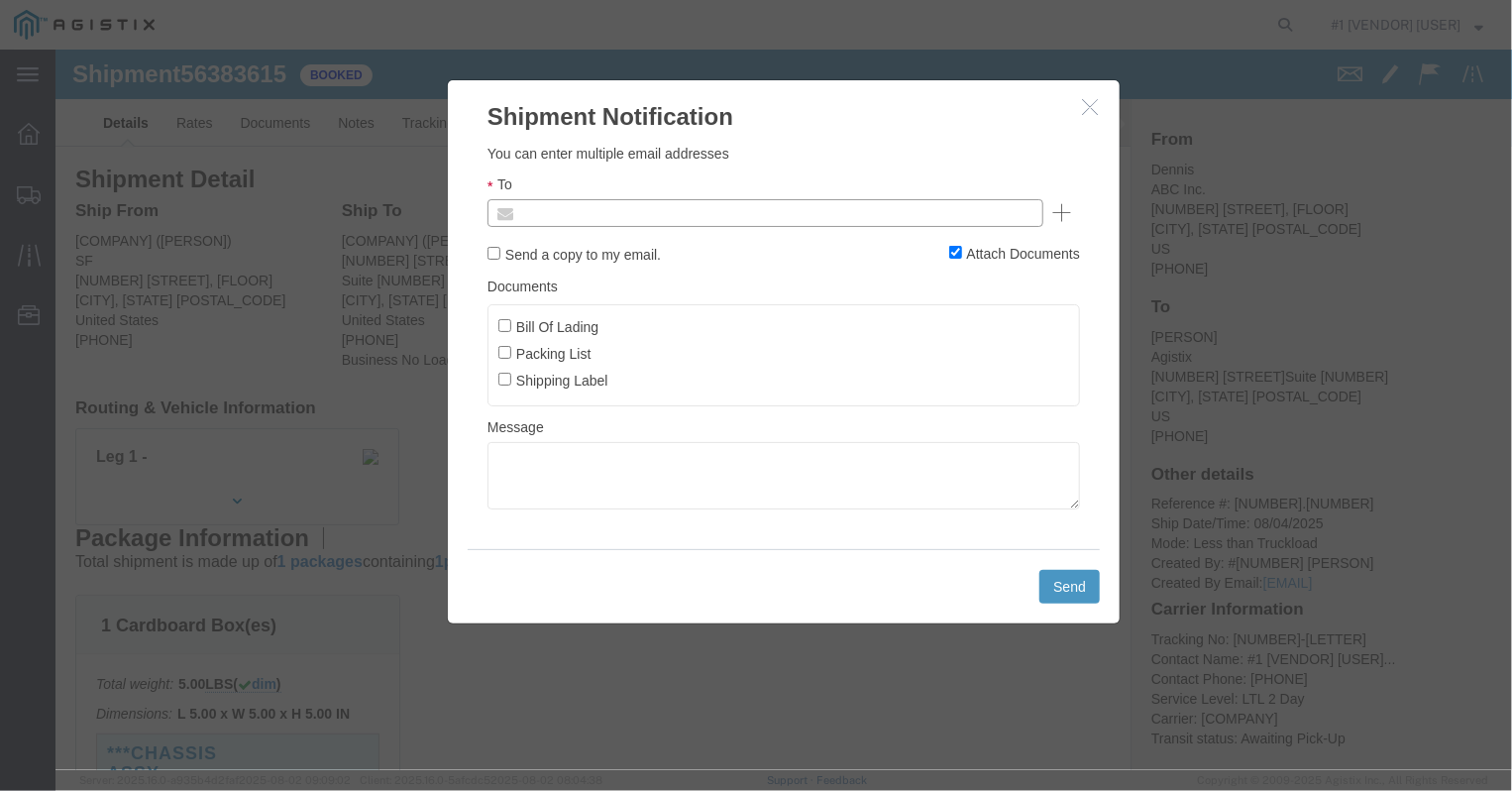 click 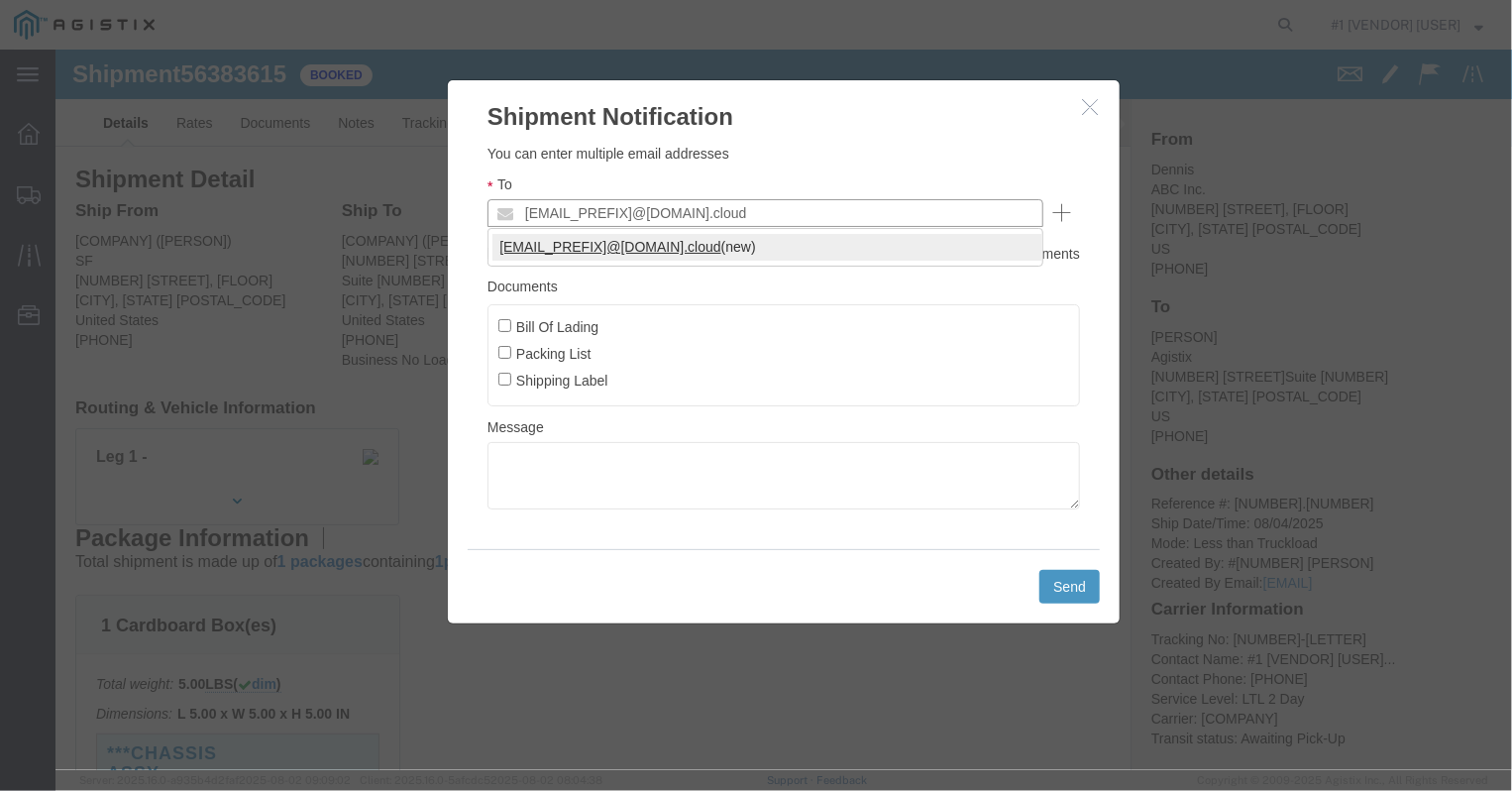 type on "[EMAIL_PREFIX]@[DOMAIN].cloud" 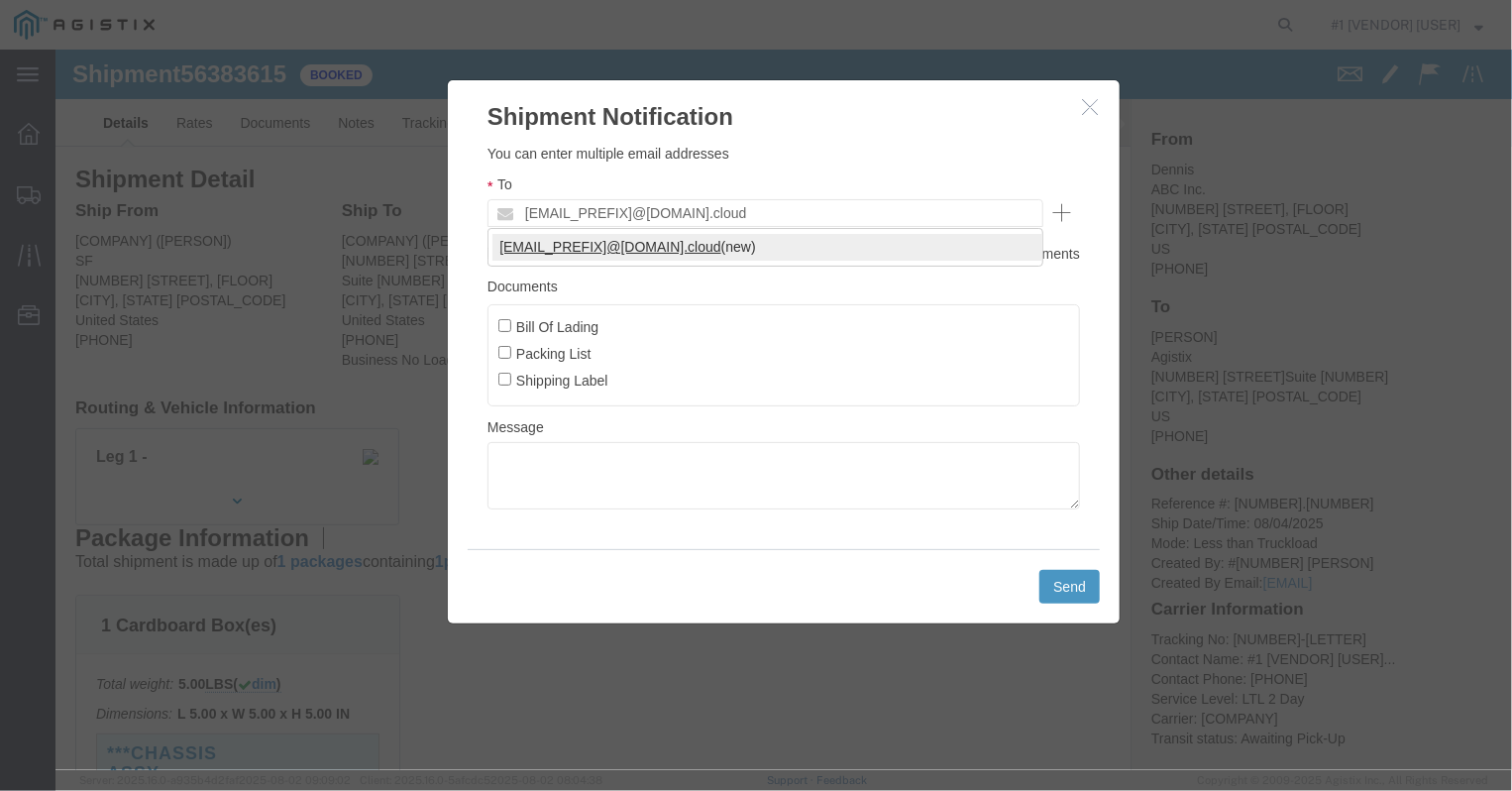 type 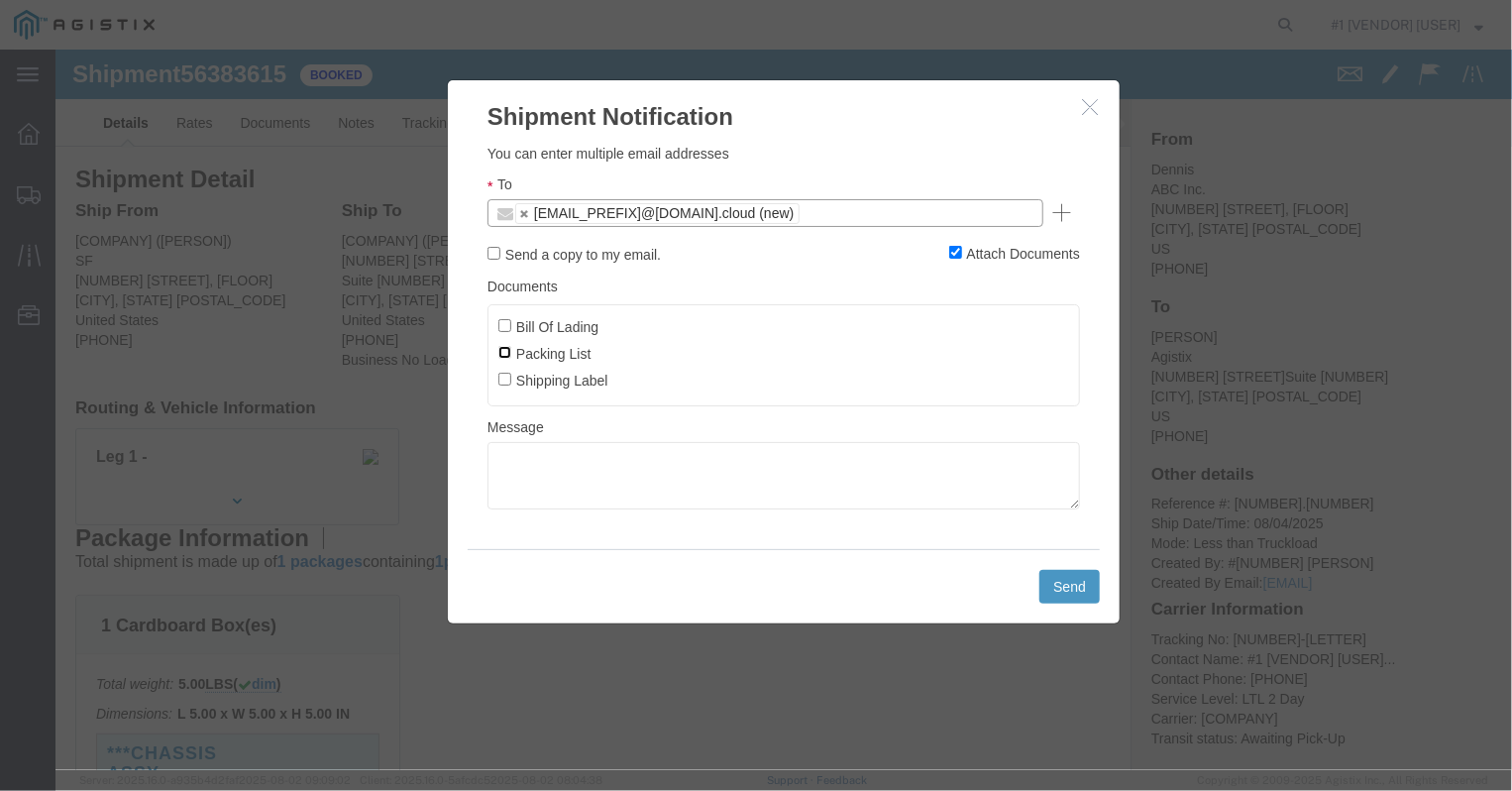 click on "Packing List" 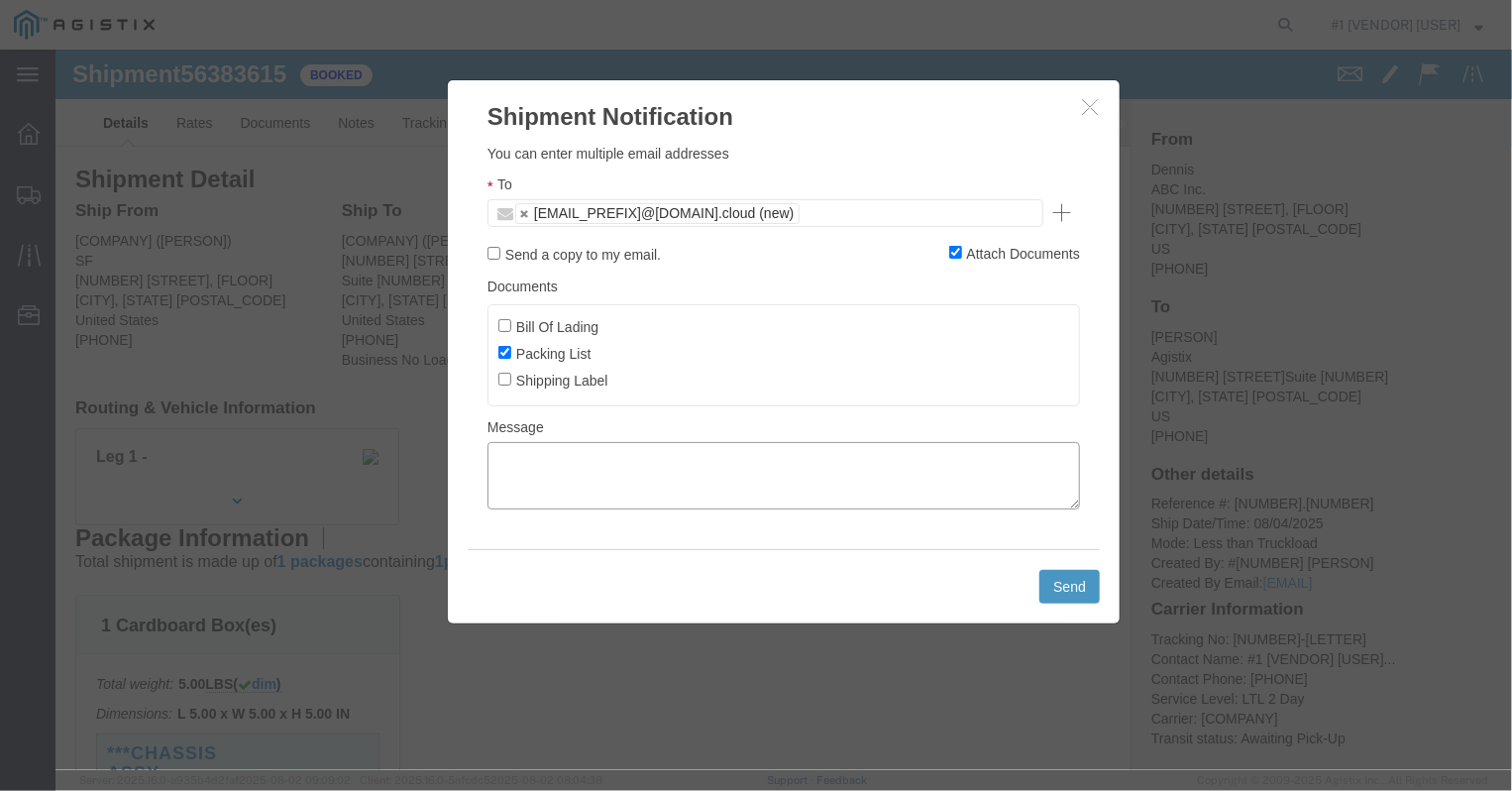 click 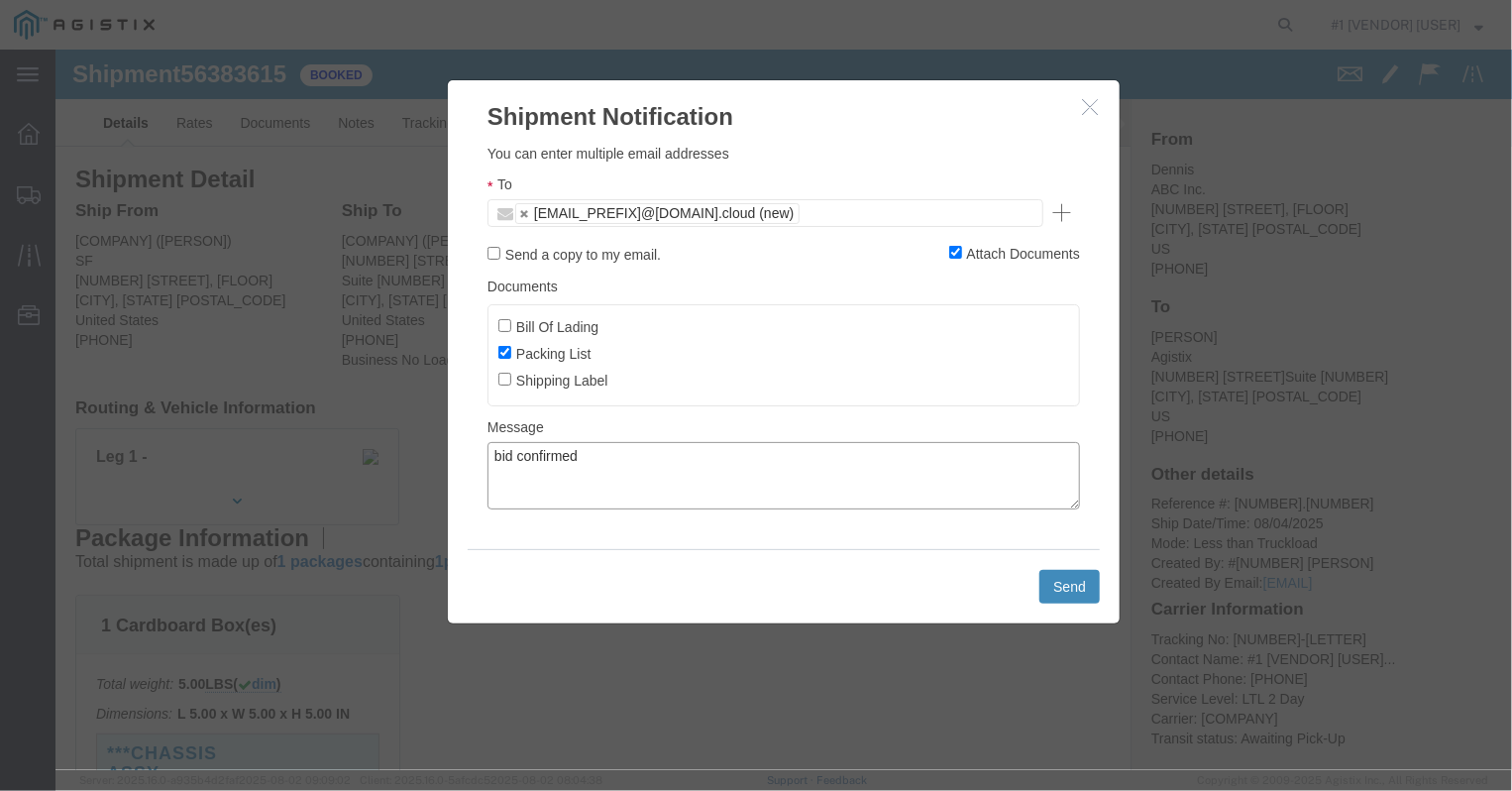 type on "bid confirmed" 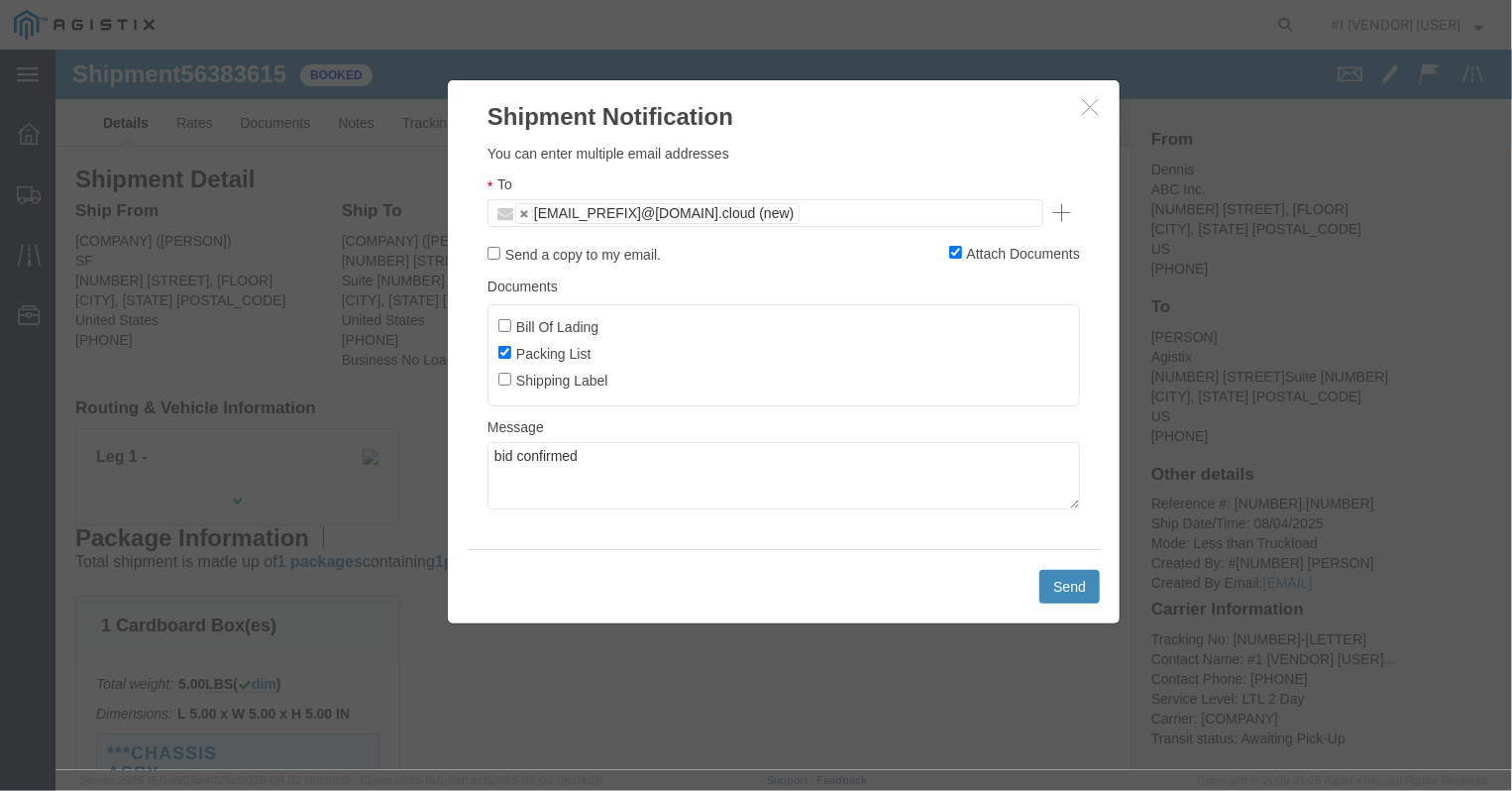 click on "Send" 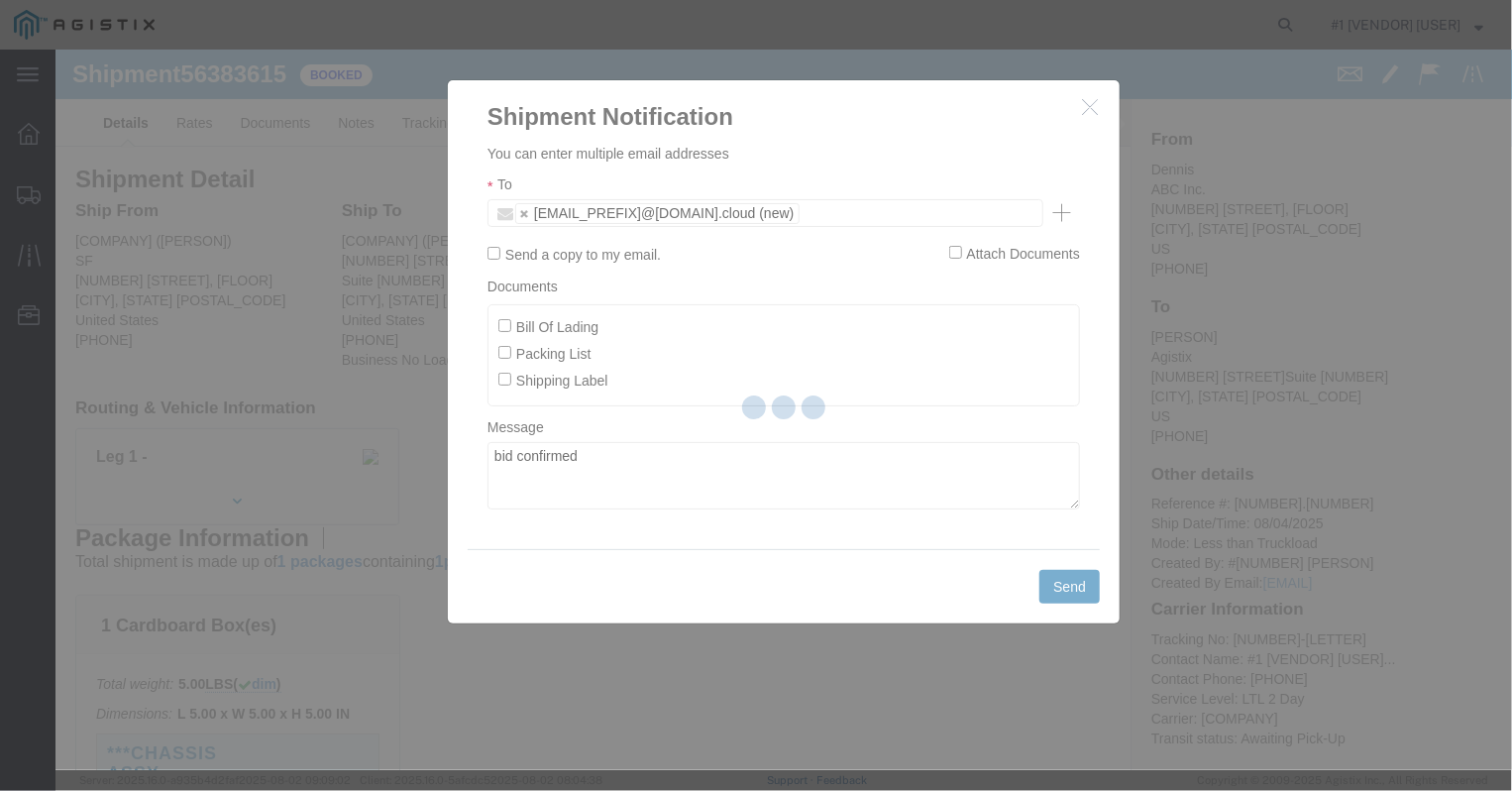 type 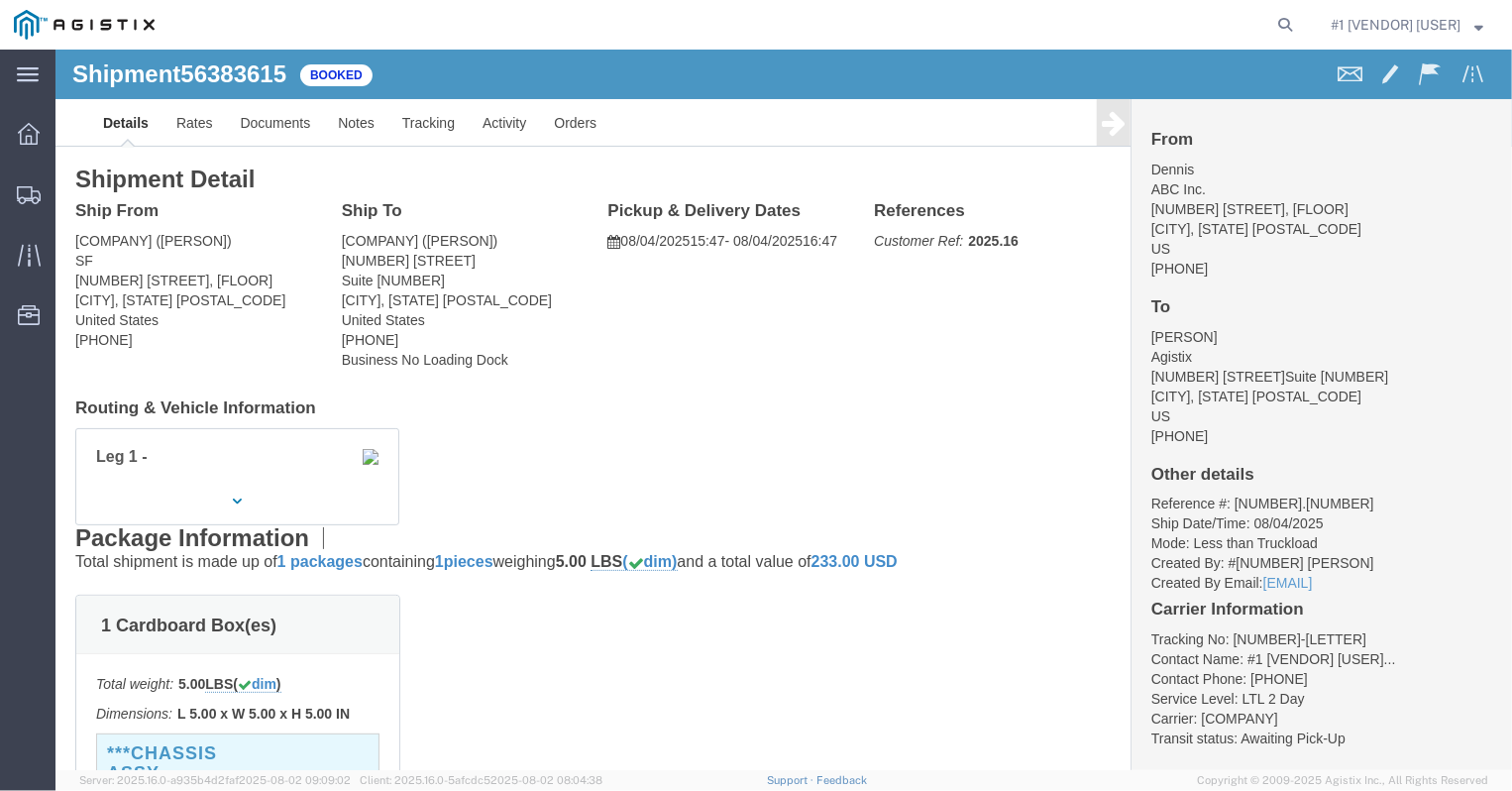 click on "Details" 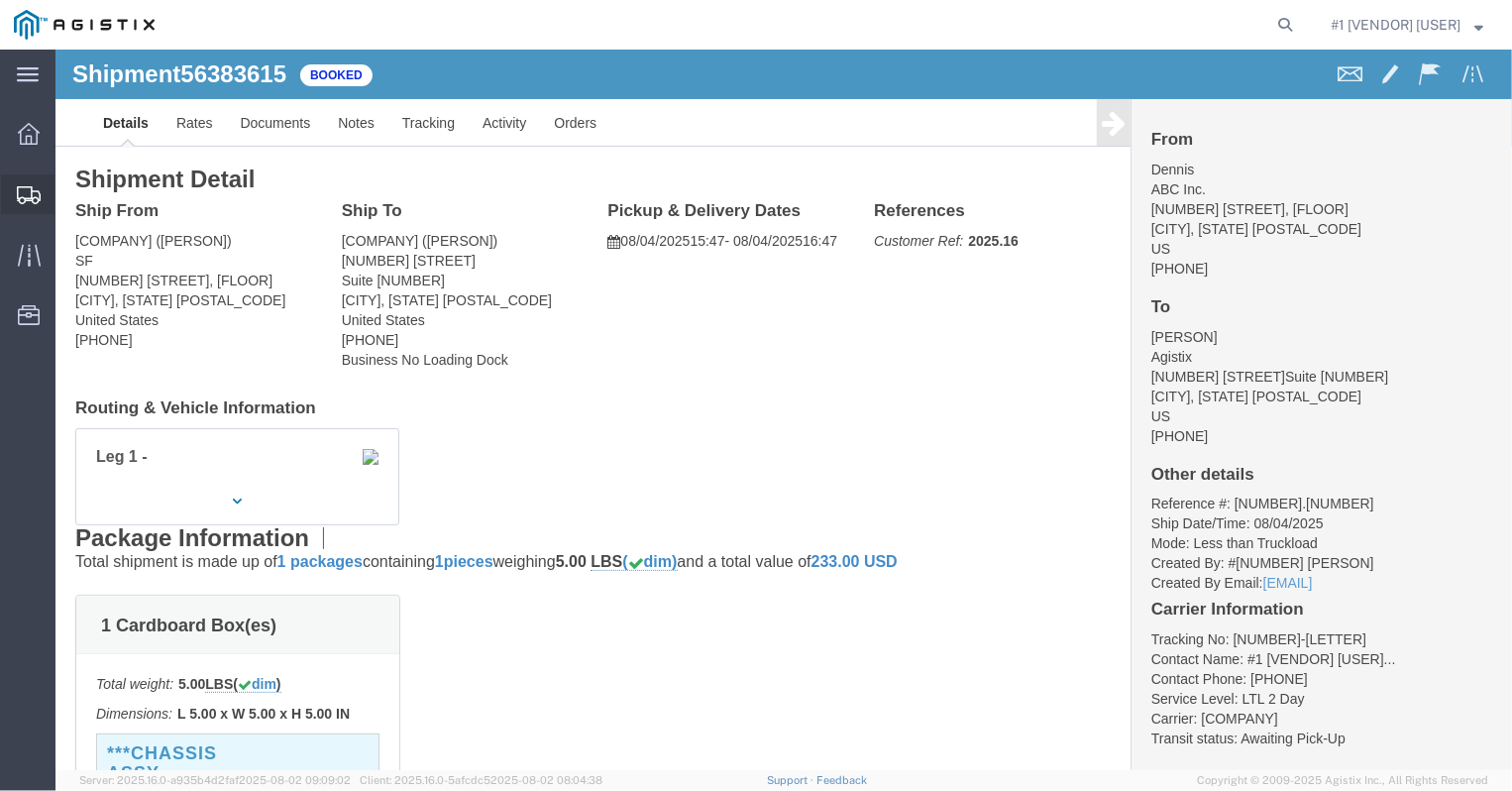 click on "Shipments" 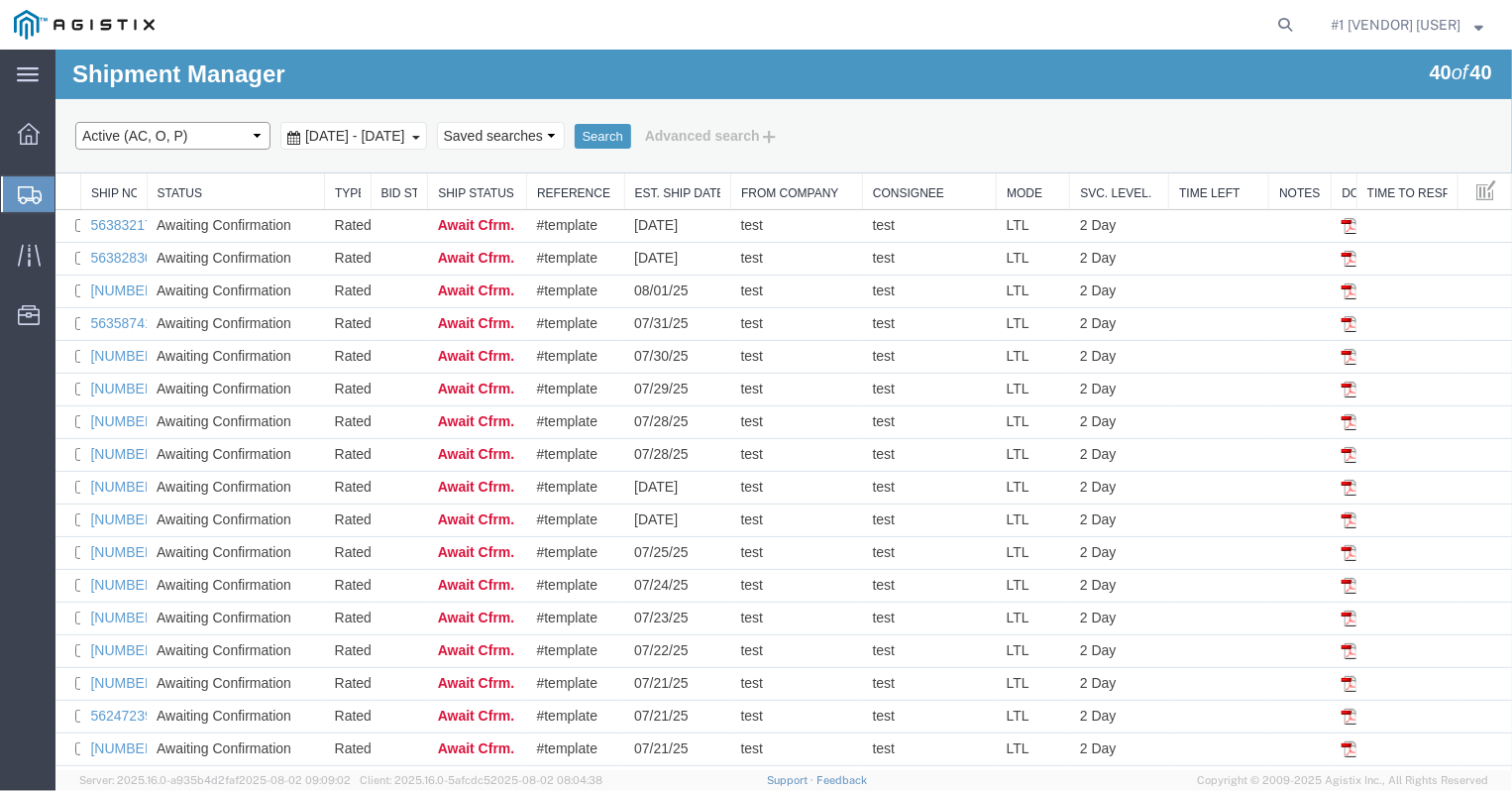 click on "Select status
Active (AC, O, P) All Approved Awaiting Confirmation (AC) Booked Canceled Closed Delivered Denied Expired Ignored Lost On Hold Open (O) Partial Delivery Pending (P) Shipped Withdrawn" at bounding box center [171, 135] 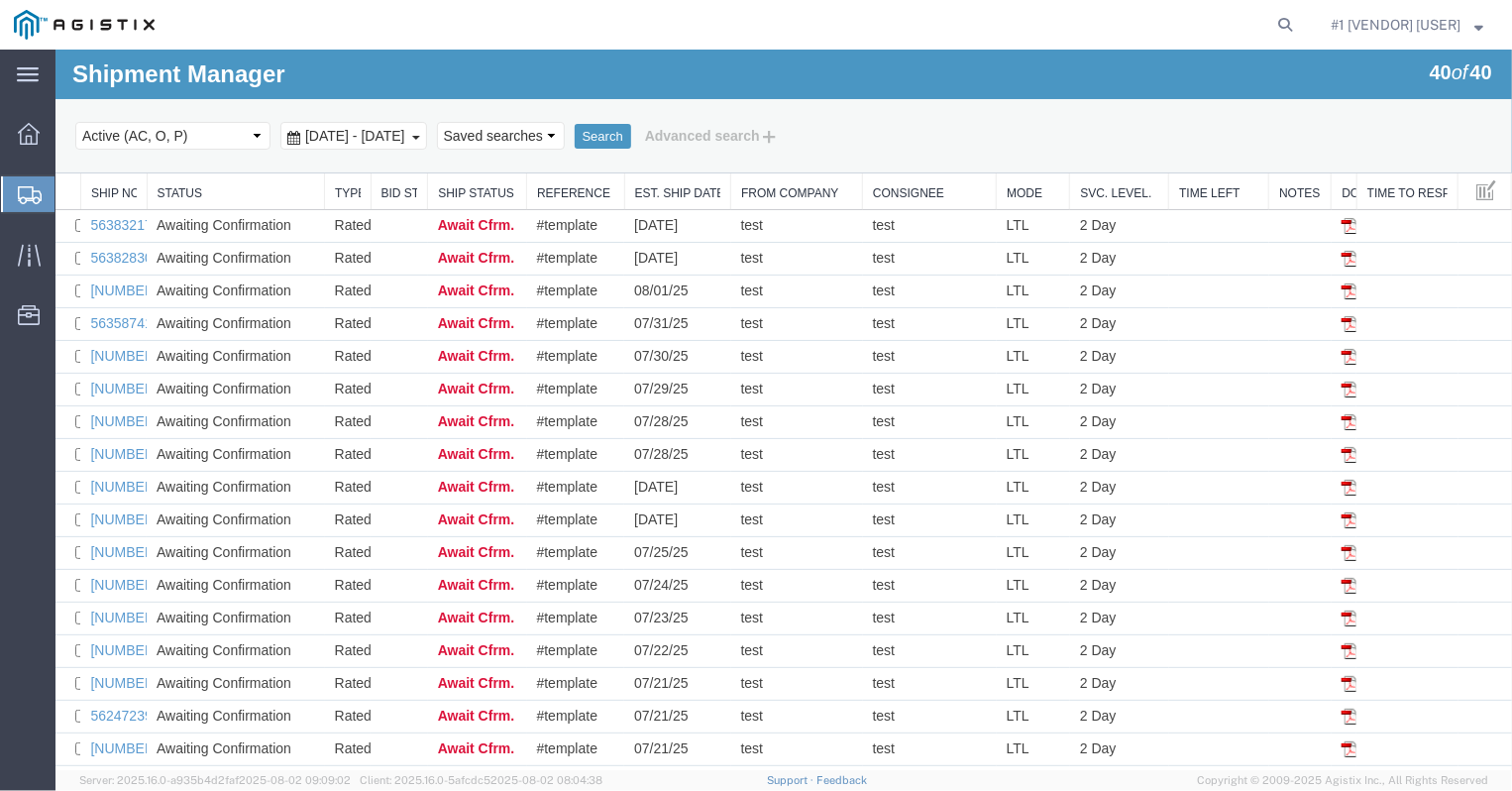 click on "Search
Select status
Active (AC, O, P) All Approved Awaiting Confirmation (AC) Booked Canceled Closed Delivered Denied Expired Ignored Lost On Hold Open (O) Partial Delivery Pending (P) Shipped Withdrawn Jul 4th 2025 - Aug 4th 2025 Saved searches Search
Advanced search  Field Account Batch Id Bid No Broker Name Carrier Name Carrier Ref Number Consignee Create Date Created By Delivery Close Time Delivery Open Time From Alias From City From Company From Country From Name From State From Vendor Location From Zipcode Hazmat International Lane Late Late Status Miles Pickup Close Time Pickup Open Time Quote Number Rate Requested by Sent To Bid Date Service Level Service Name Ship Mode Ship No Ship Ref Number Ship Type Ship Value Status Stops Time To Respond To Alias To City To Country To Name To State To Vendor Location To Zipcode Tracking Number/AWB Weight Criterion Field Account Batch Id Bid No Broker Name Carrier Name Carrier Ref Number Consignee Create Date Created By" at bounding box center [783, 135] 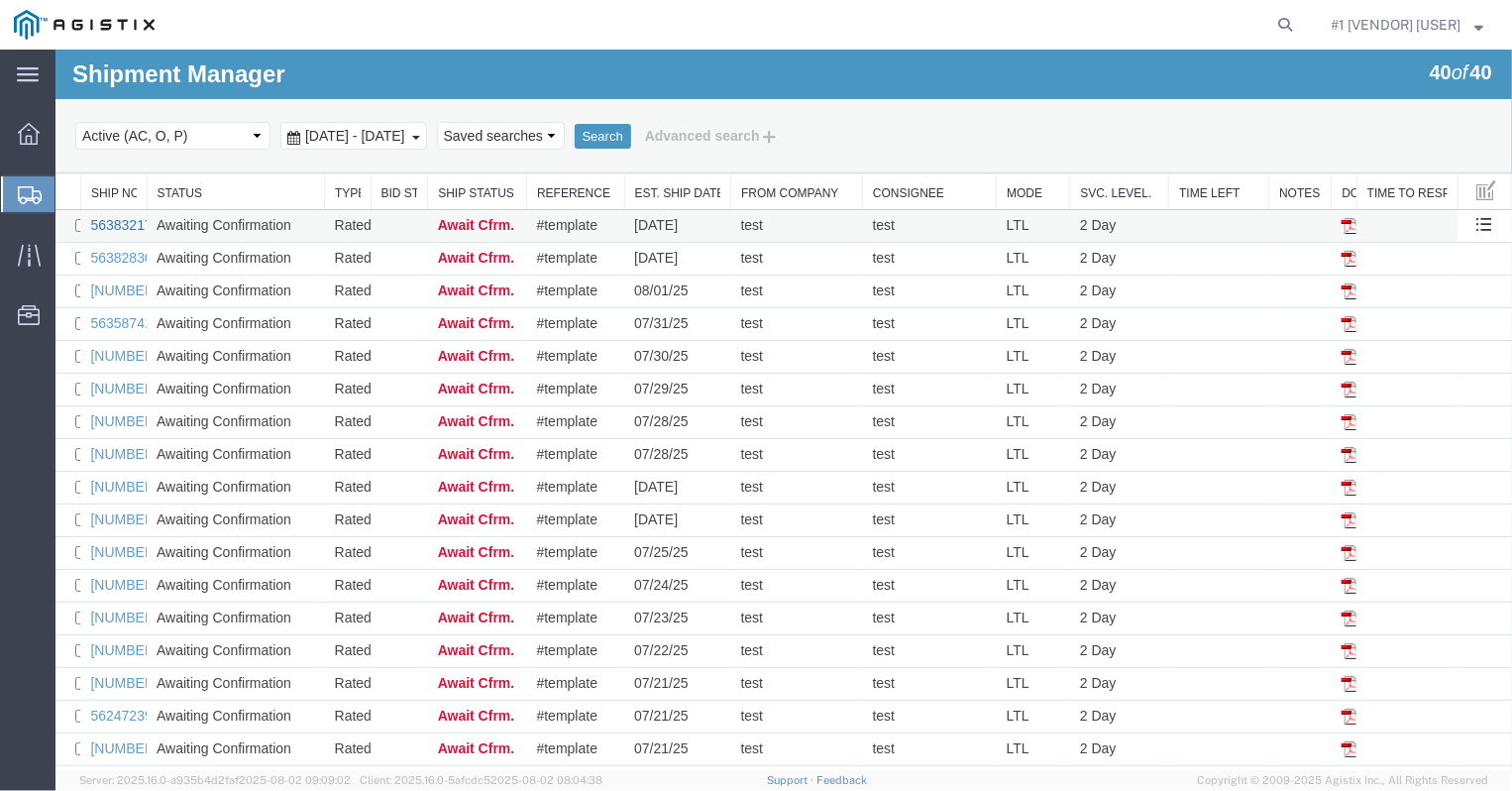 click on "56383217" at bounding box center [120, 224] 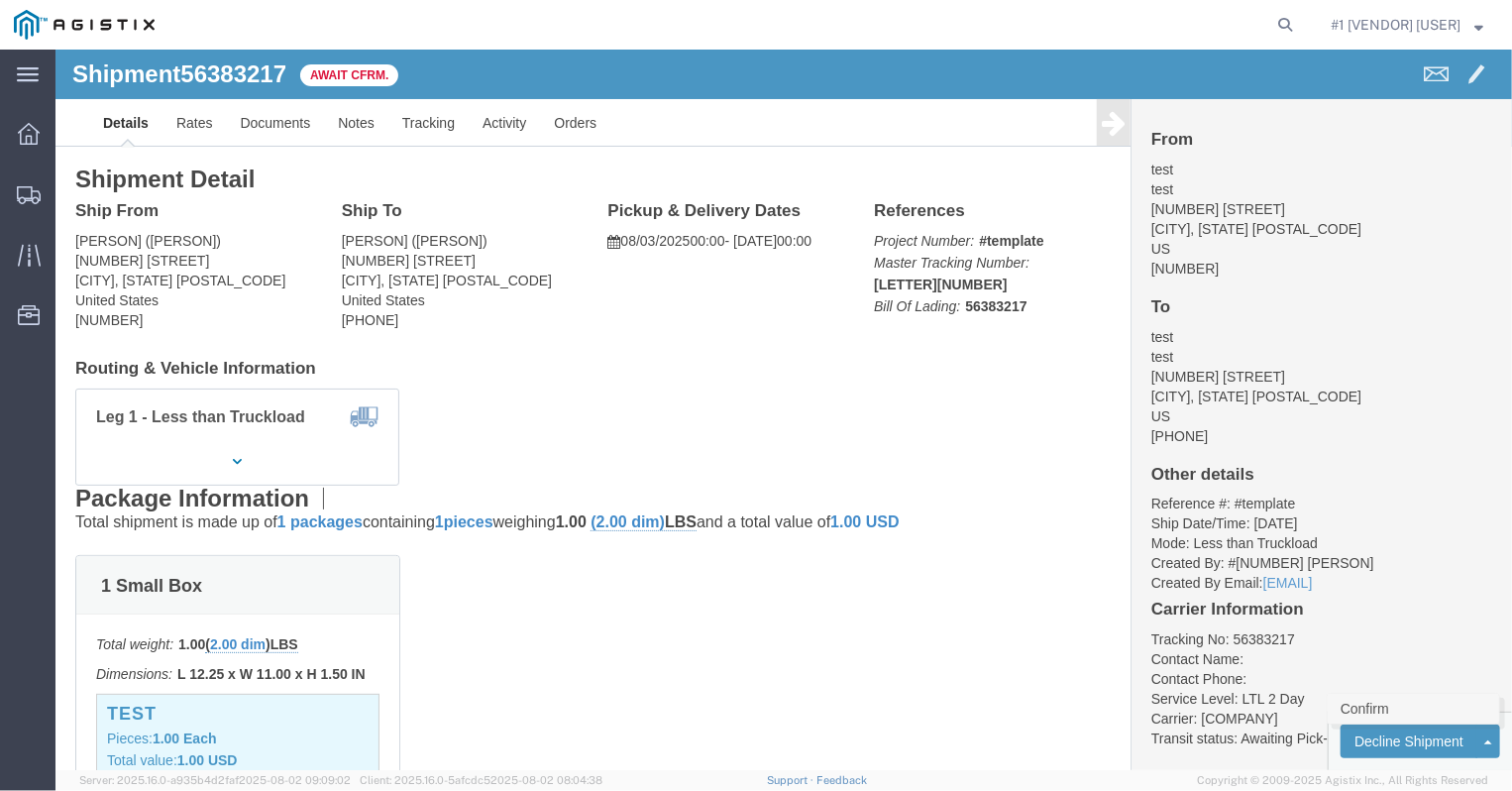 click on "Confirm" 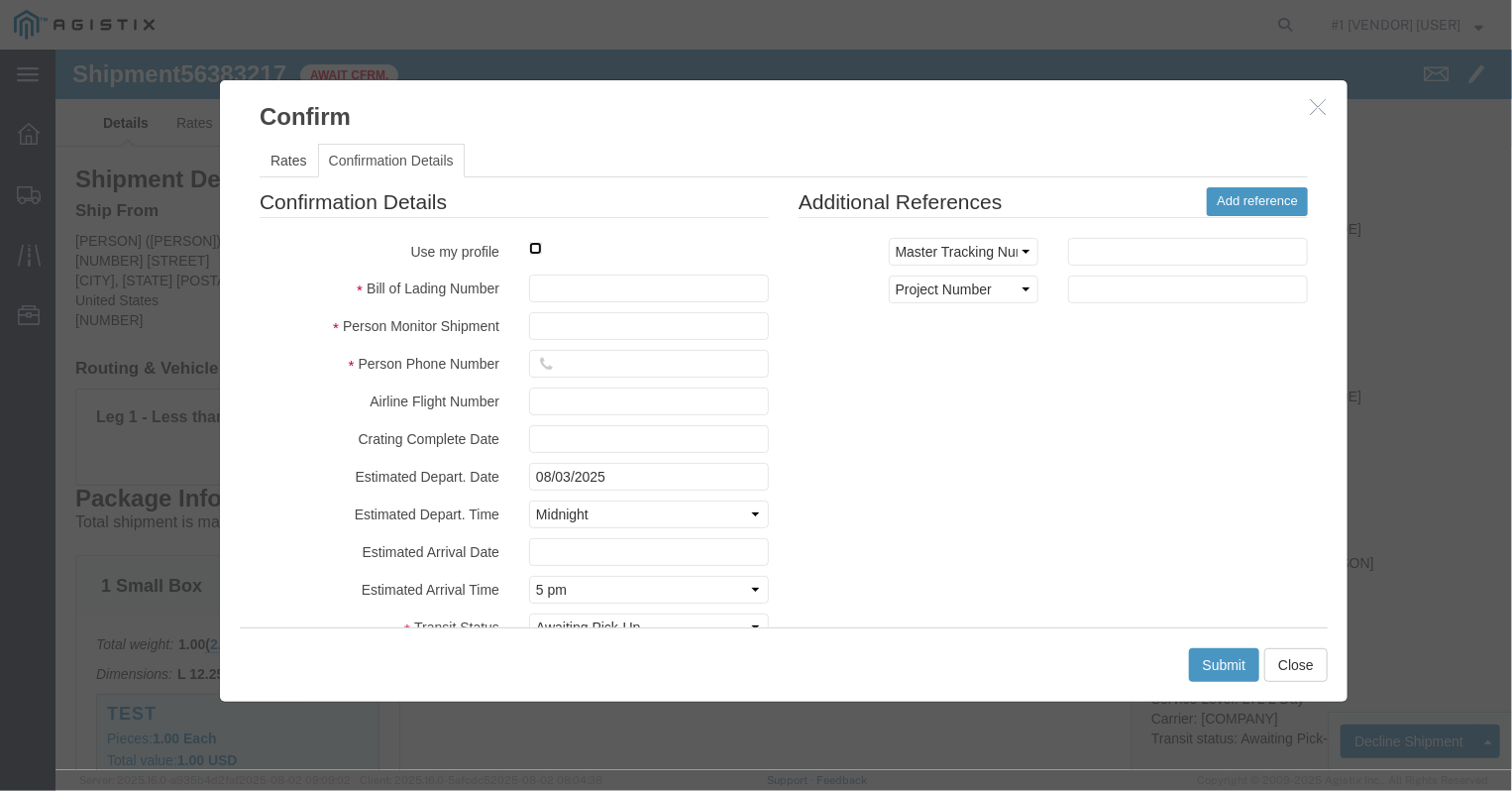 drag, startPoint x: 478, startPoint y: 194, endPoint x: 478, endPoint y: 209, distance: 15 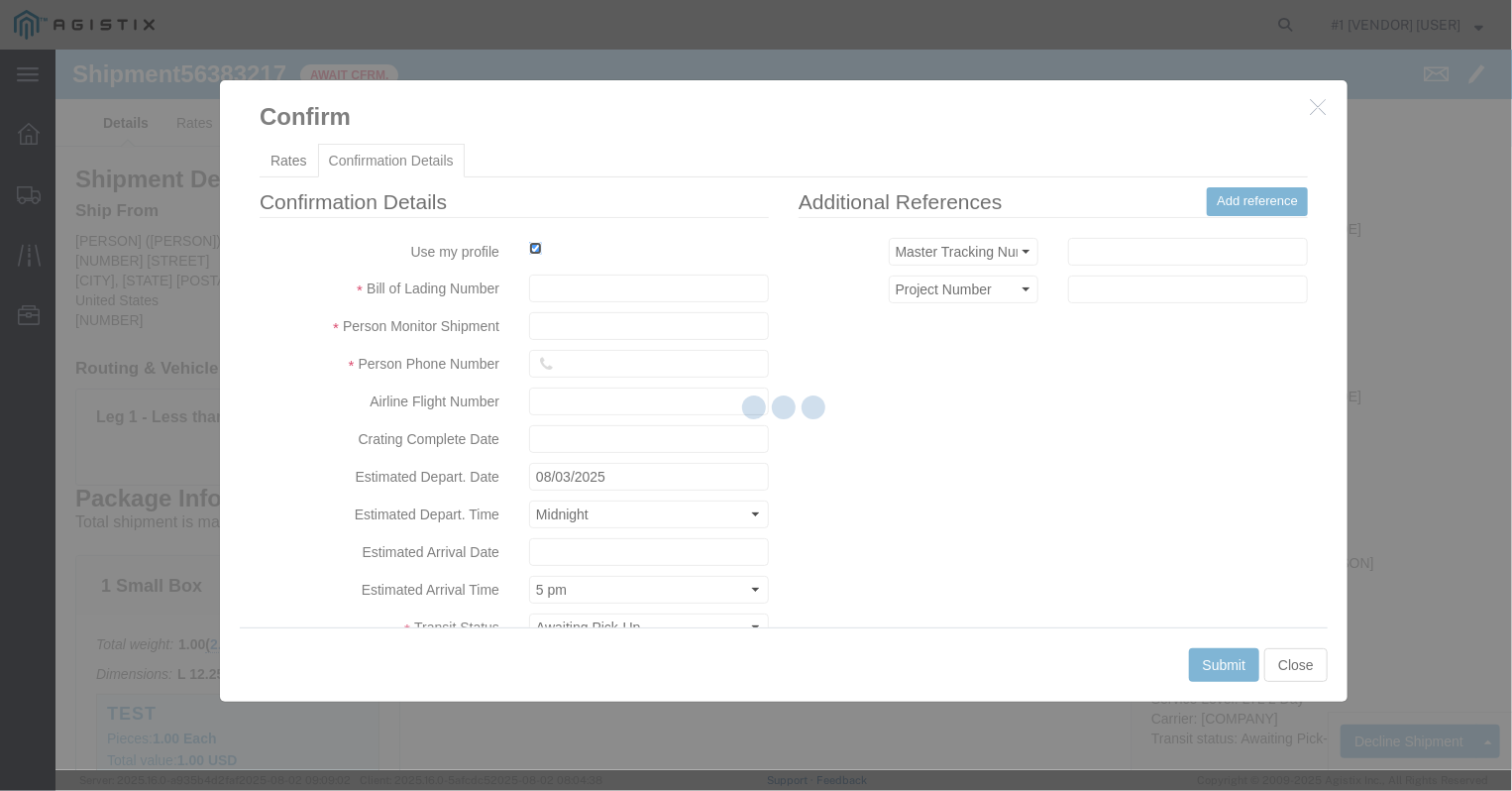 type on "#1 [VENDOR] [USER]" 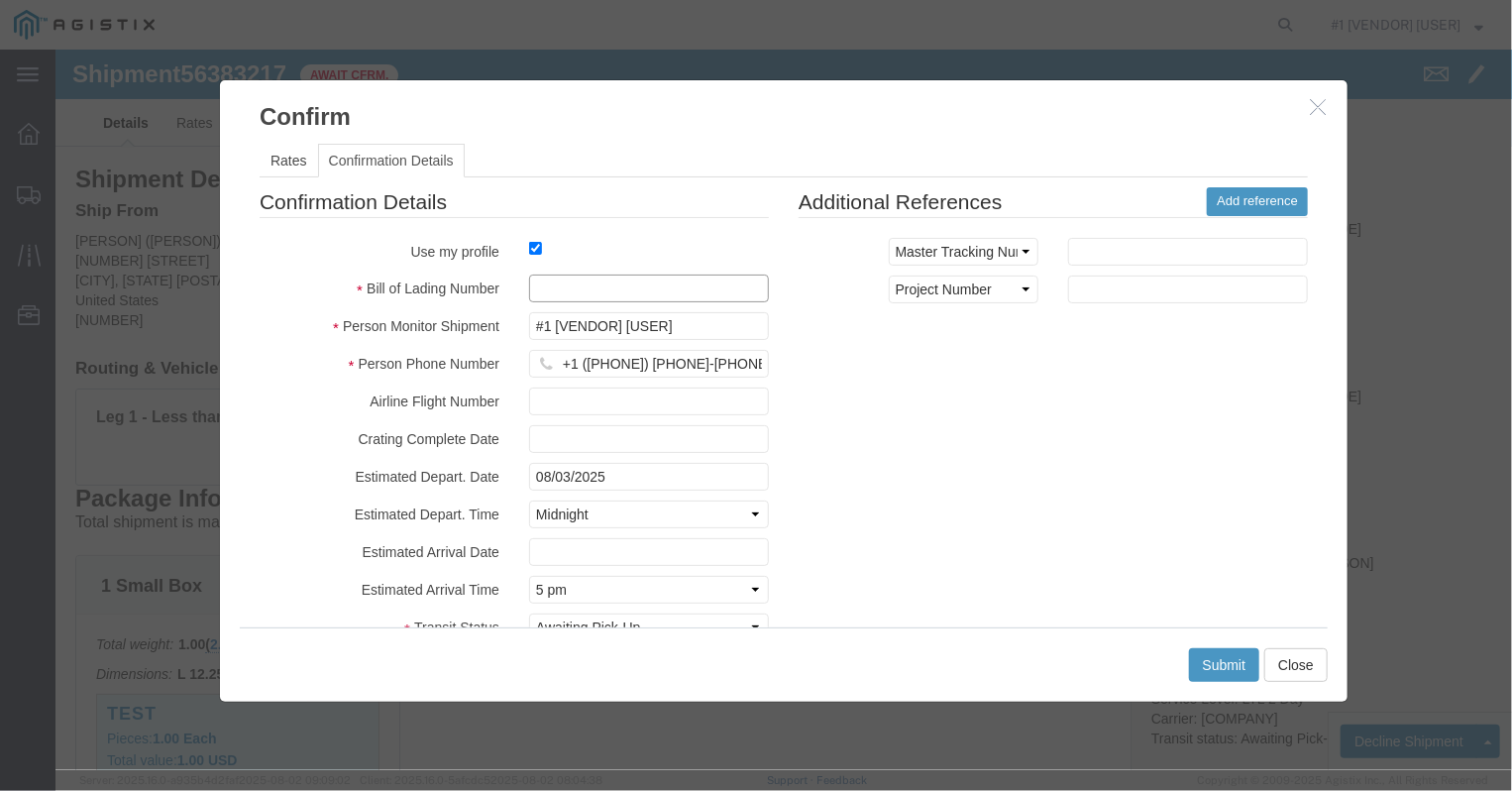 click 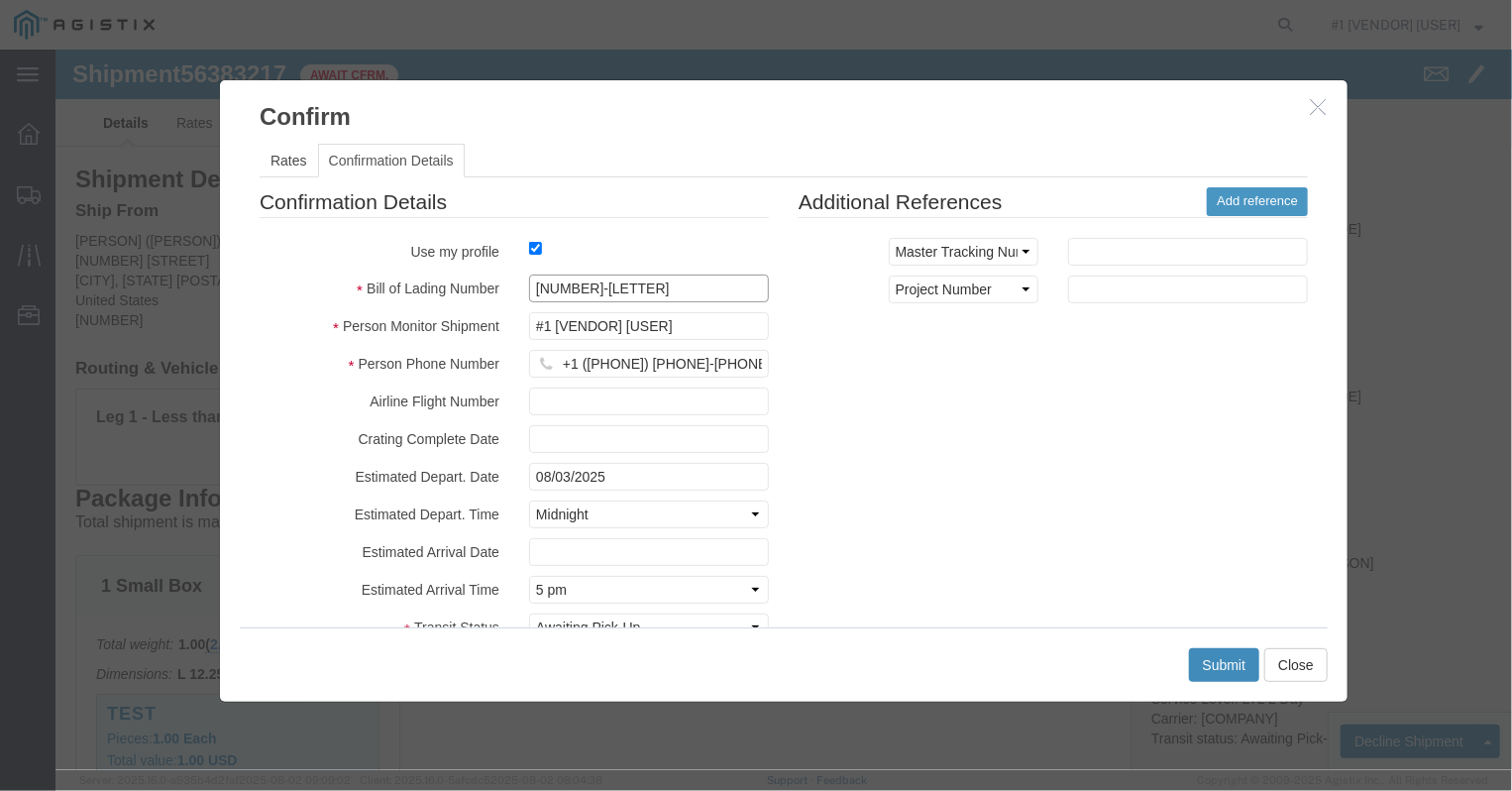 type on "[NUMBER]-[LETTER]" 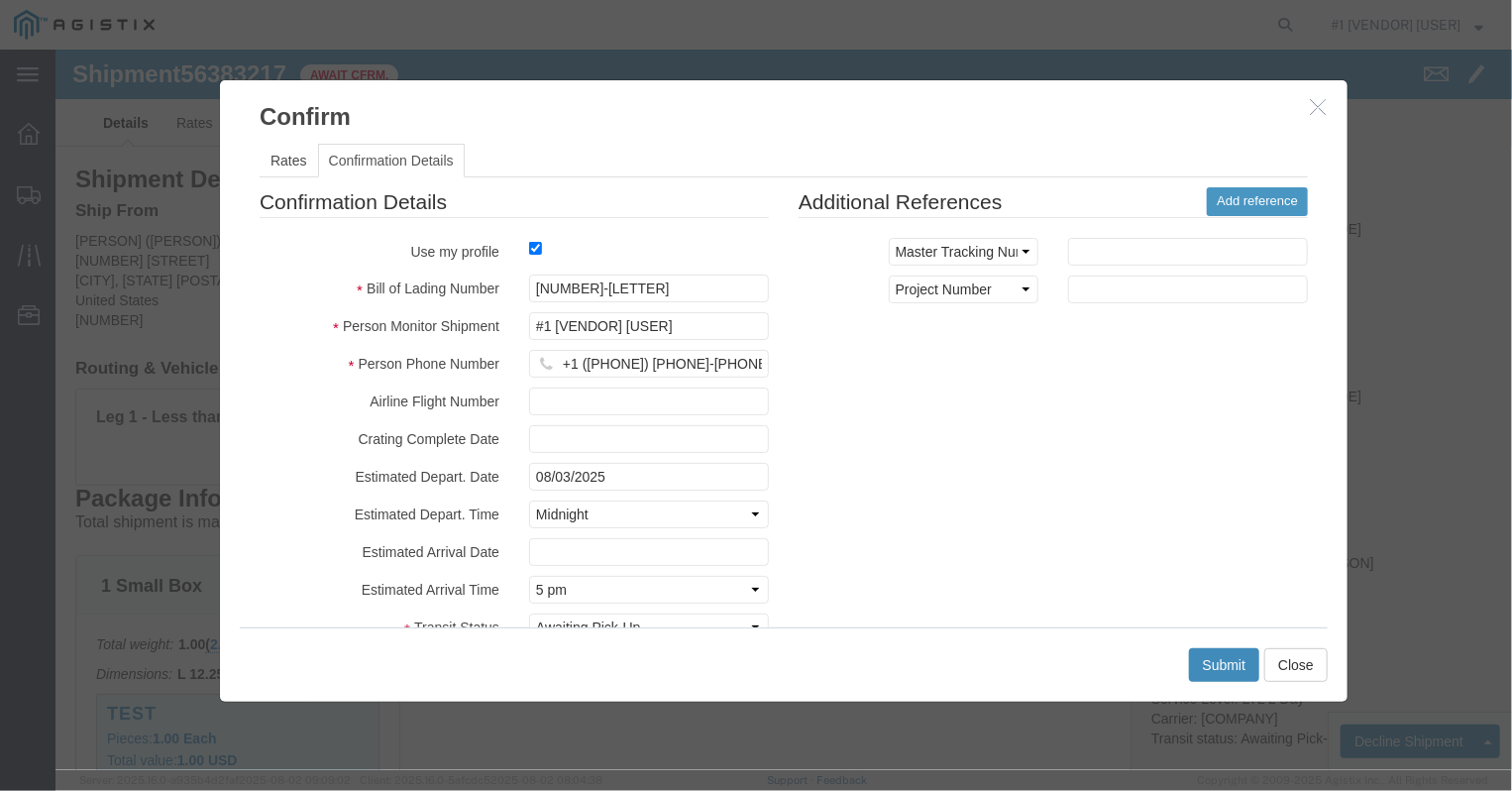 click on "Submit" 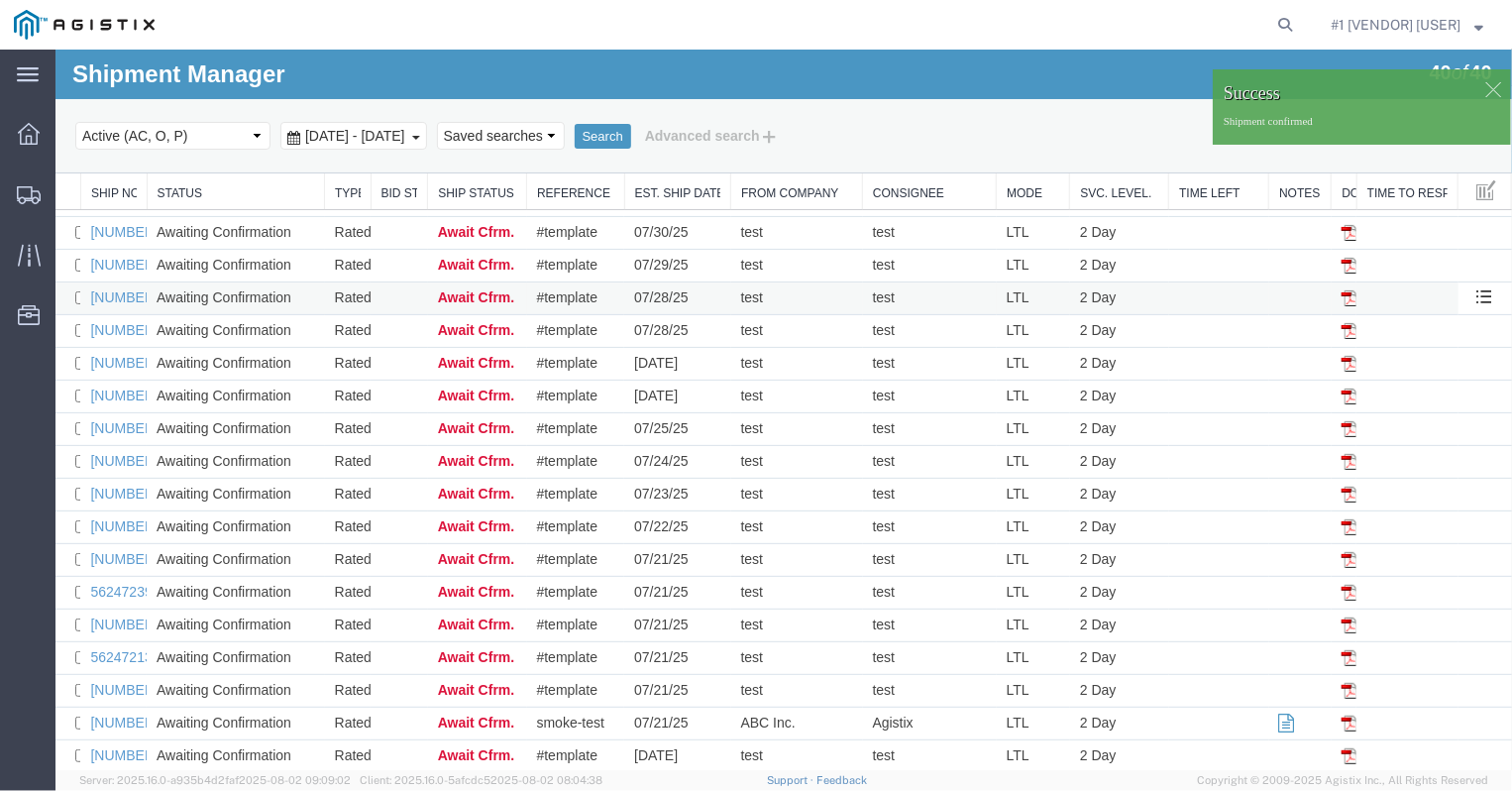 scroll, scrollTop: 0, scrollLeft: 0, axis: both 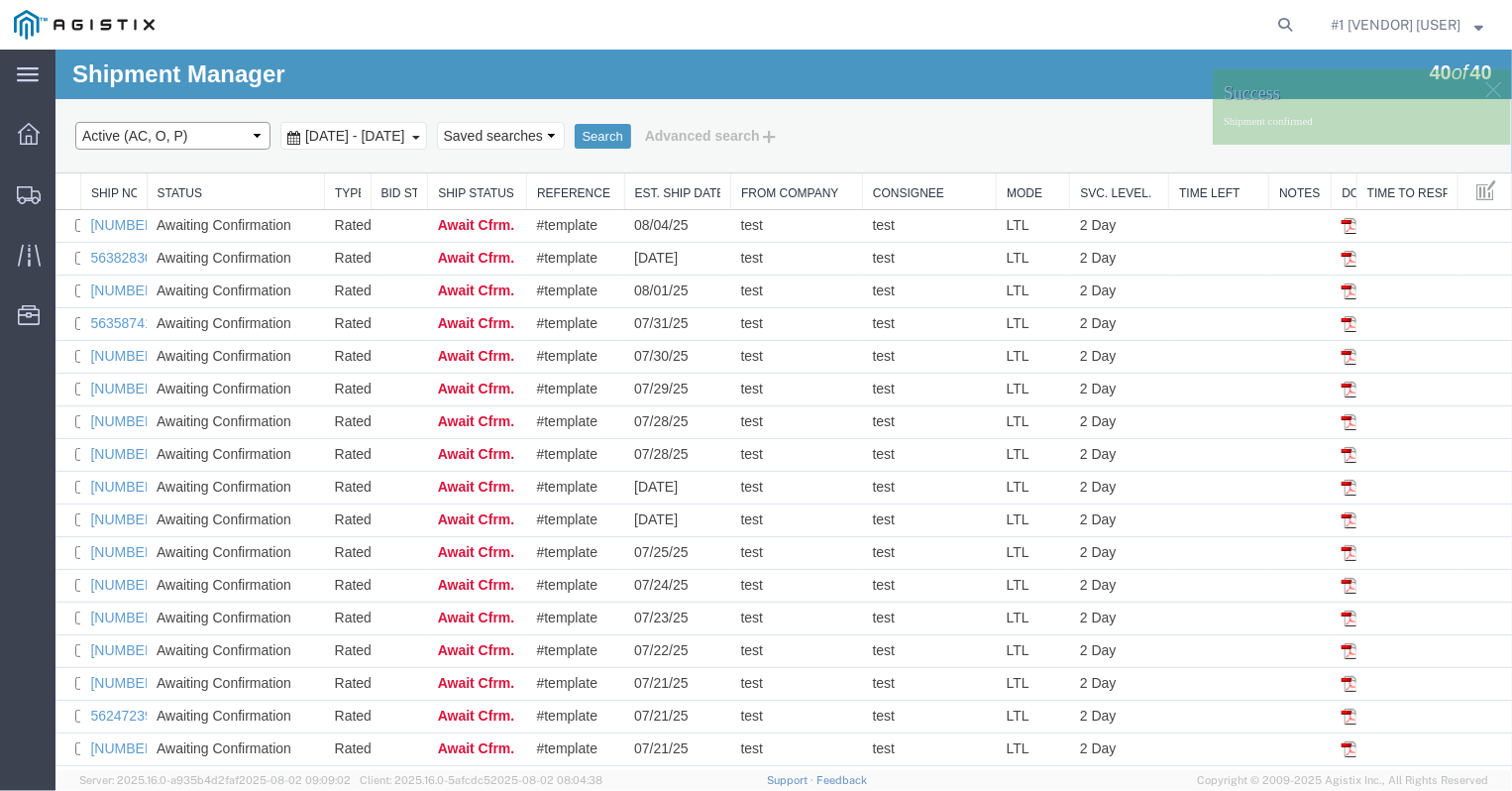 click on "Select status
Active (AC, O, P) All Approved Awaiting Confirmation (AC) Booked Canceled Closed Delivered Denied Expired Ignored Lost On Hold Open (O) Partial Delivery Pending (P) Shipped Withdrawn" at bounding box center [171, 135] 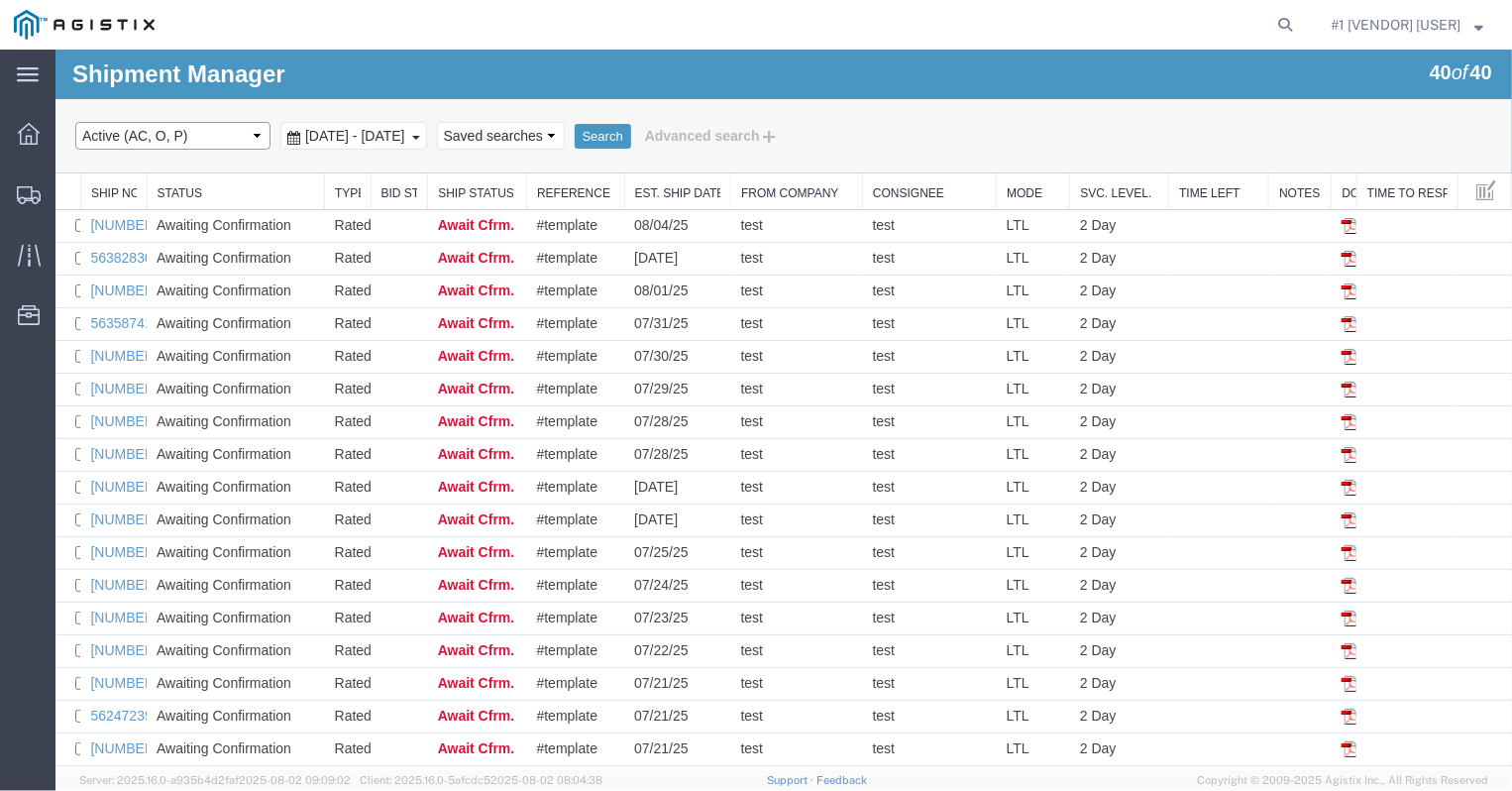 select on "ALL" 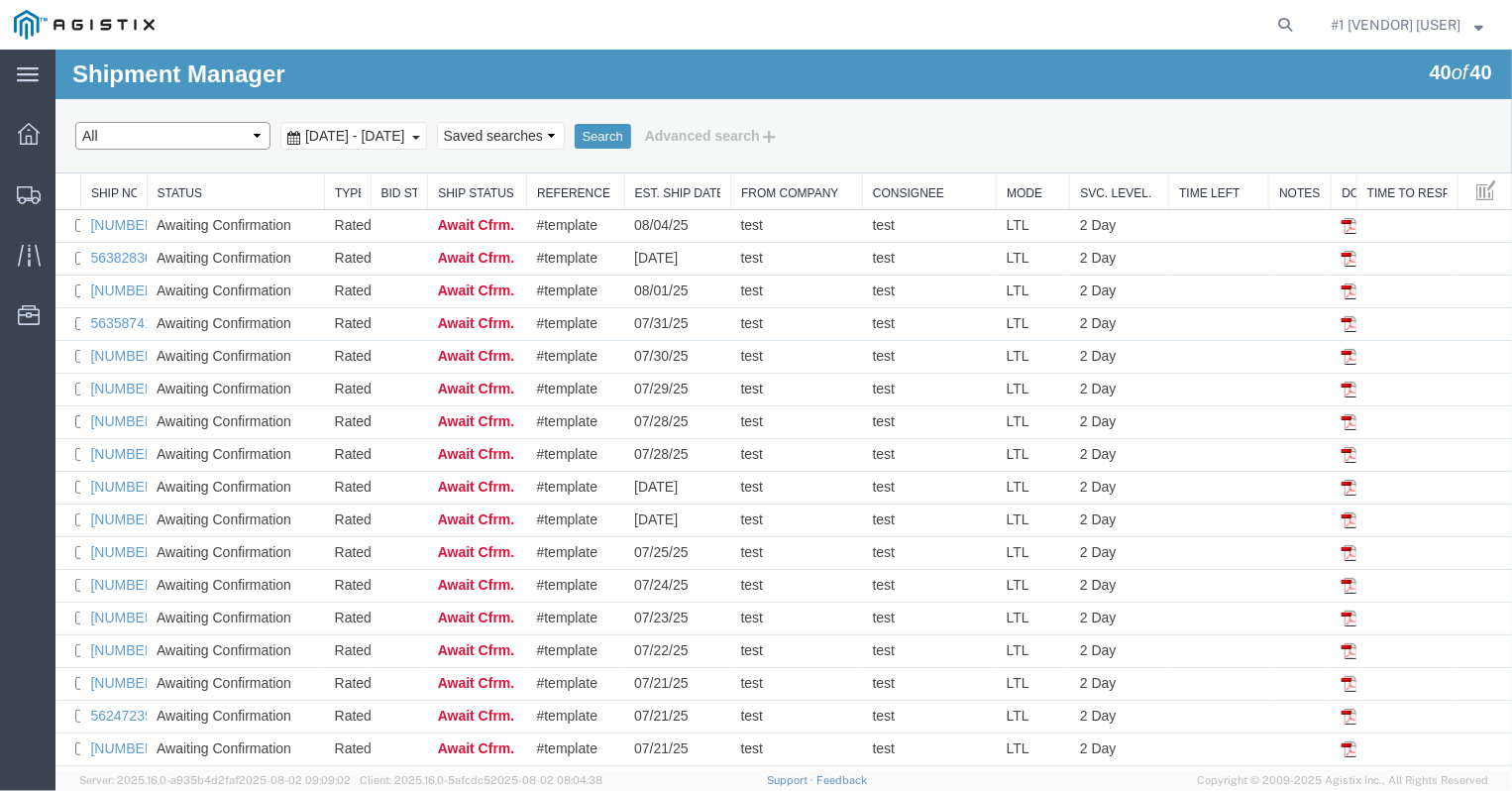 click on "All" at bounding box center (54, 49) 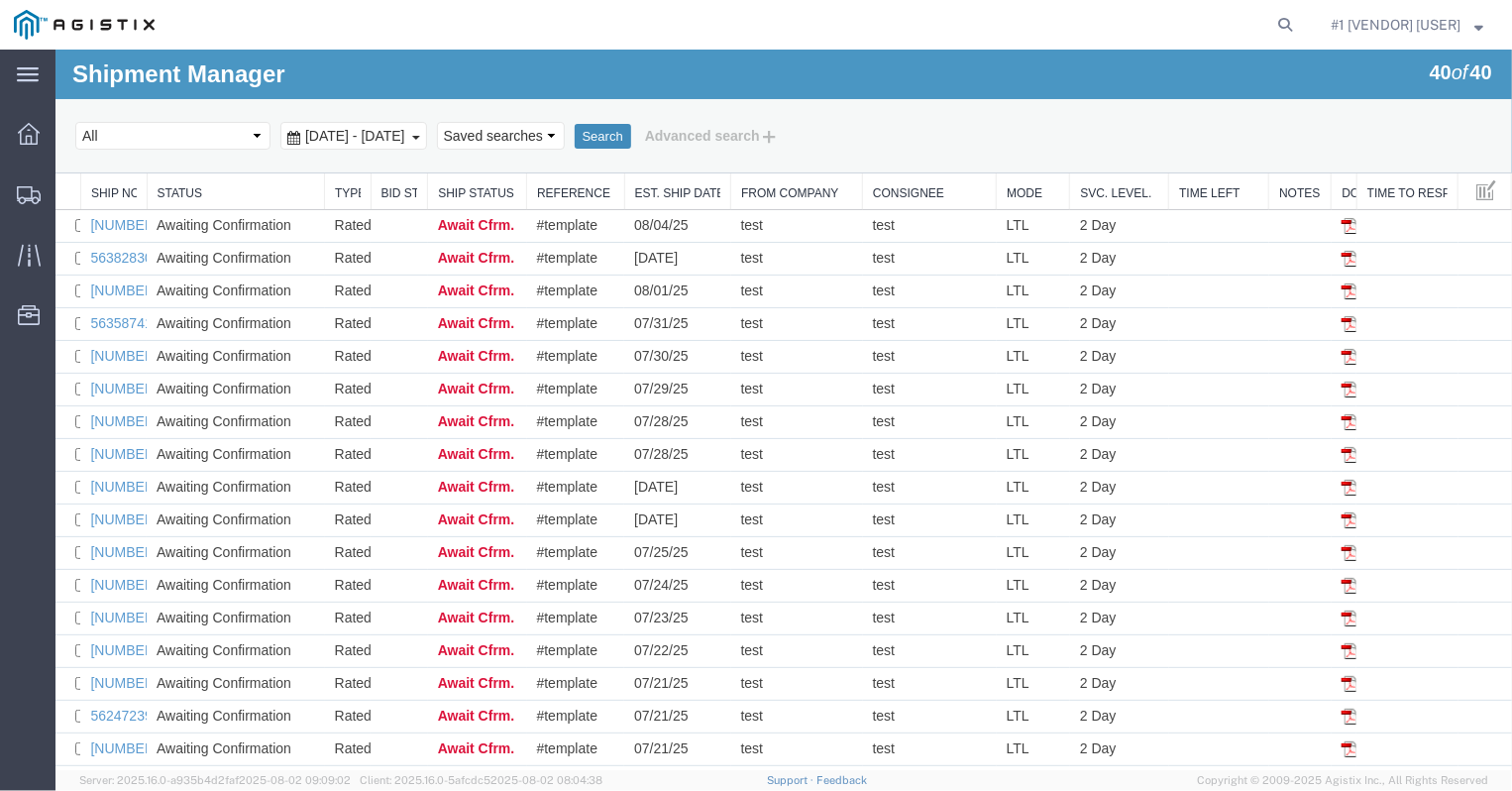 click on "Search" at bounding box center [601, 136] 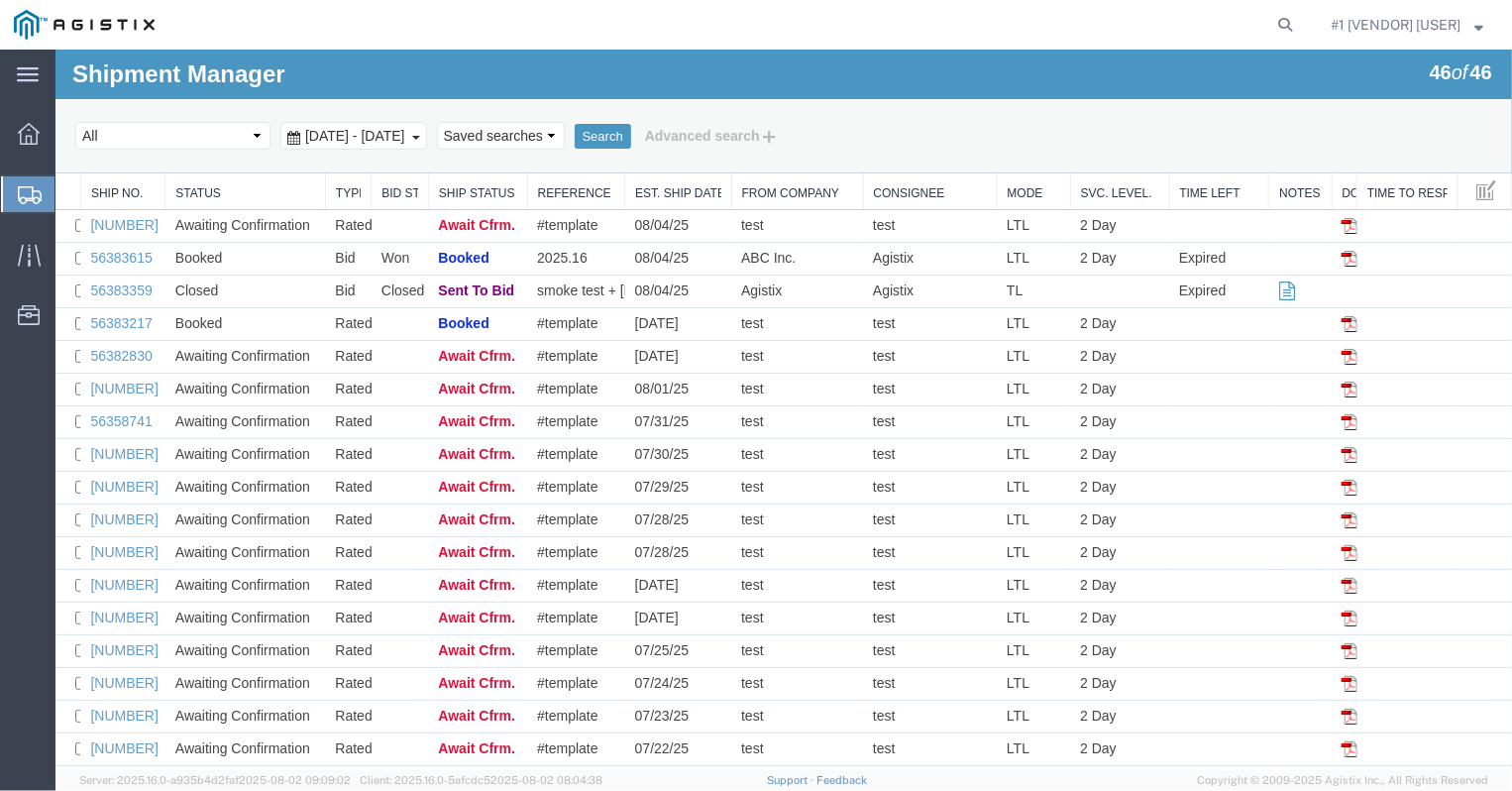 drag, startPoint x: 144, startPoint y: 193, endPoint x: 162, endPoint y: 189, distance: 18.439089 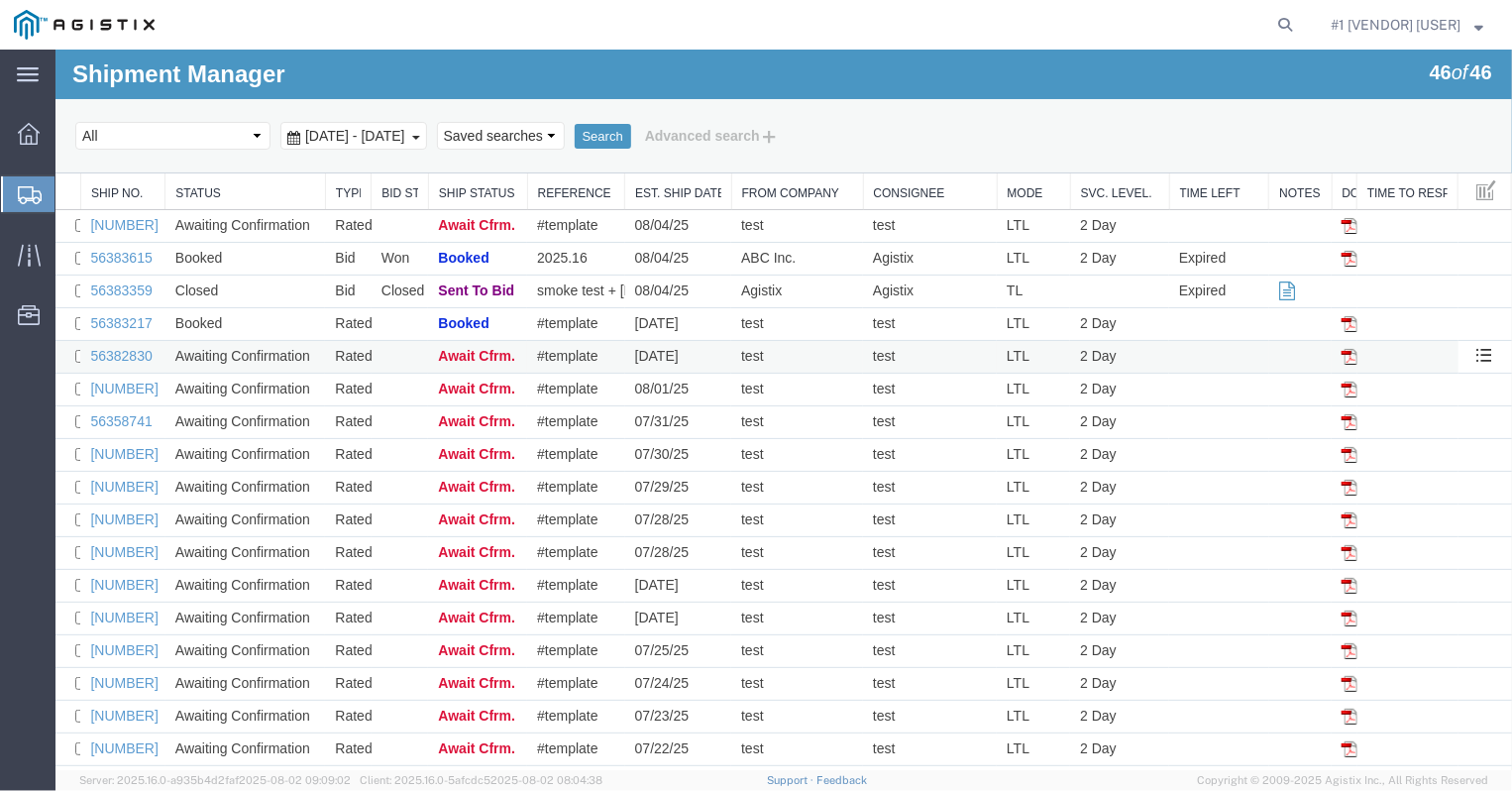click on "56382830" at bounding box center [121, 356] 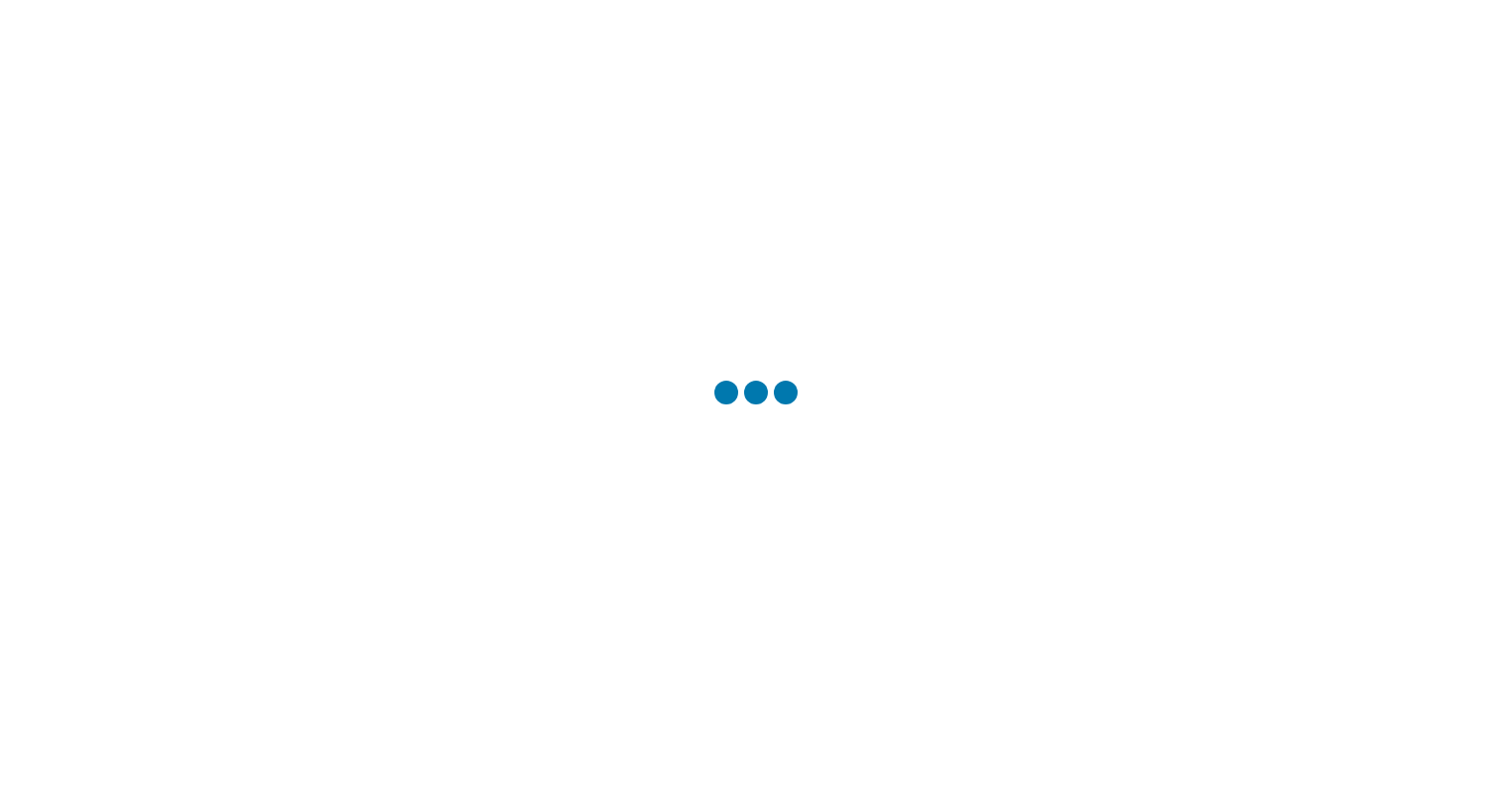 scroll, scrollTop: 0, scrollLeft: 0, axis: both 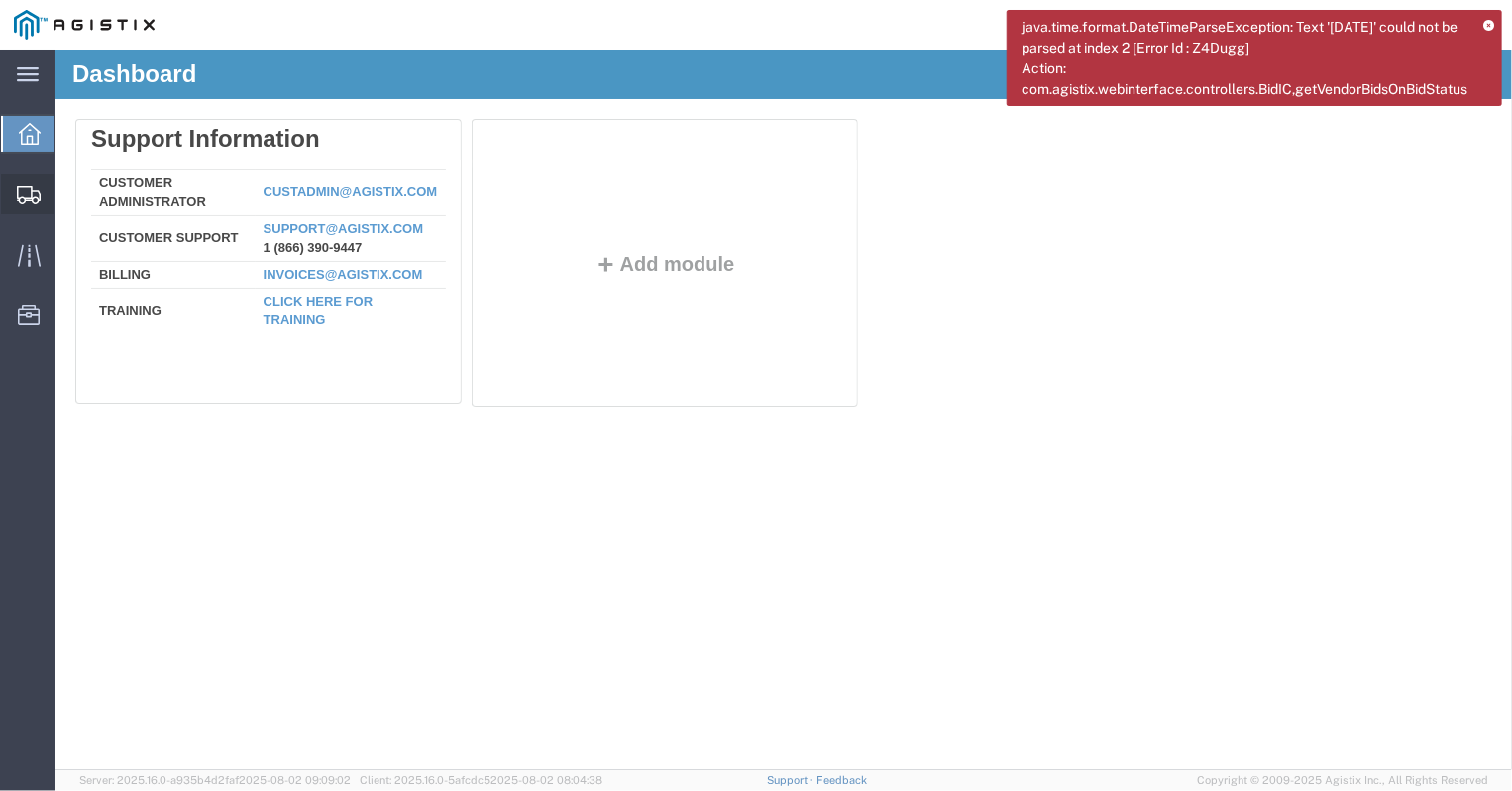 click 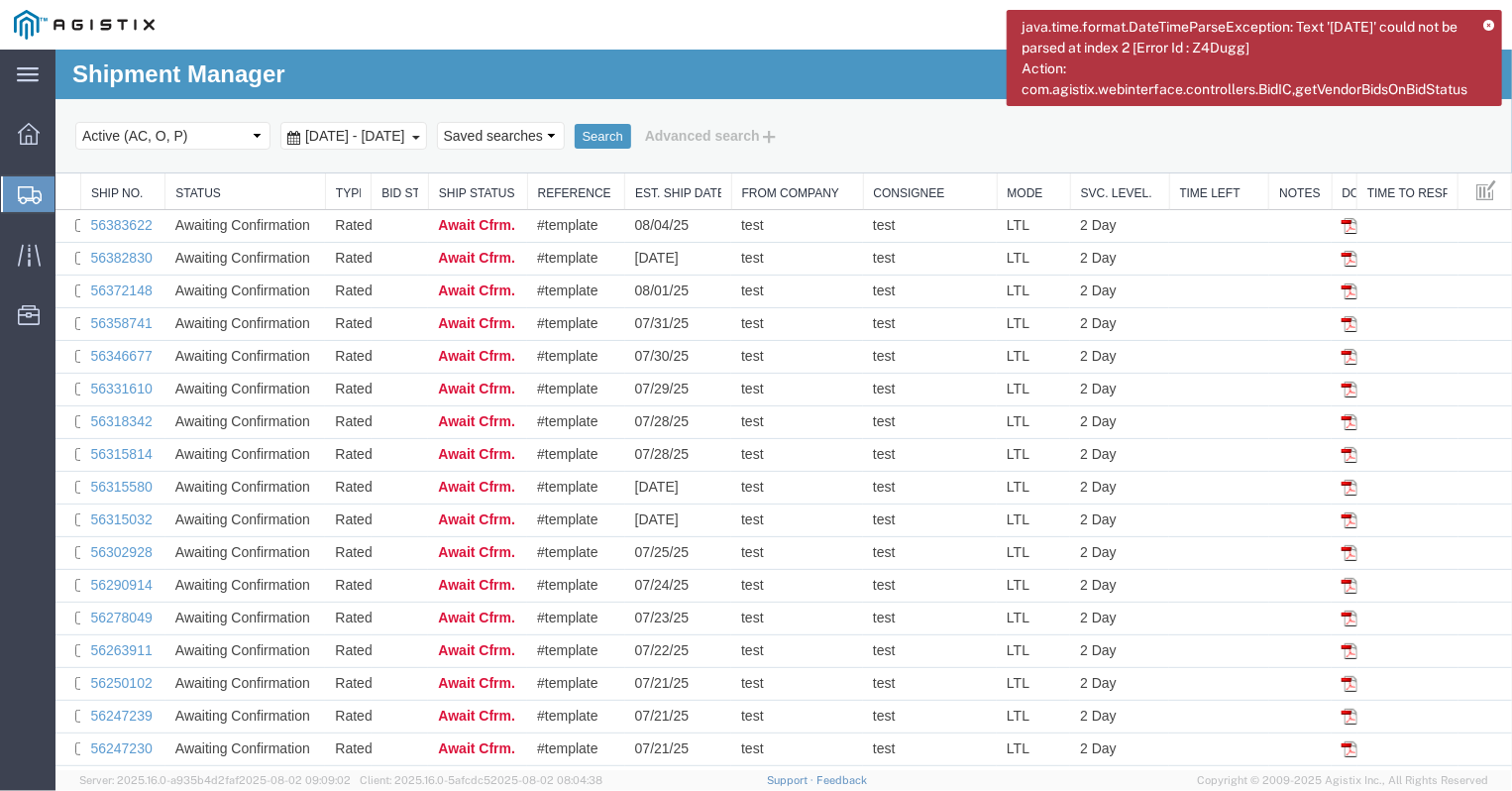 click 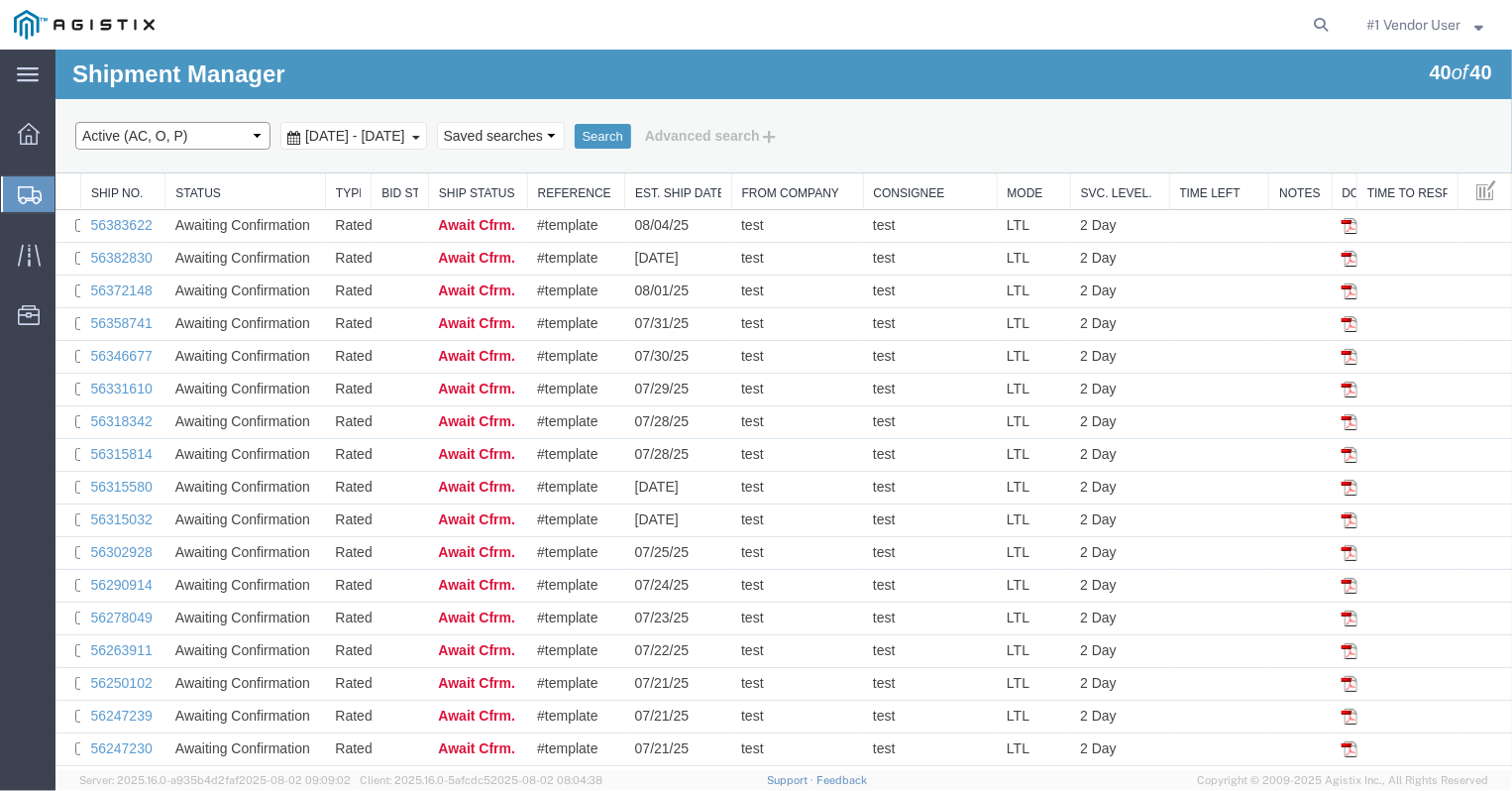 click on "Select status
Active (AC, O, P) All Approved Awaiting Confirmation (AC) Booked Canceled Closed Delivered Denied Expired Ignored Lost On Hold Open (O) Partial Delivery Pending (P) Shipped Withdrawn" at bounding box center [171, 135] 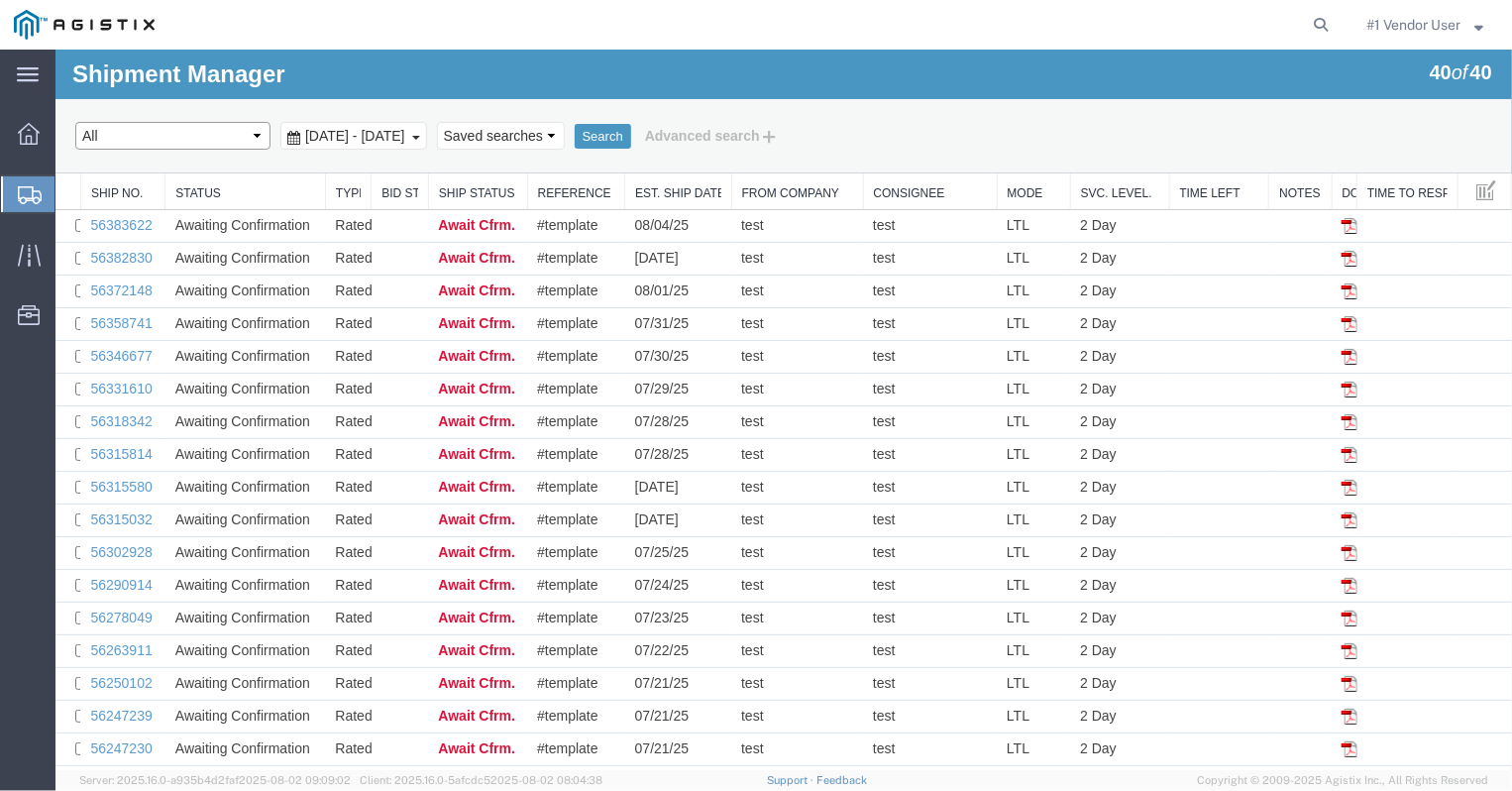 click on "All" at bounding box center (54, 49) 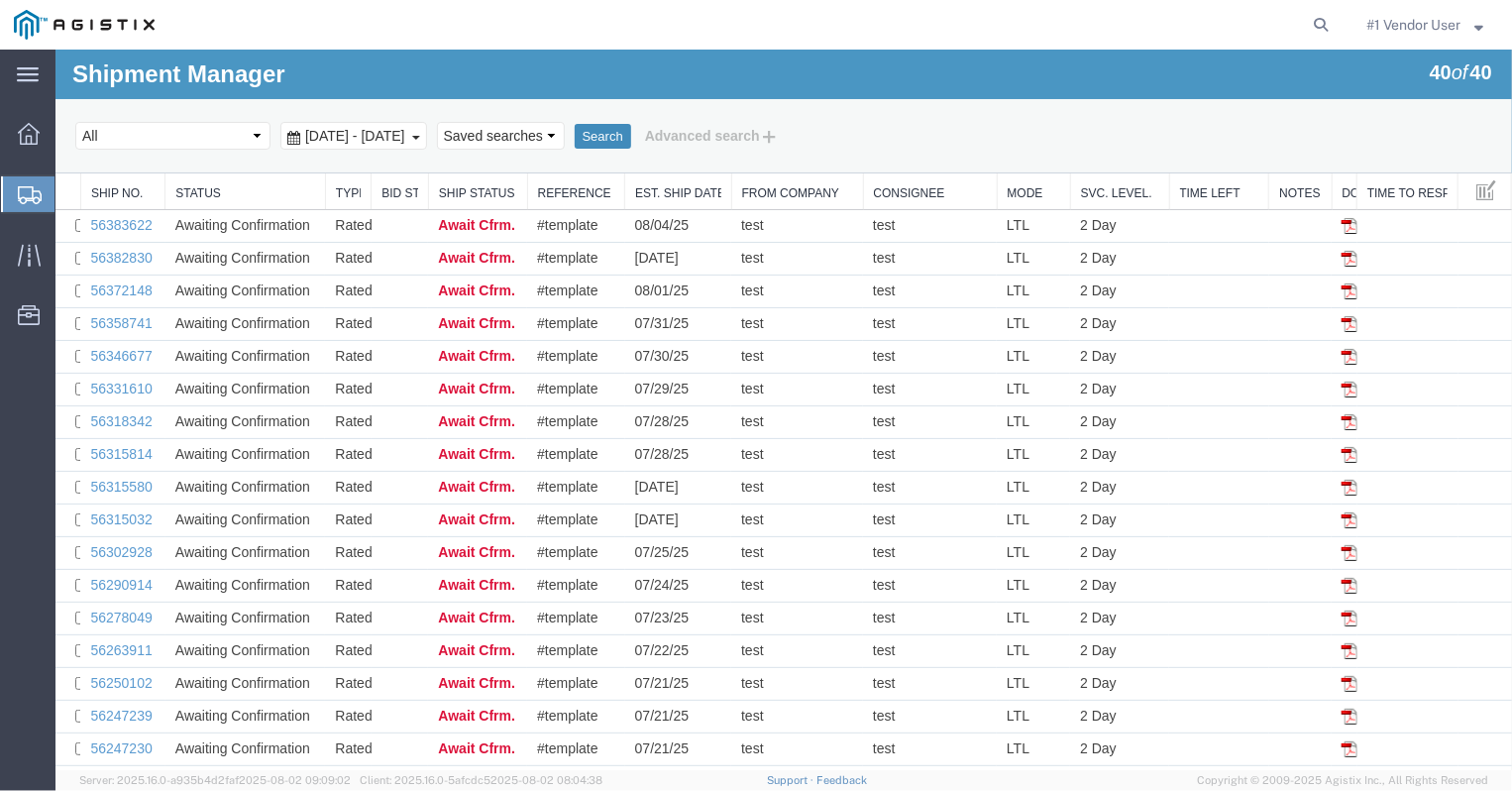 click on "Search" at bounding box center [601, 136] 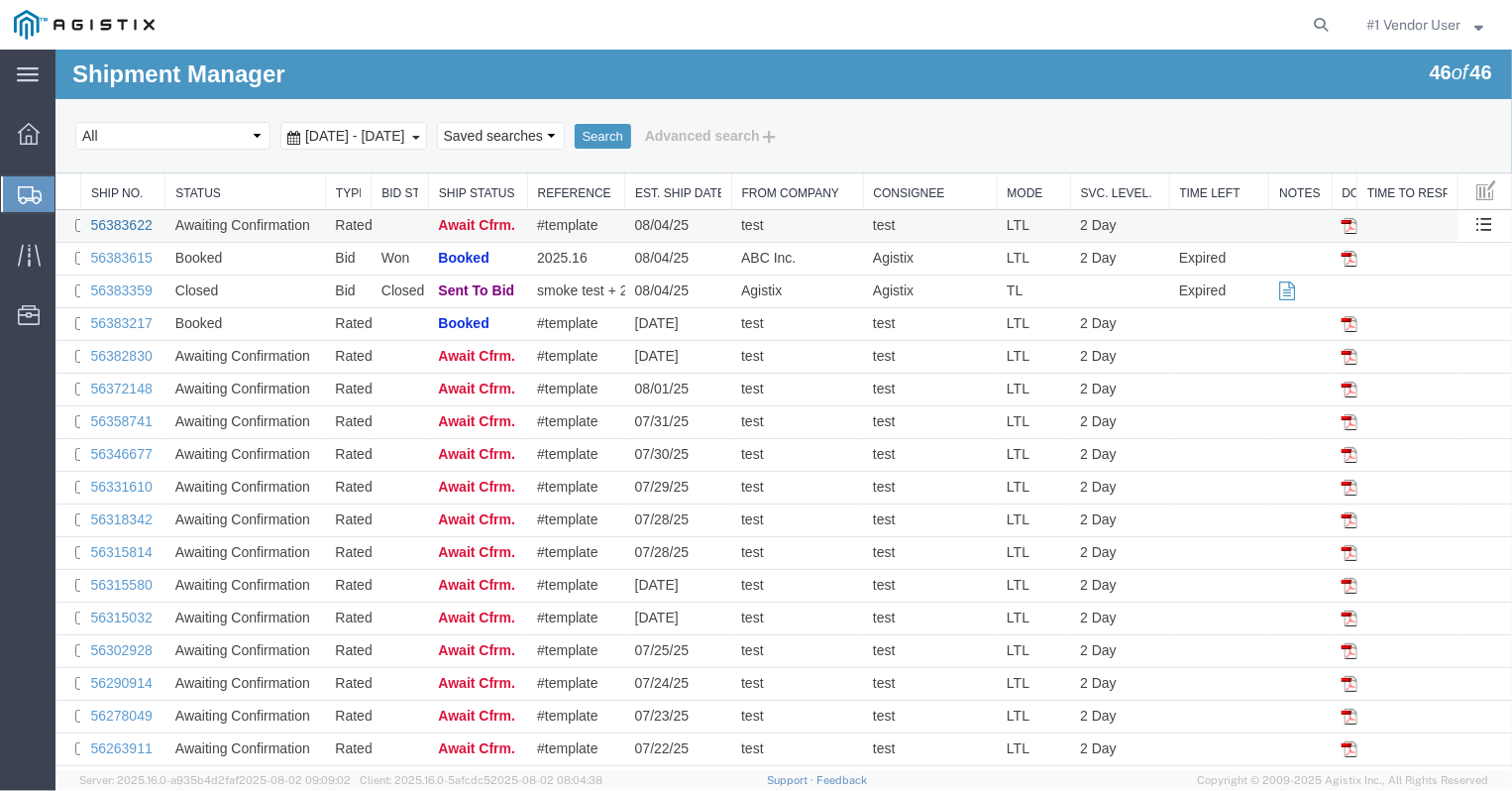 click on "[NUMBER]" at bounding box center (120, 224) 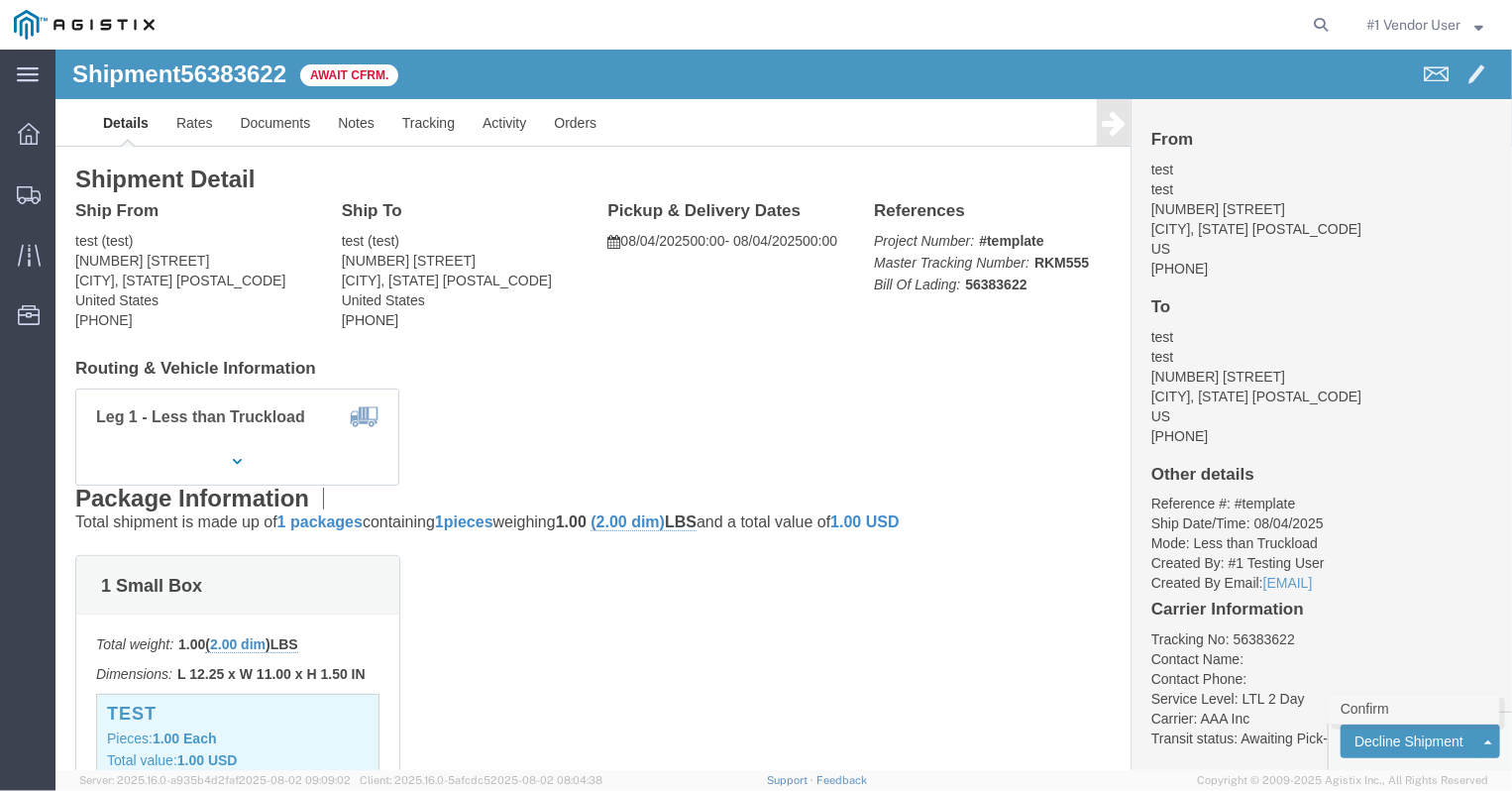 click on "Confirm" 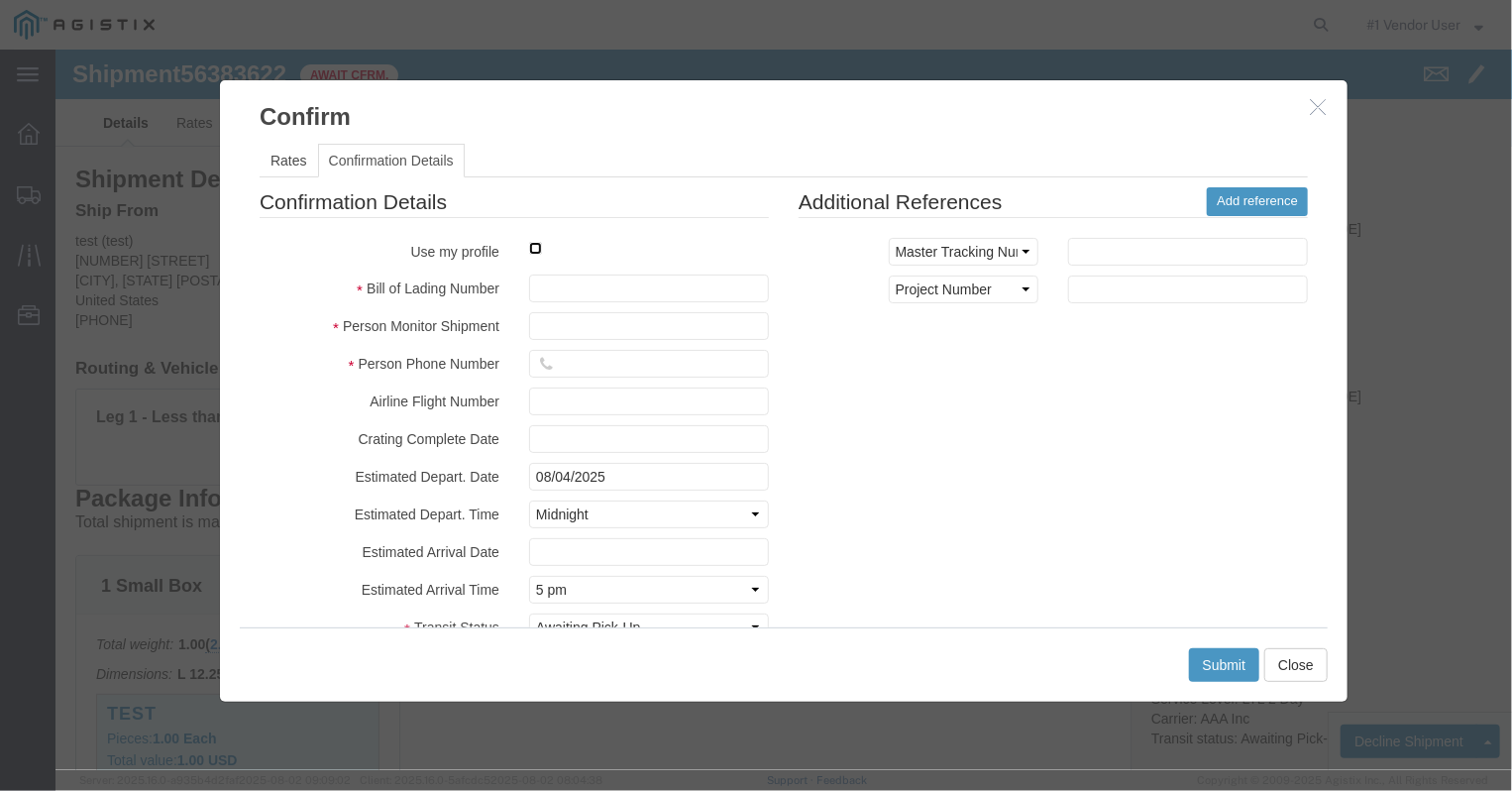 click 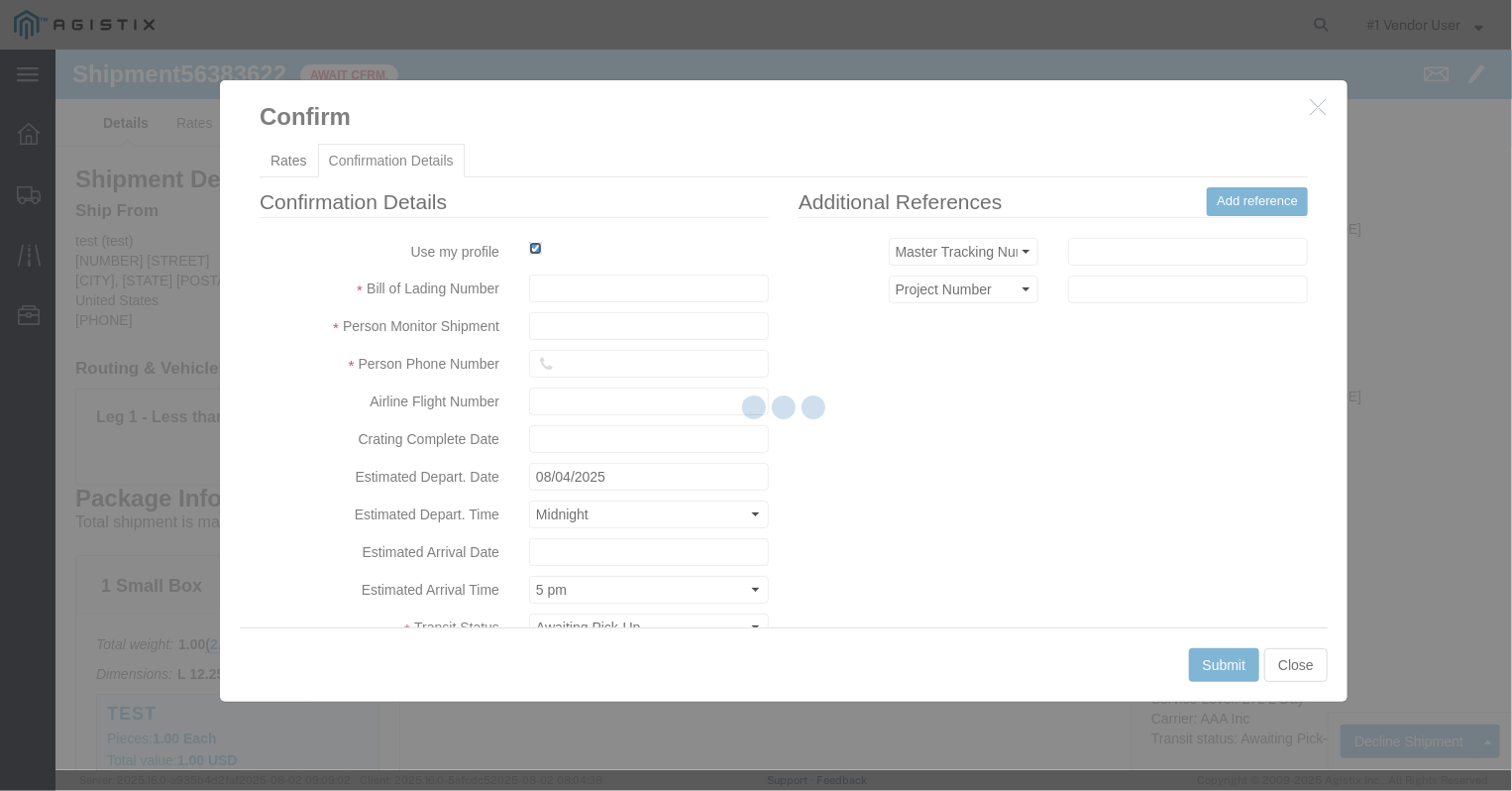 type on "#1 [VENDOR] [USER]" 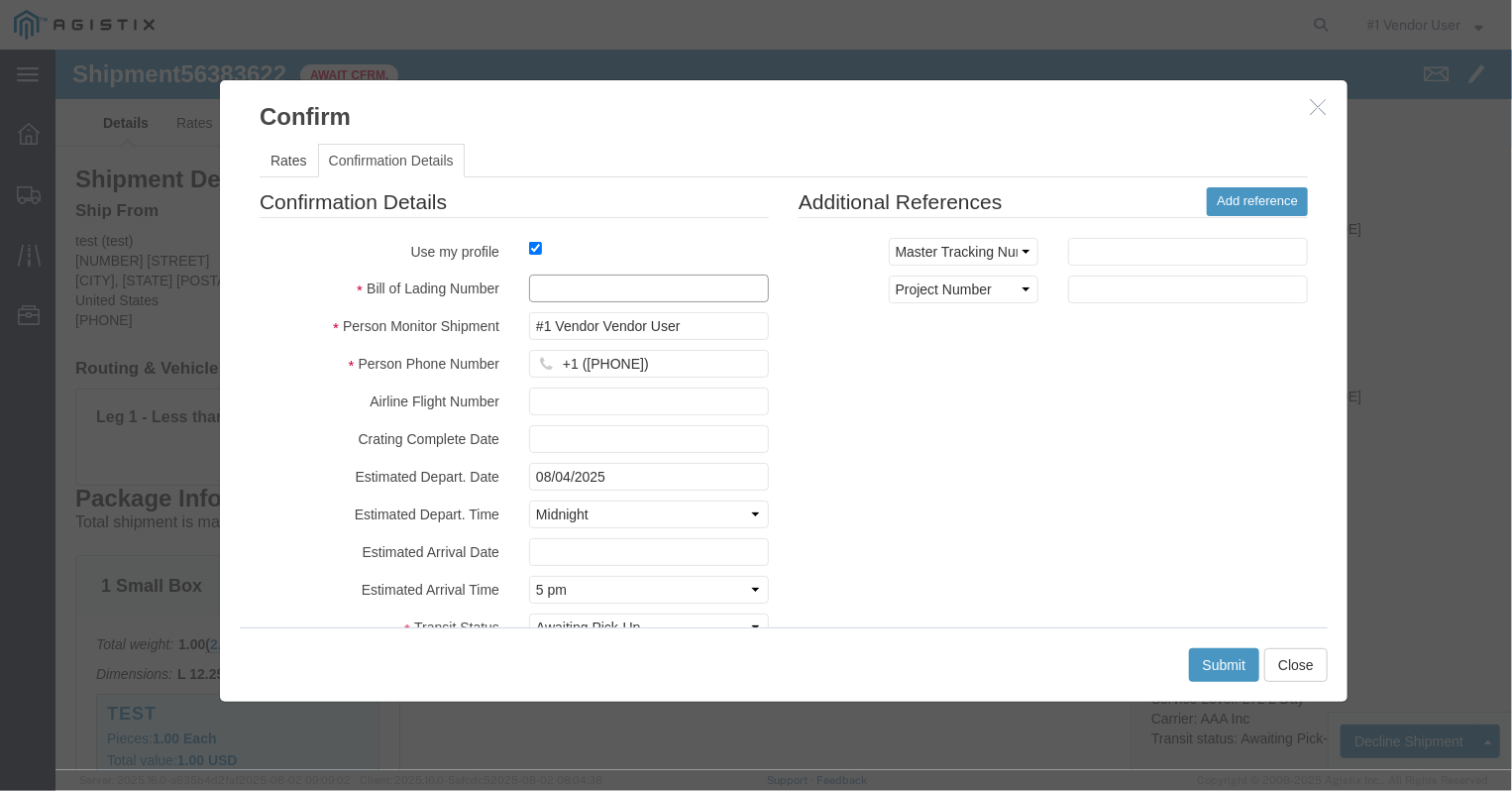 click 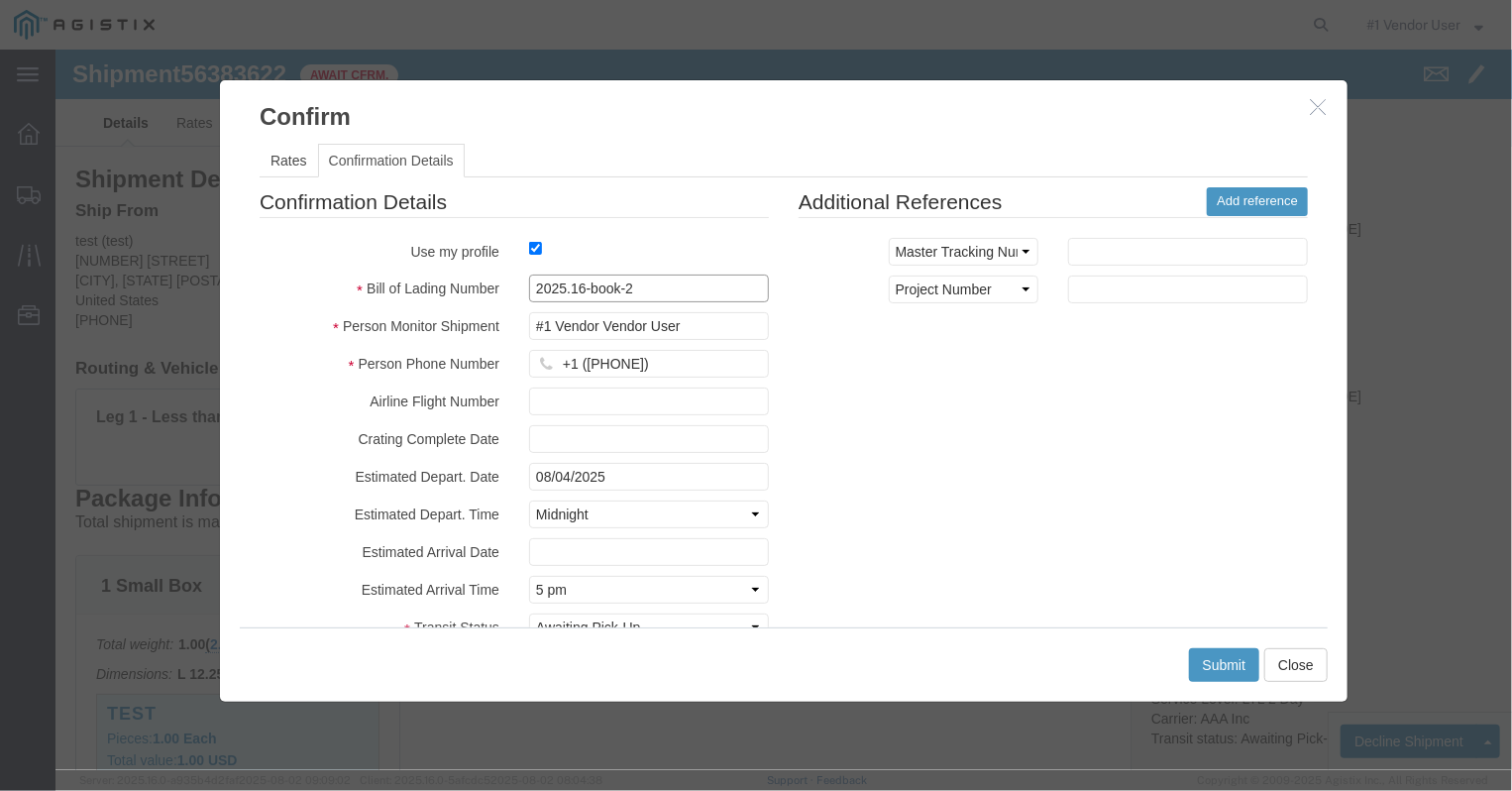 scroll, scrollTop: 48, scrollLeft: 0, axis: vertical 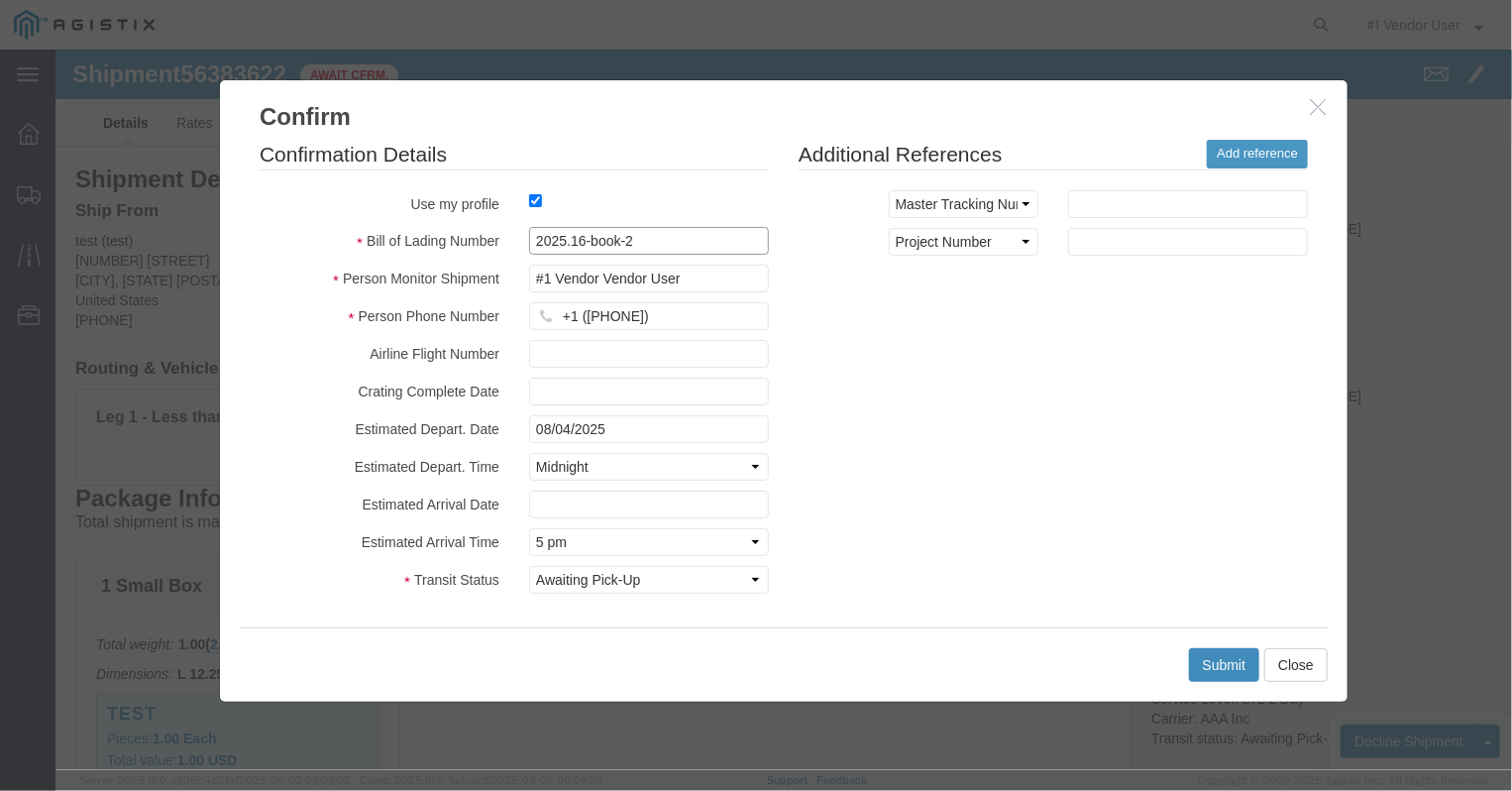 type on "2025.16-book-2" 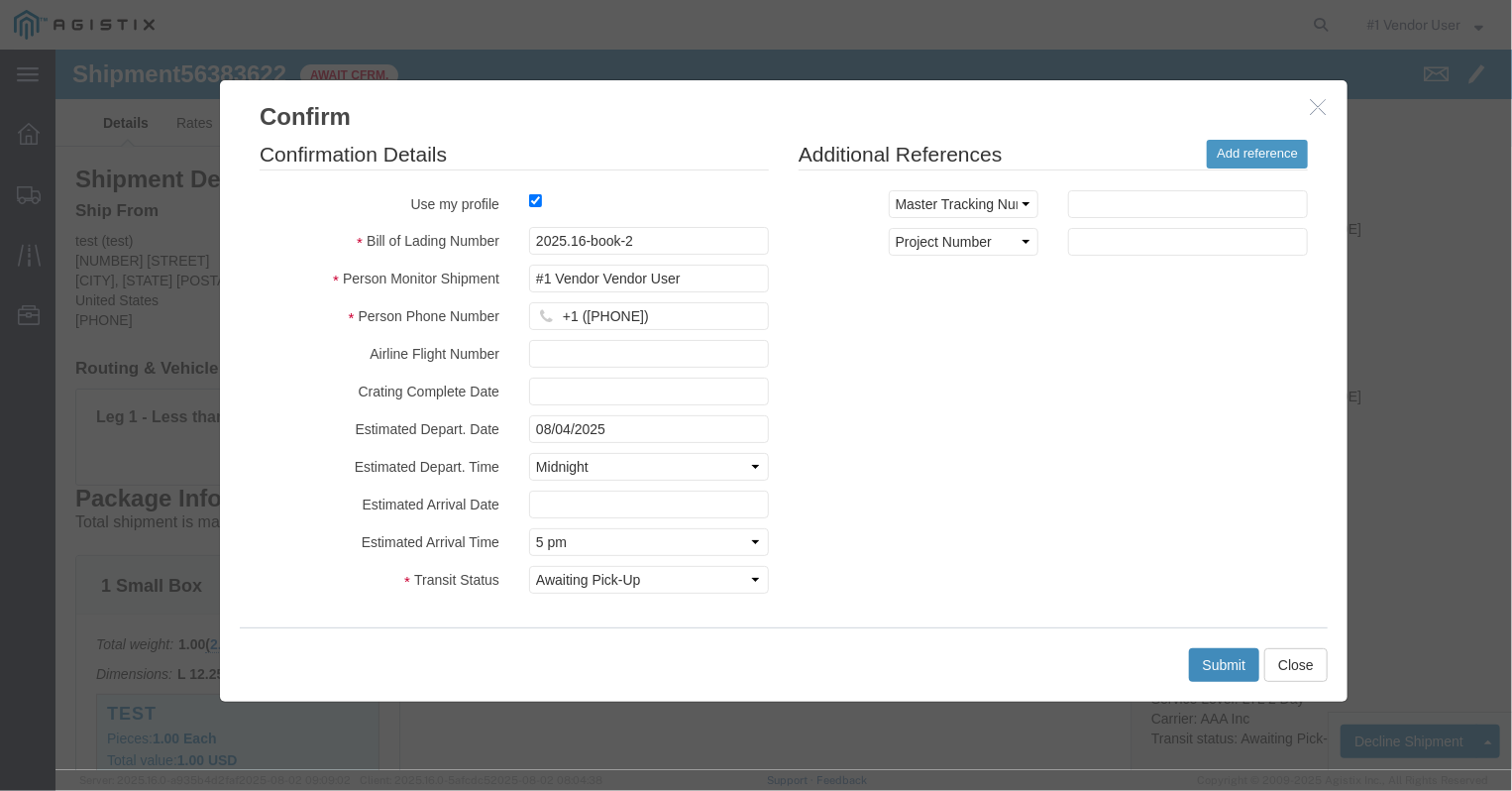 click on "Submit" 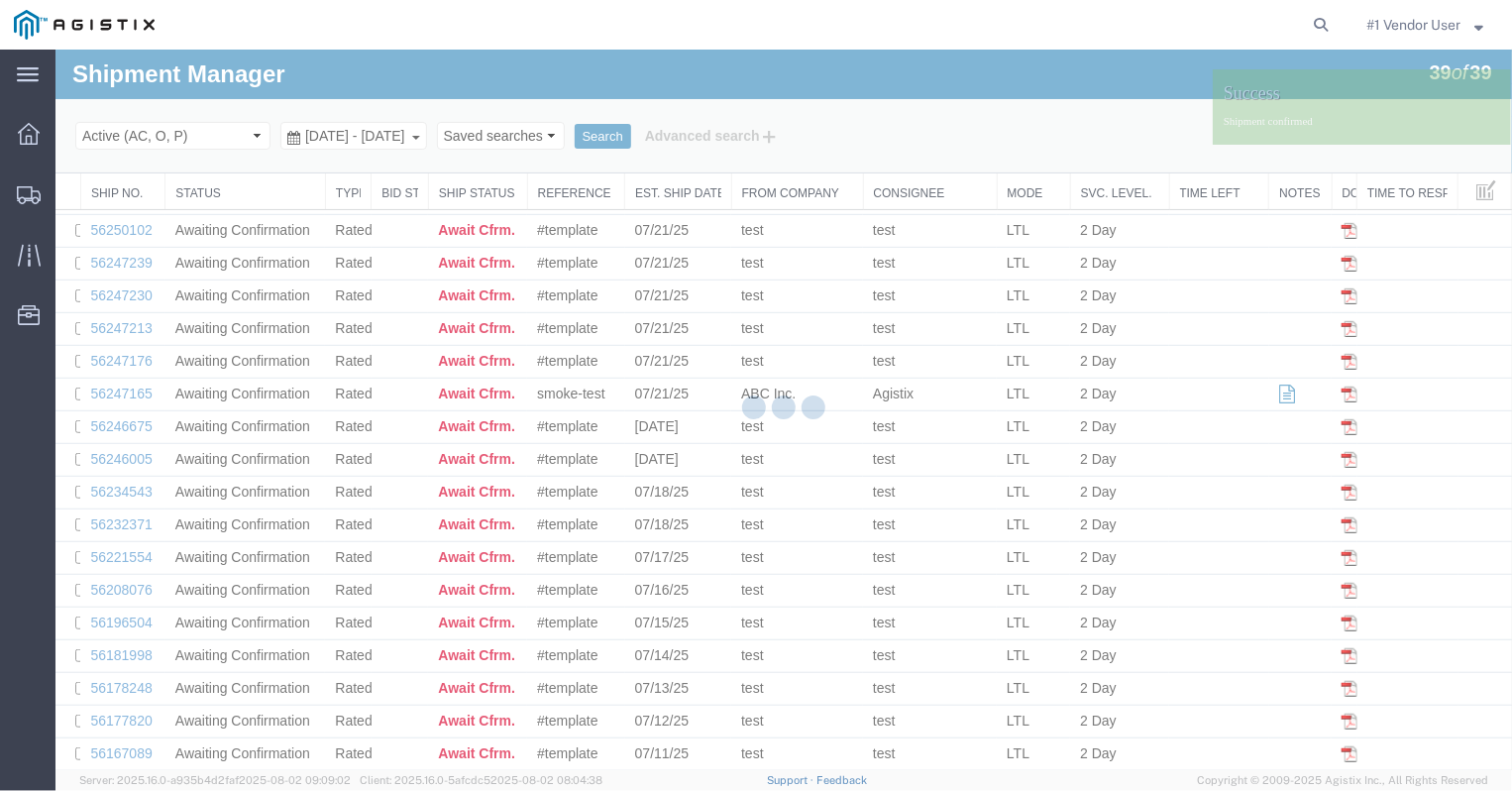 scroll, scrollTop: 544, scrollLeft: 0, axis: vertical 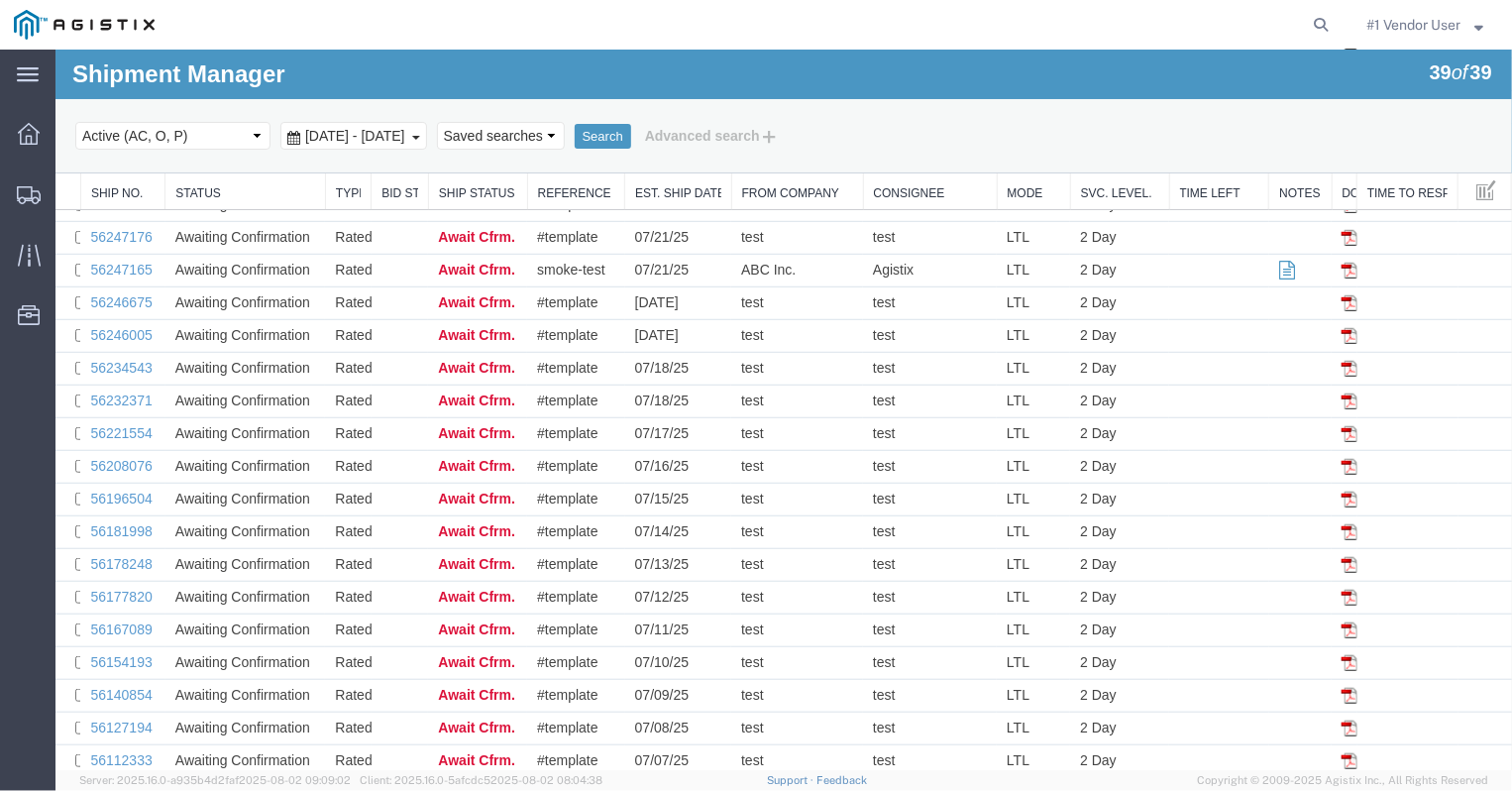 click on "#1 [VENDOR] [USER]" 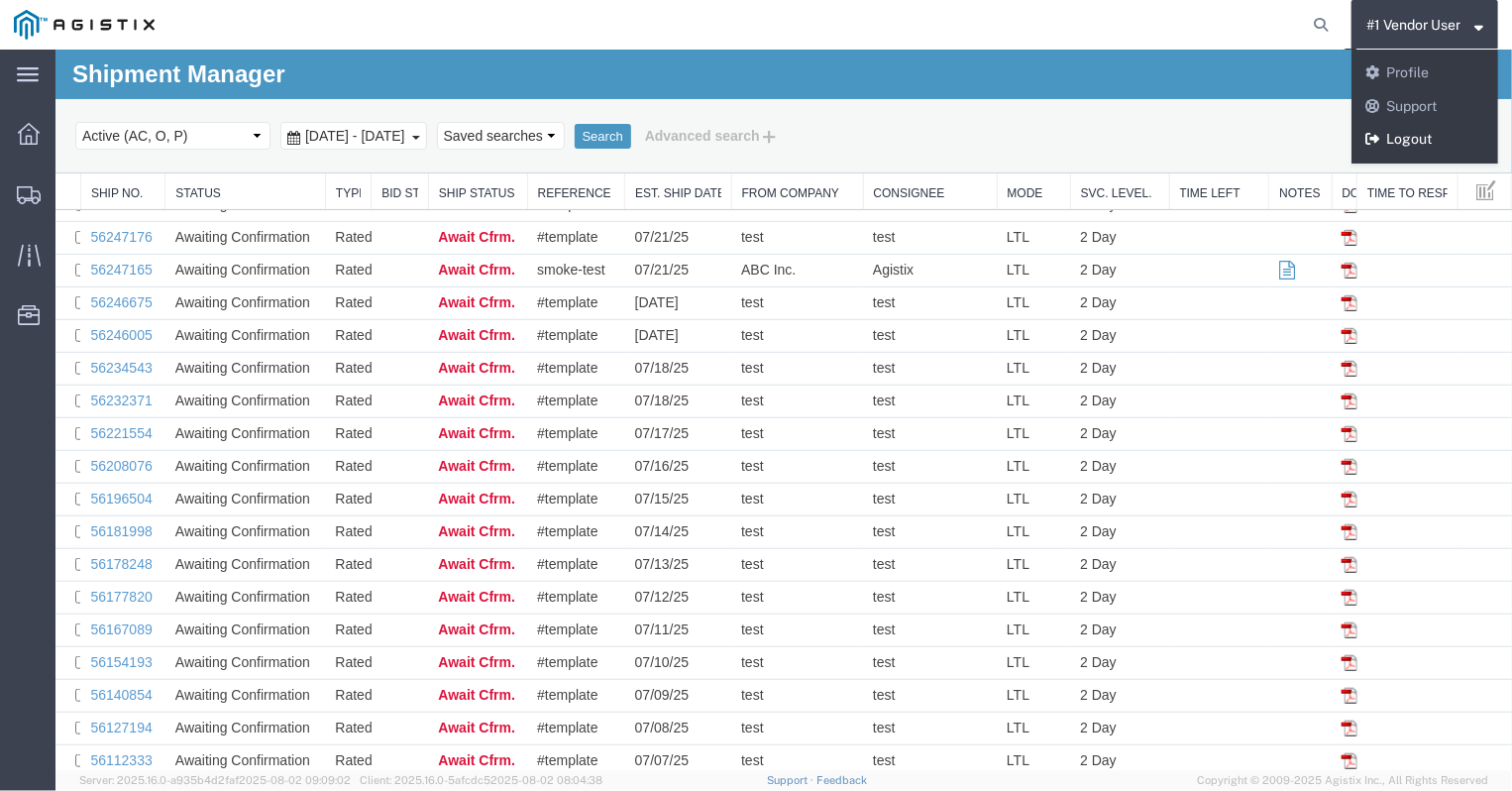 click on "Logout" 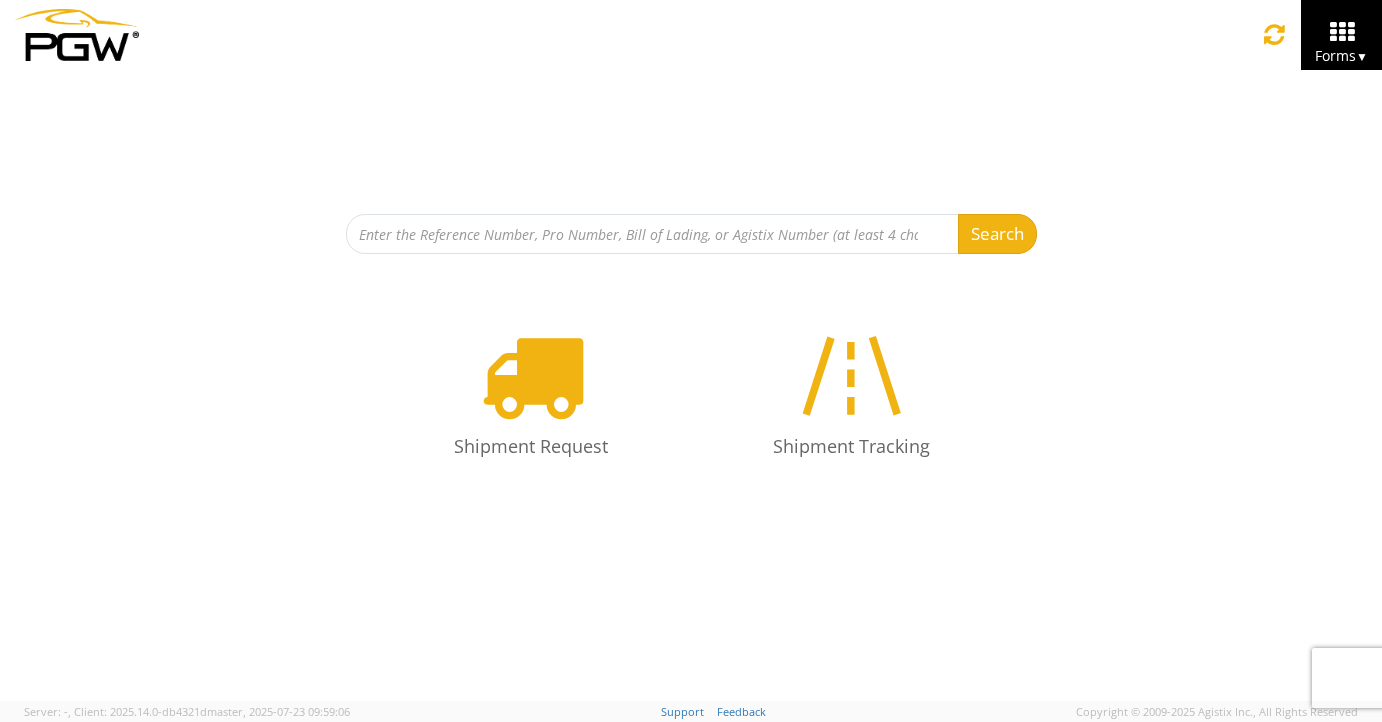 scroll, scrollTop: 0, scrollLeft: 0, axis: both 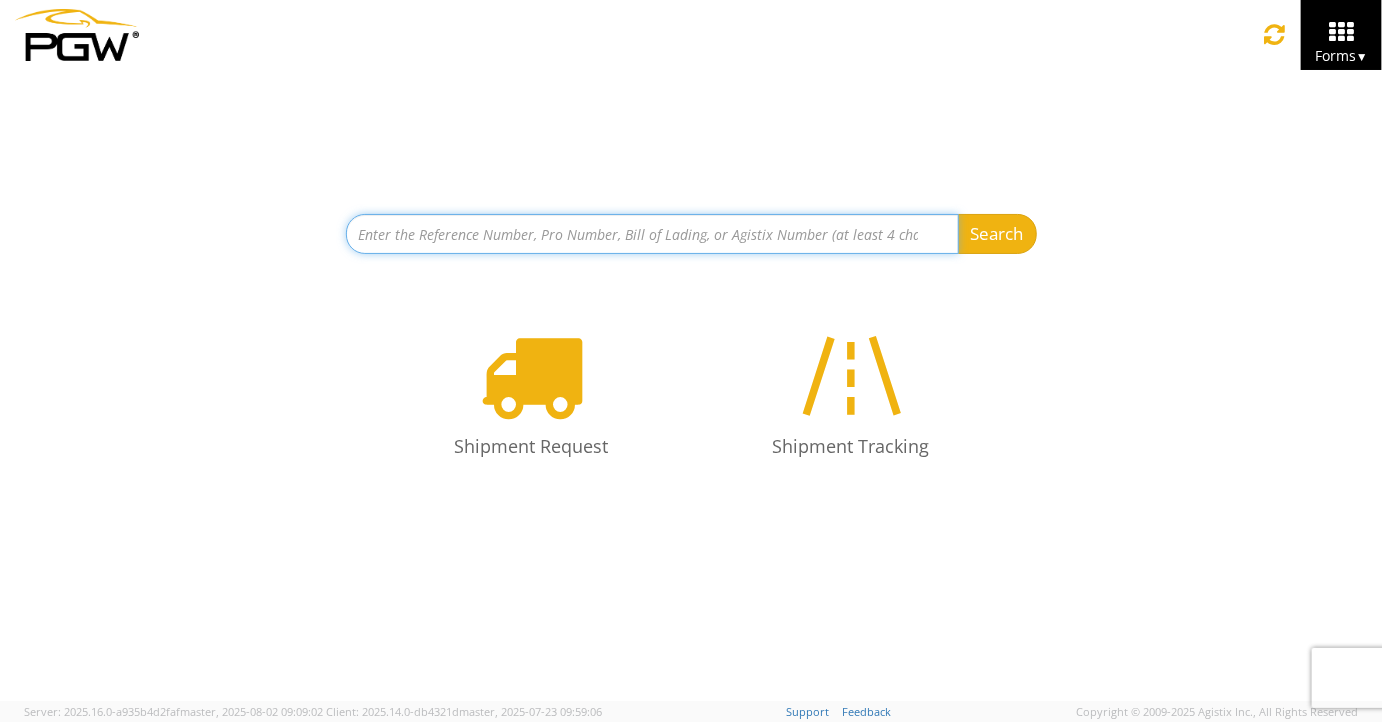 click at bounding box center (652, 234) 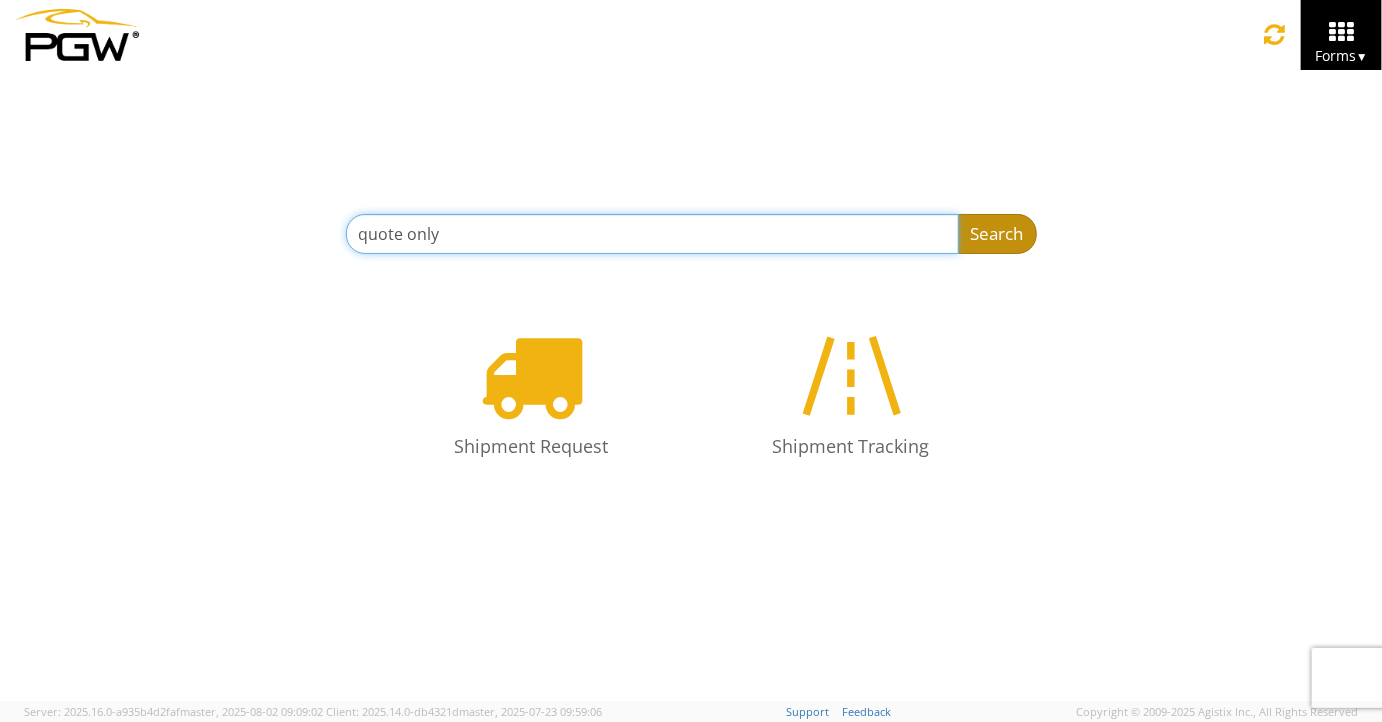 type on "quote only" 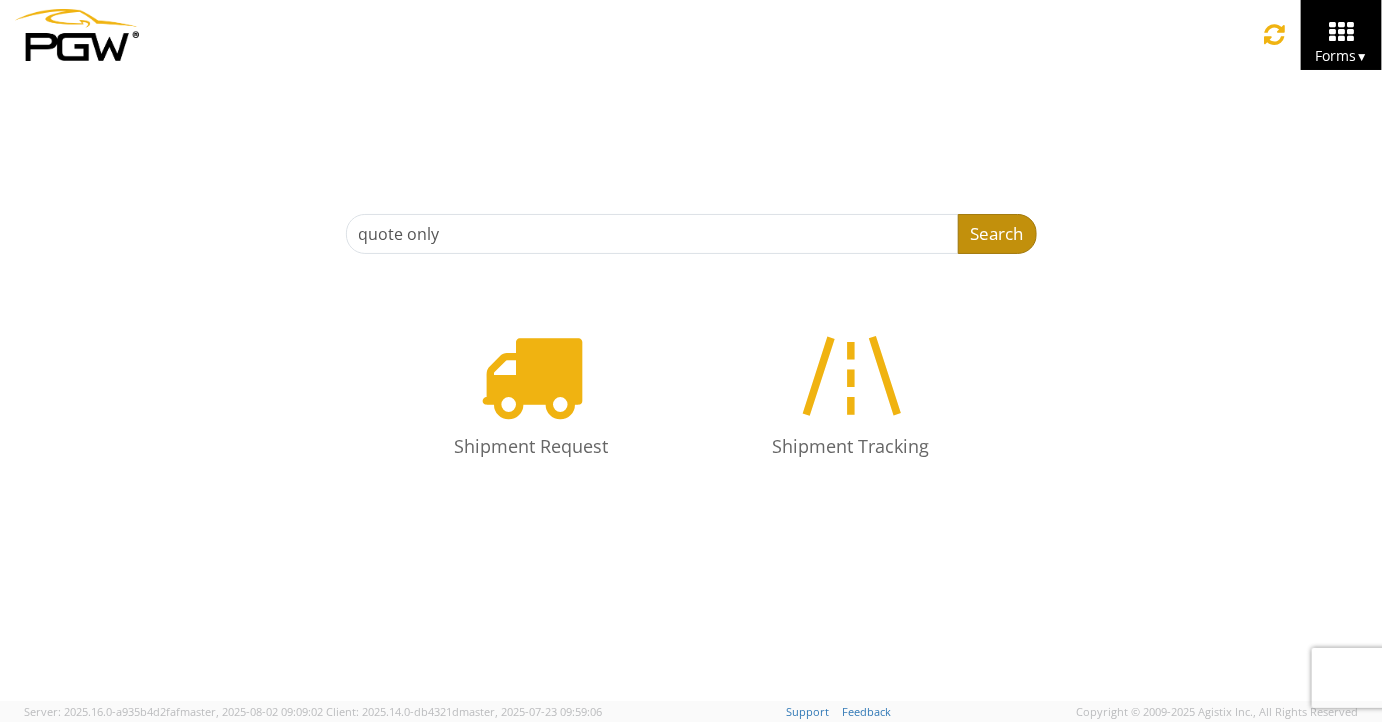 click on "Search" at bounding box center [997, 234] 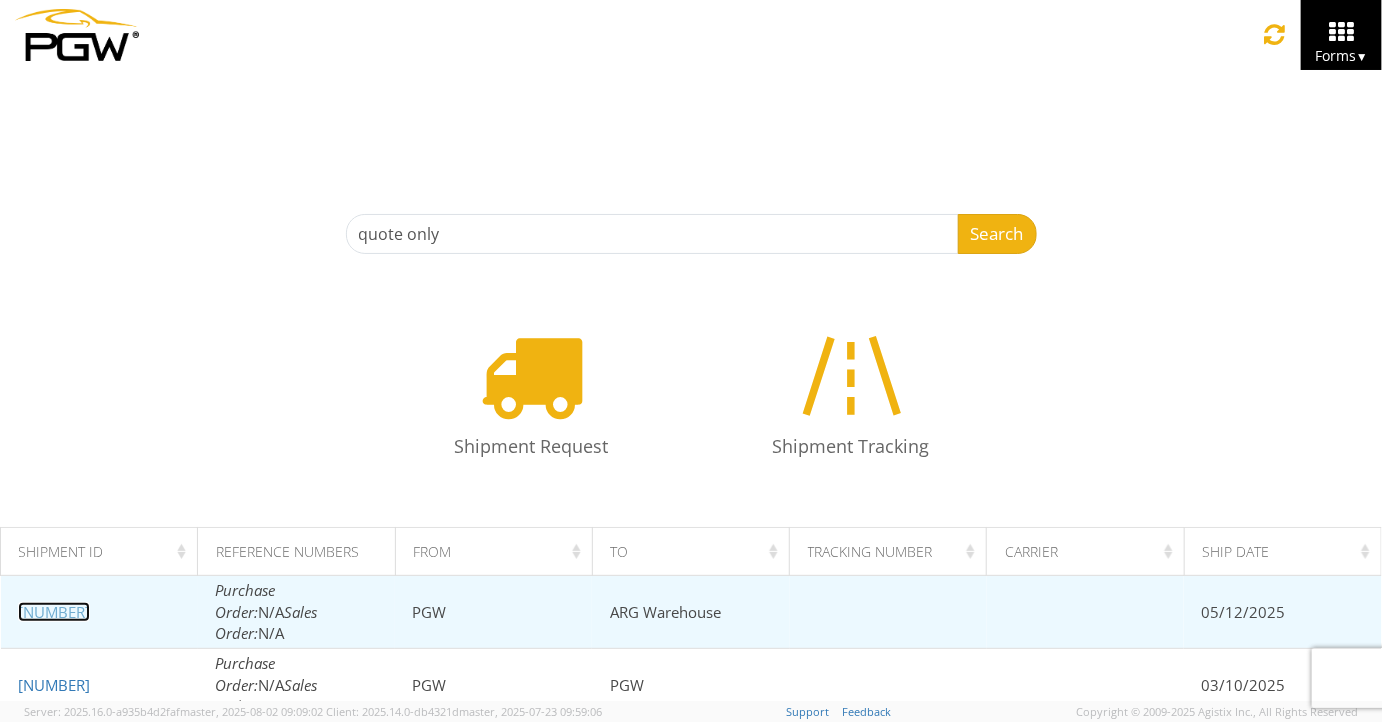 click on "55535352" at bounding box center [54, 612] 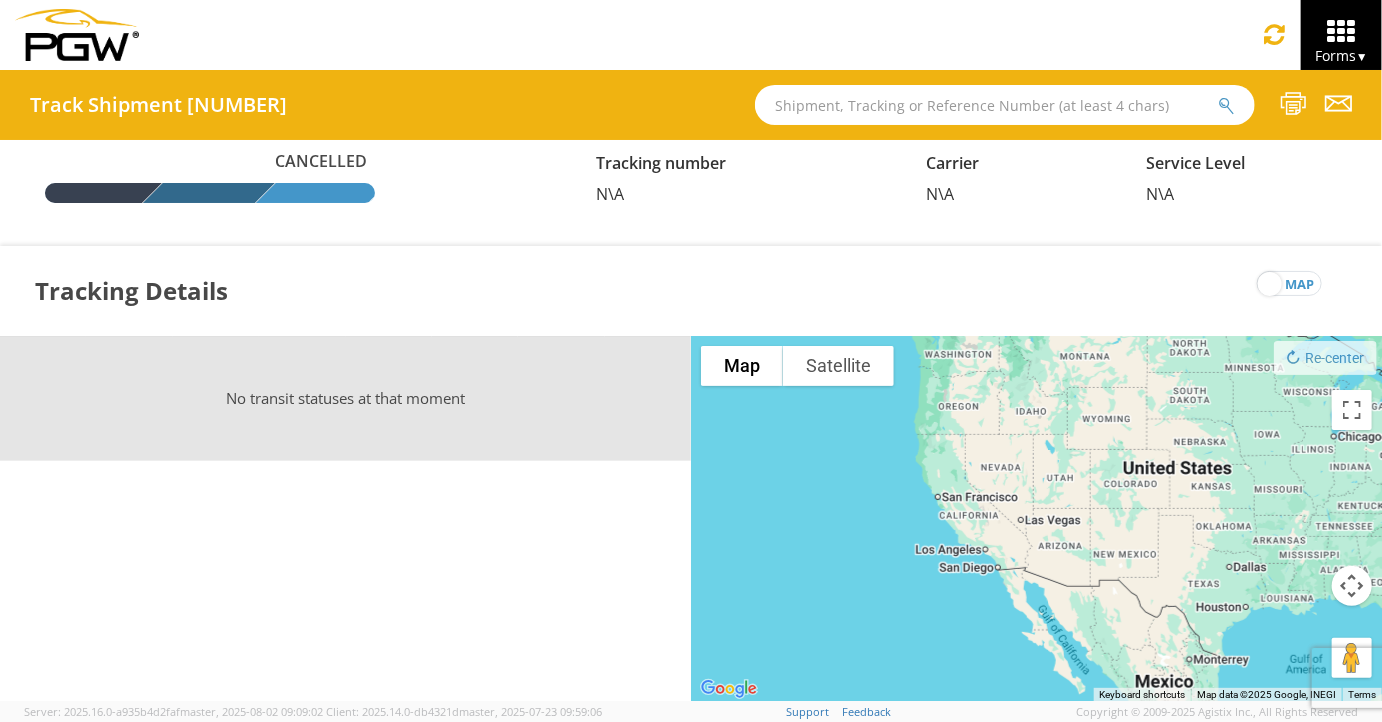 click at bounding box center [1341, 32] 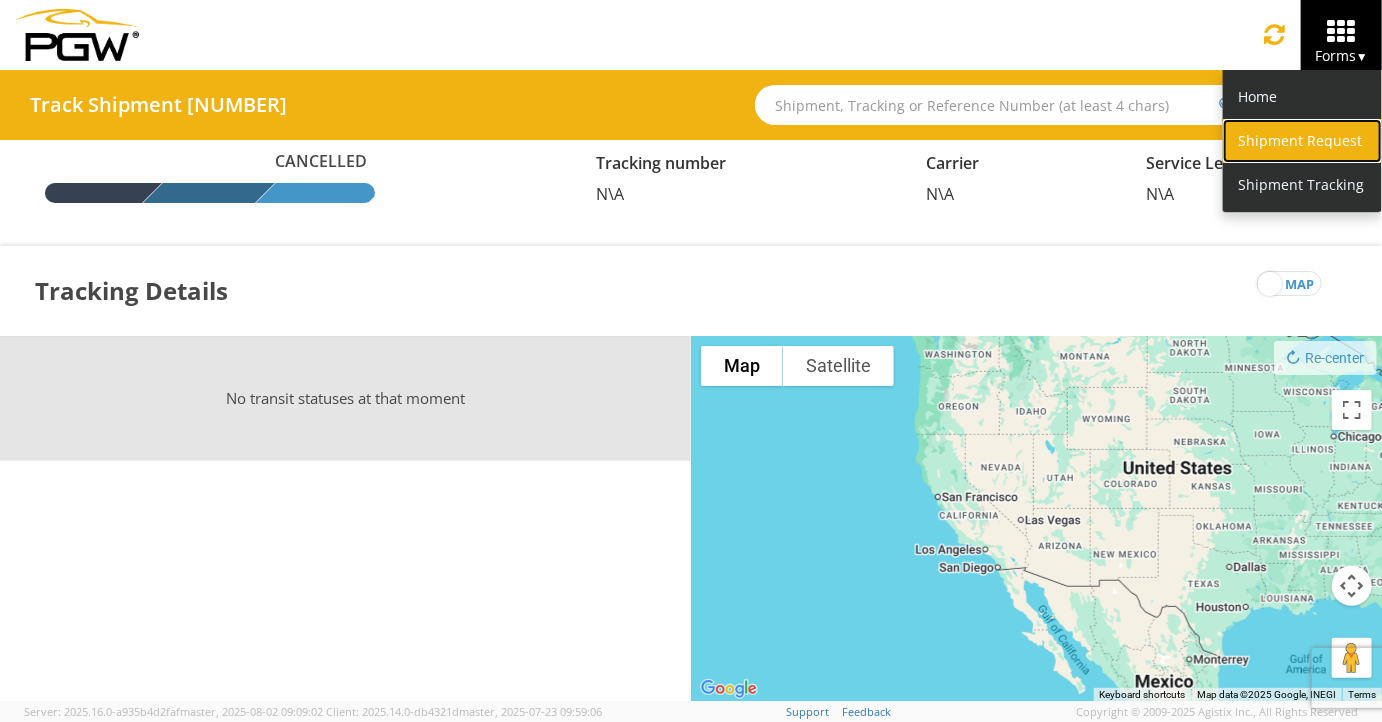 click on "Shipment Request" at bounding box center [1302, 141] 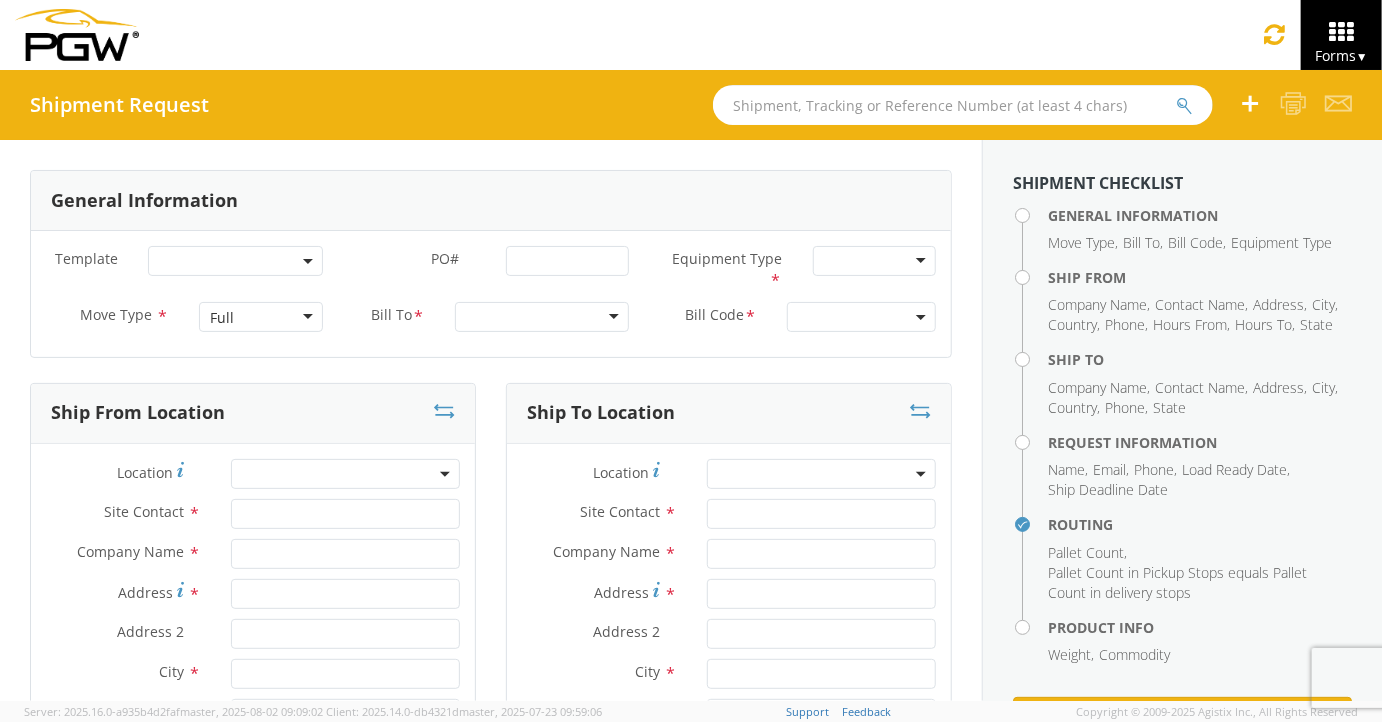 click at bounding box center (963, 105) 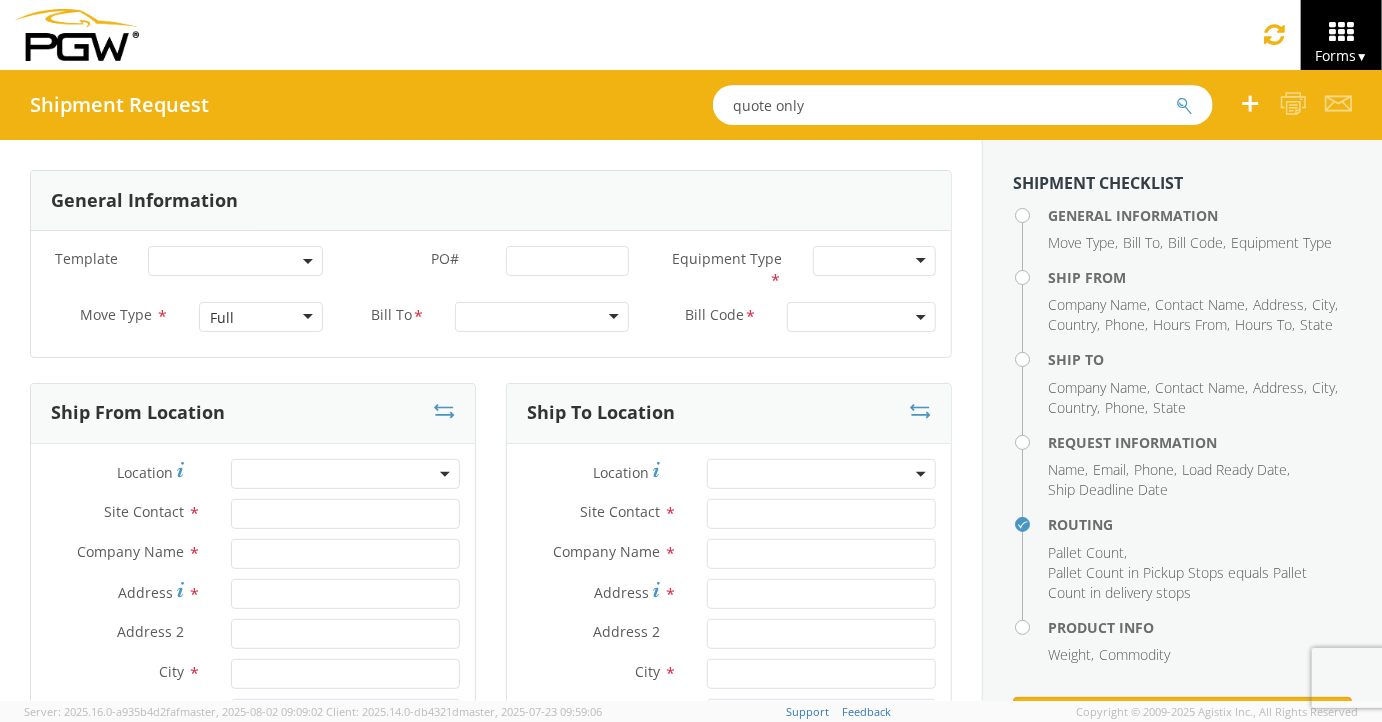 type on "quote only" 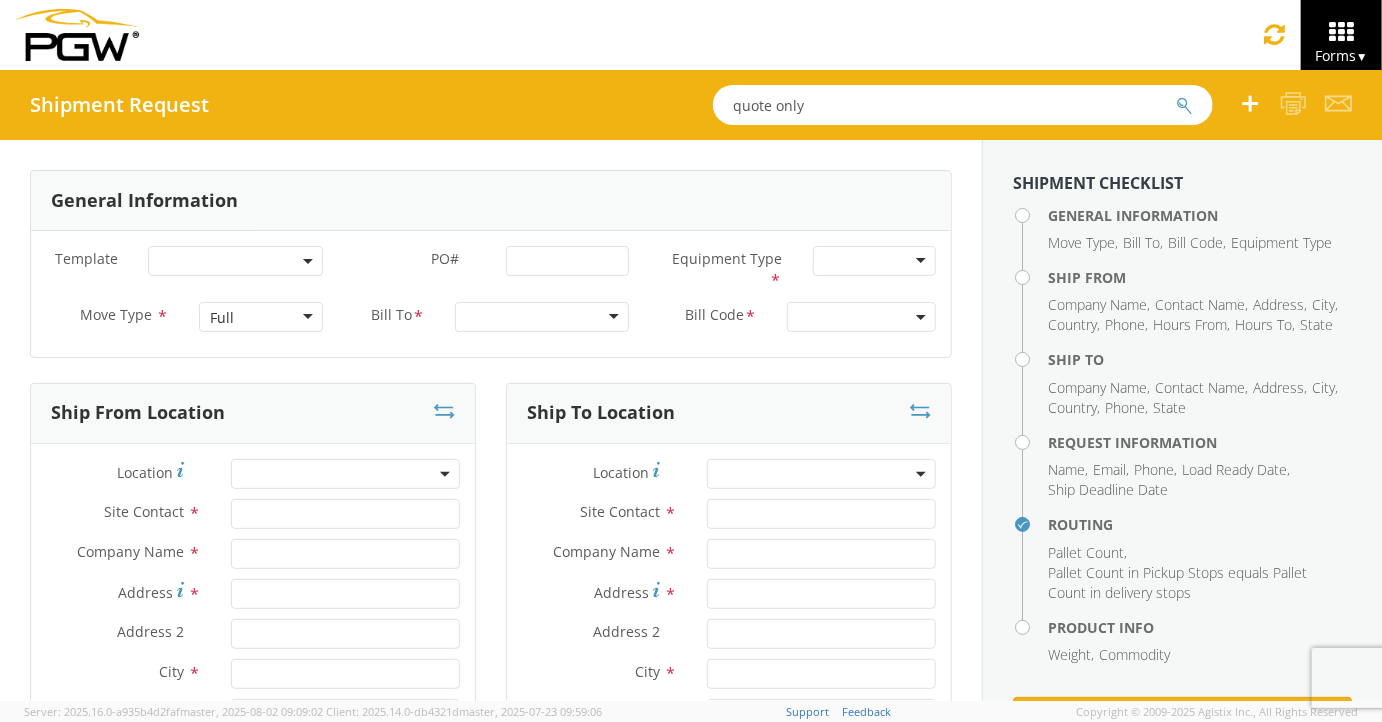 click at bounding box center [1184, 106] 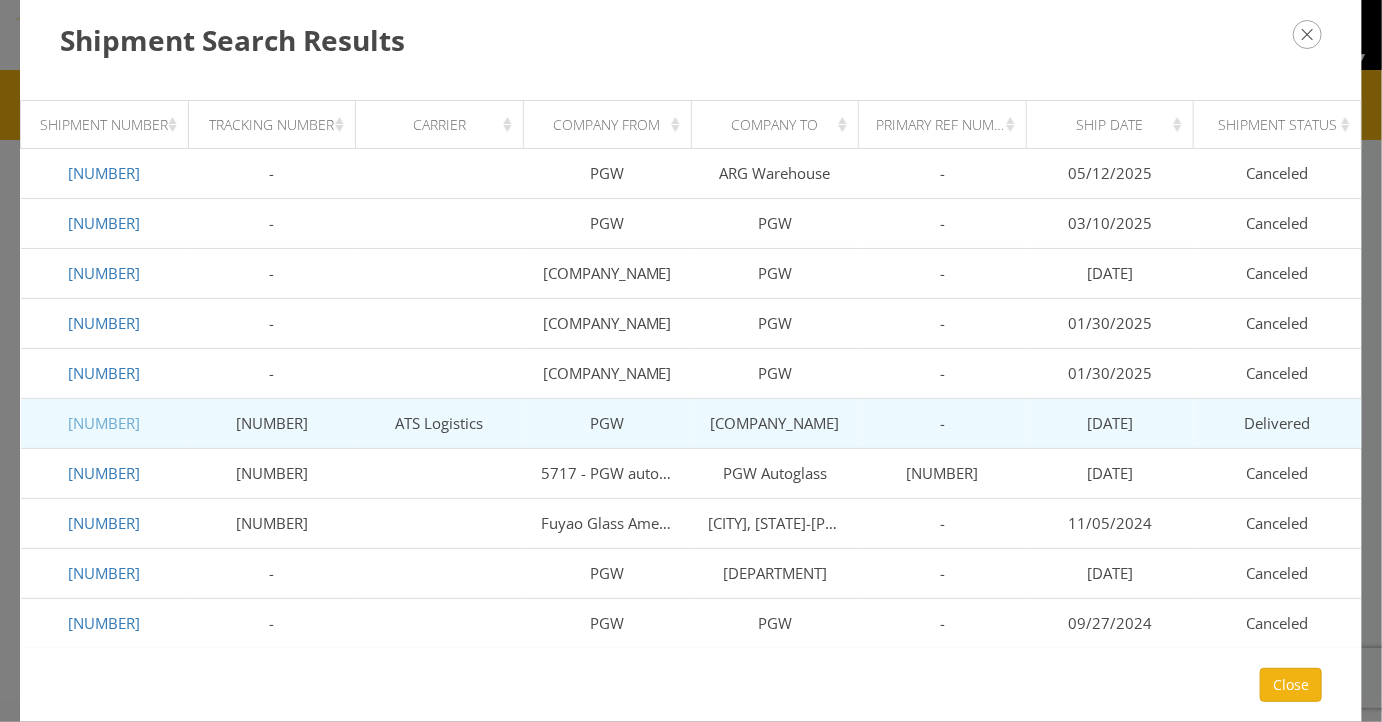 click on "53725117" at bounding box center (104, 423) 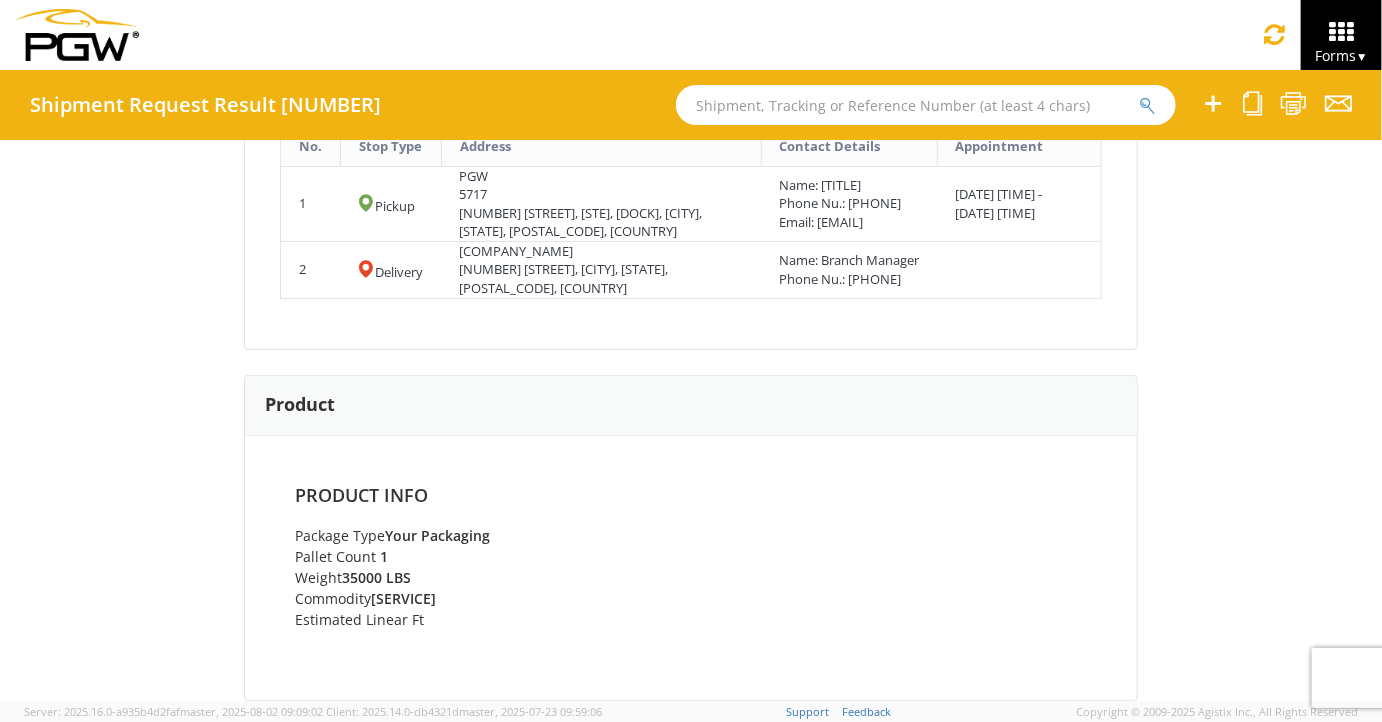 scroll, scrollTop: 0, scrollLeft: 0, axis: both 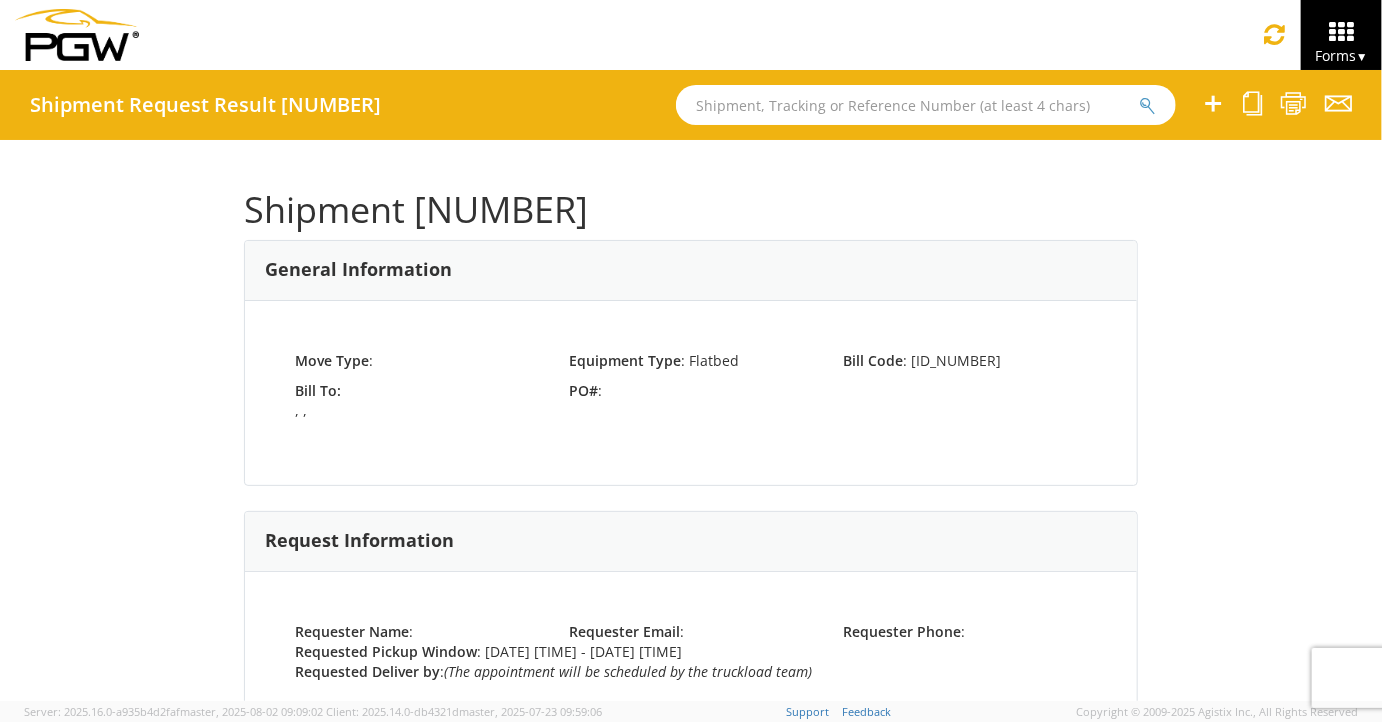 click on "Shipment 53725117" at bounding box center [691, 210] 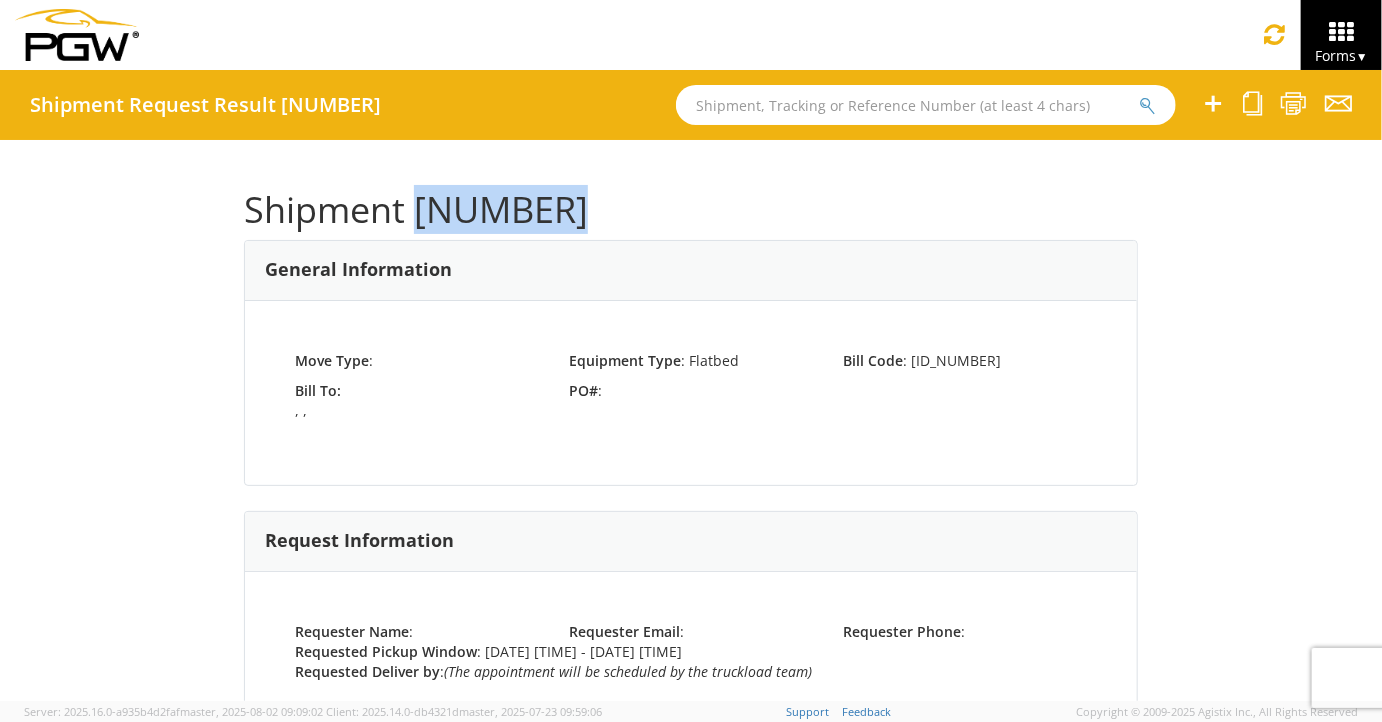 click on "Shipment 53725117" at bounding box center [691, 210] 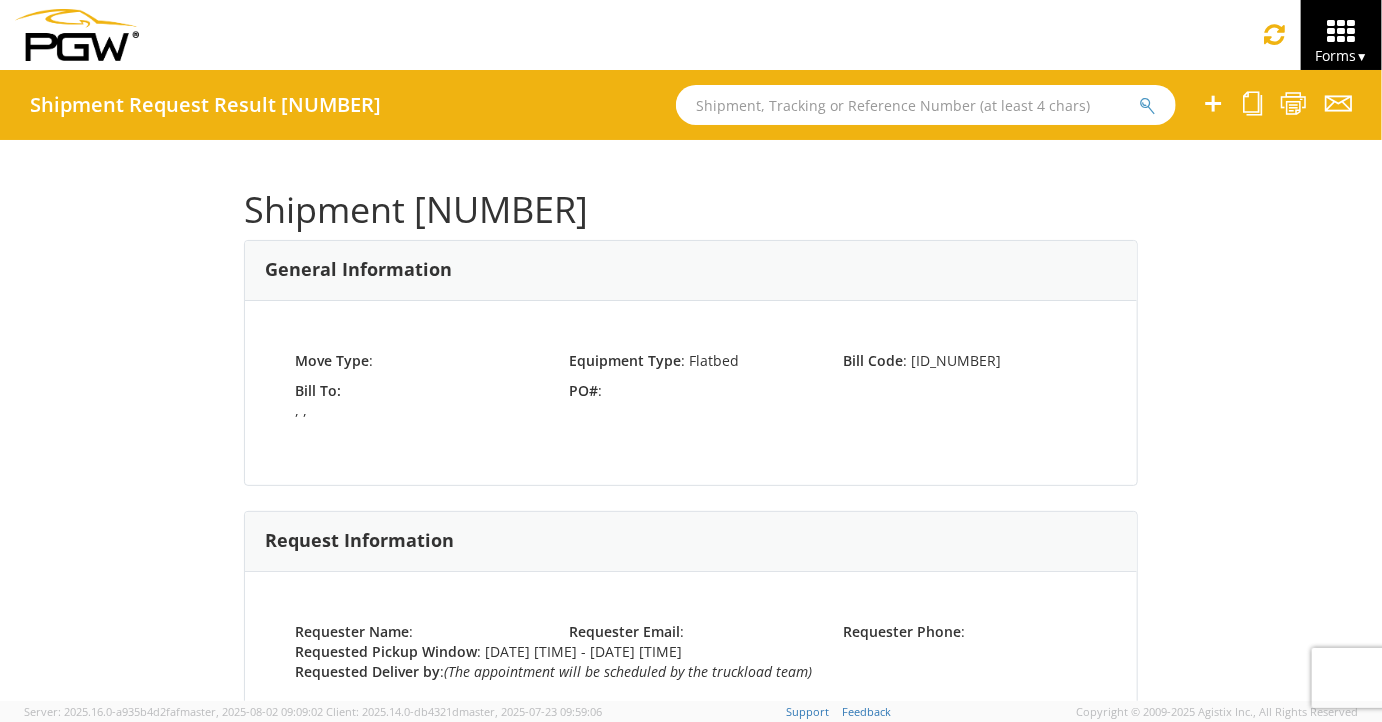 click on "Forms  ▼" at bounding box center (1341, 55) 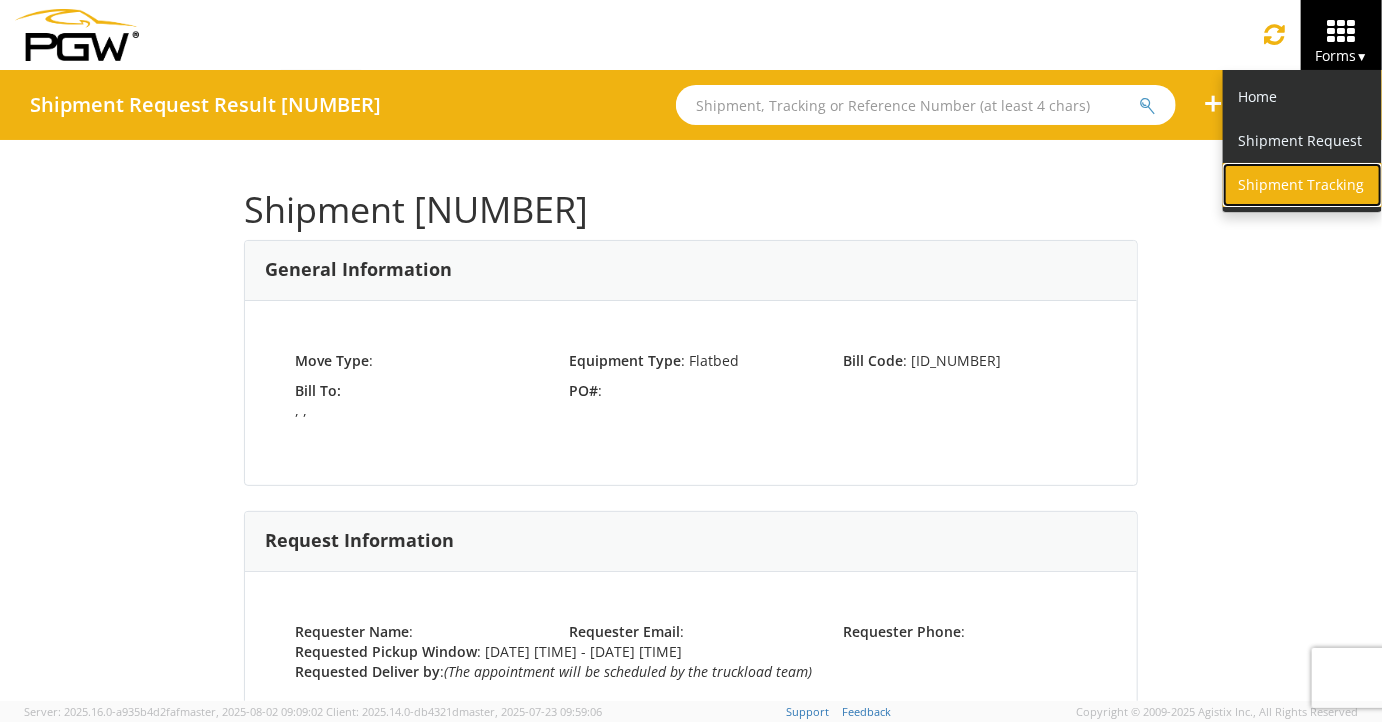 click on "Shipment Tracking" at bounding box center [1302, 185] 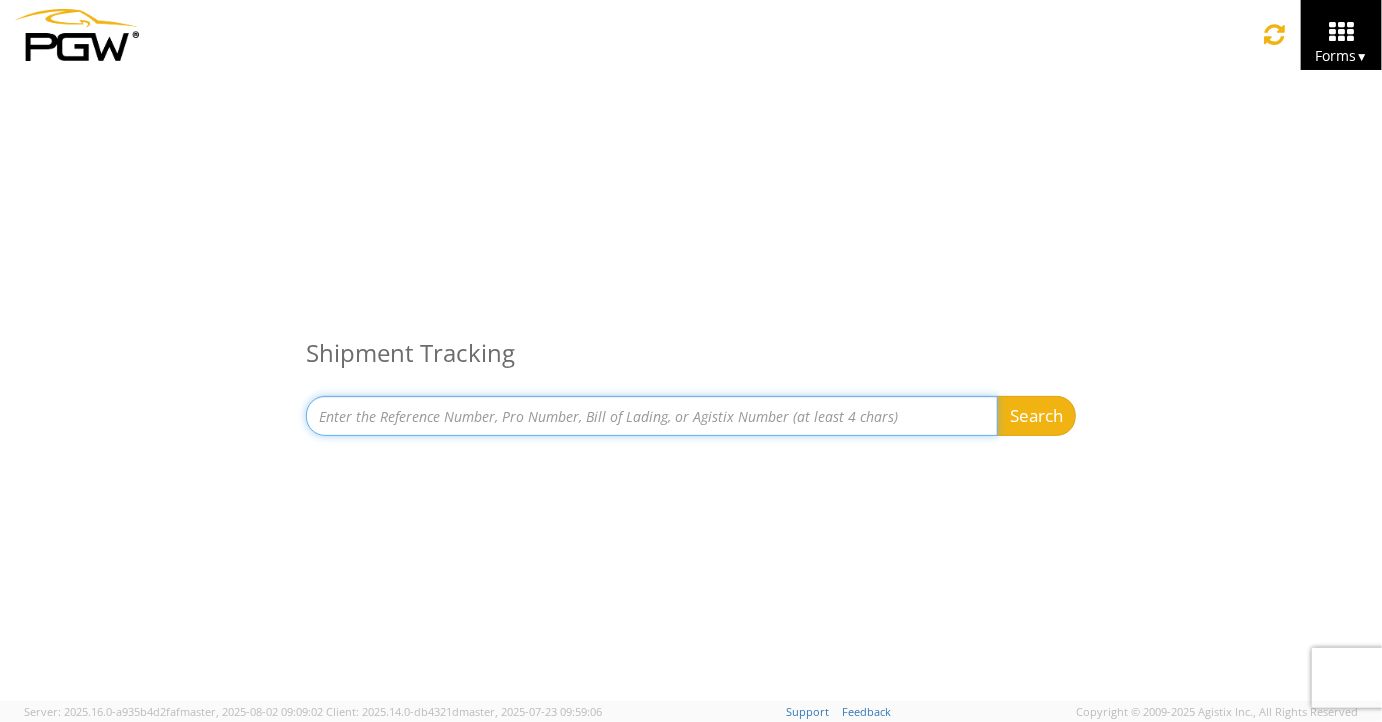 click at bounding box center (652, 416) 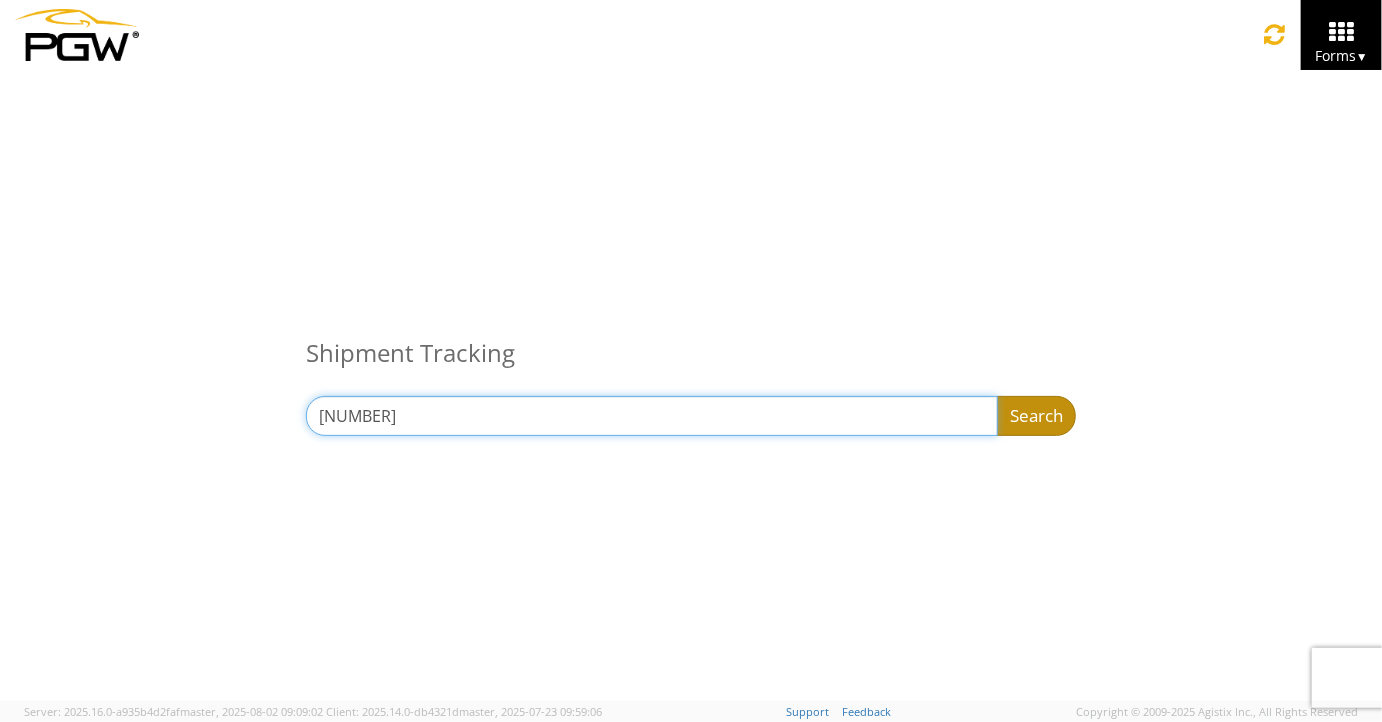 type on "53725117" 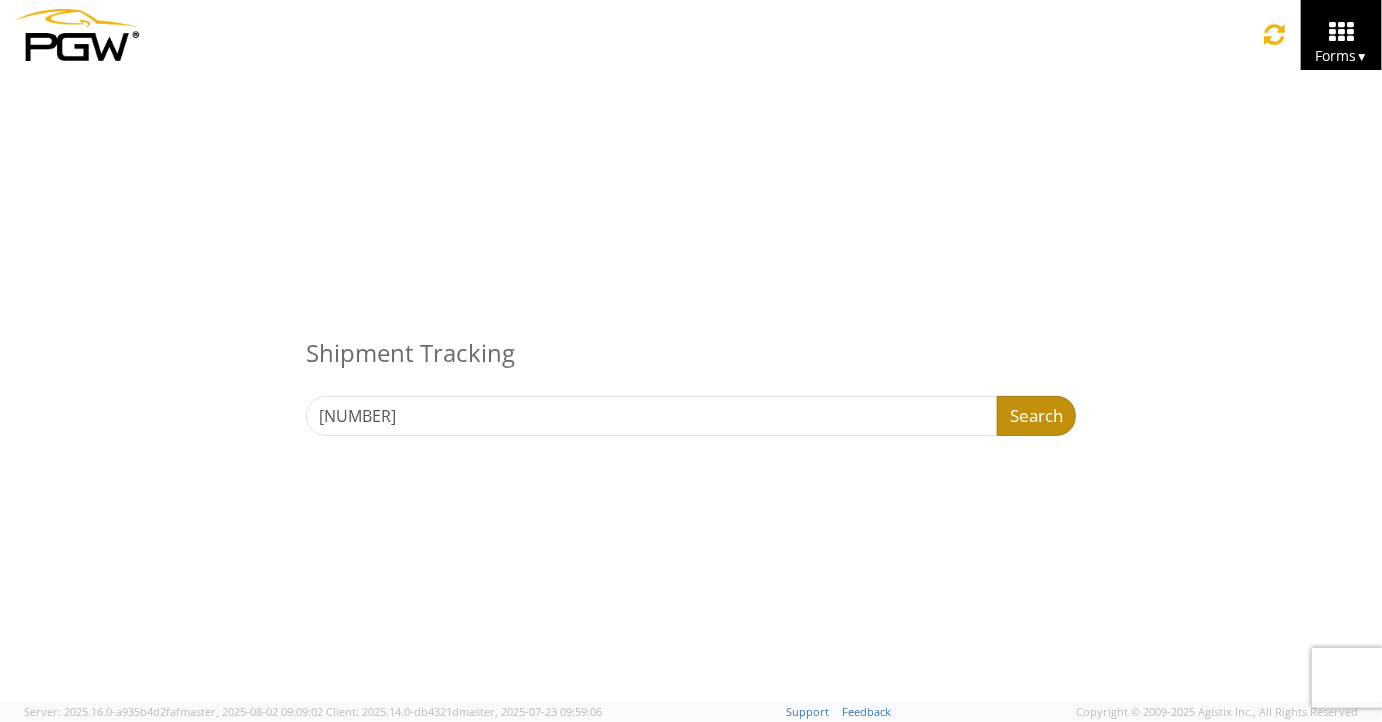 click on "Search" at bounding box center (1036, 416) 